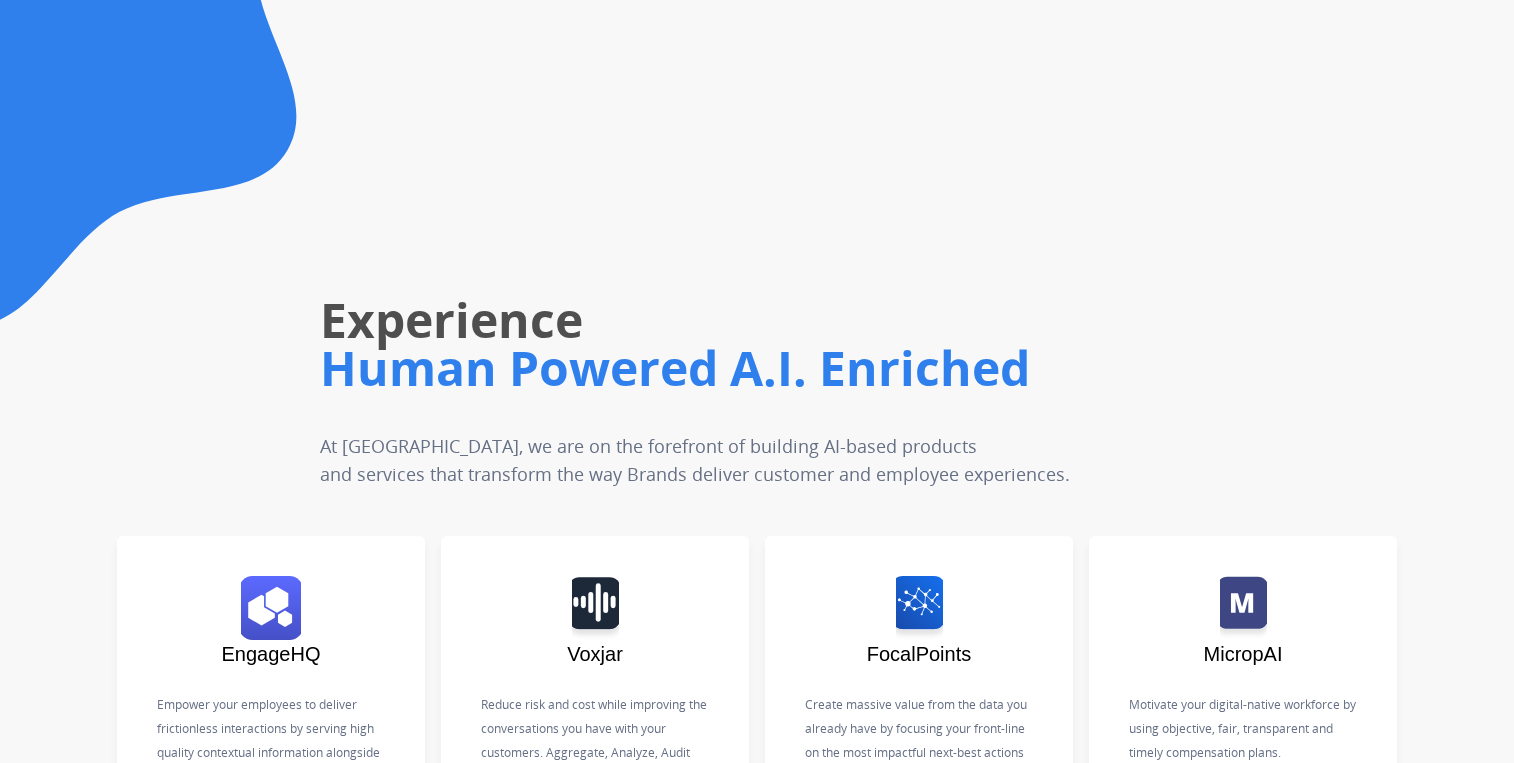 scroll, scrollTop: 0, scrollLeft: 0, axis: both 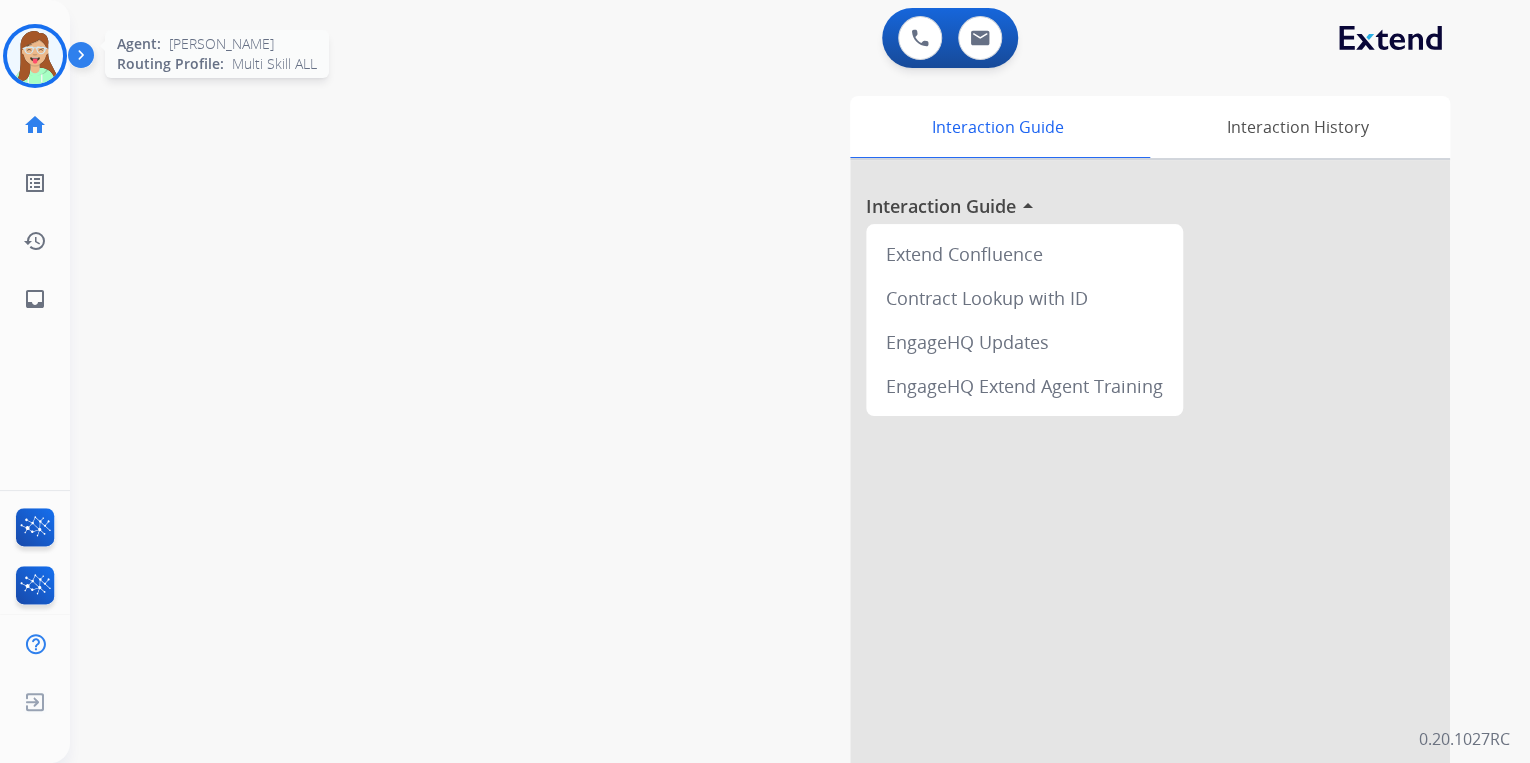 click at bounding box center [35, 56] 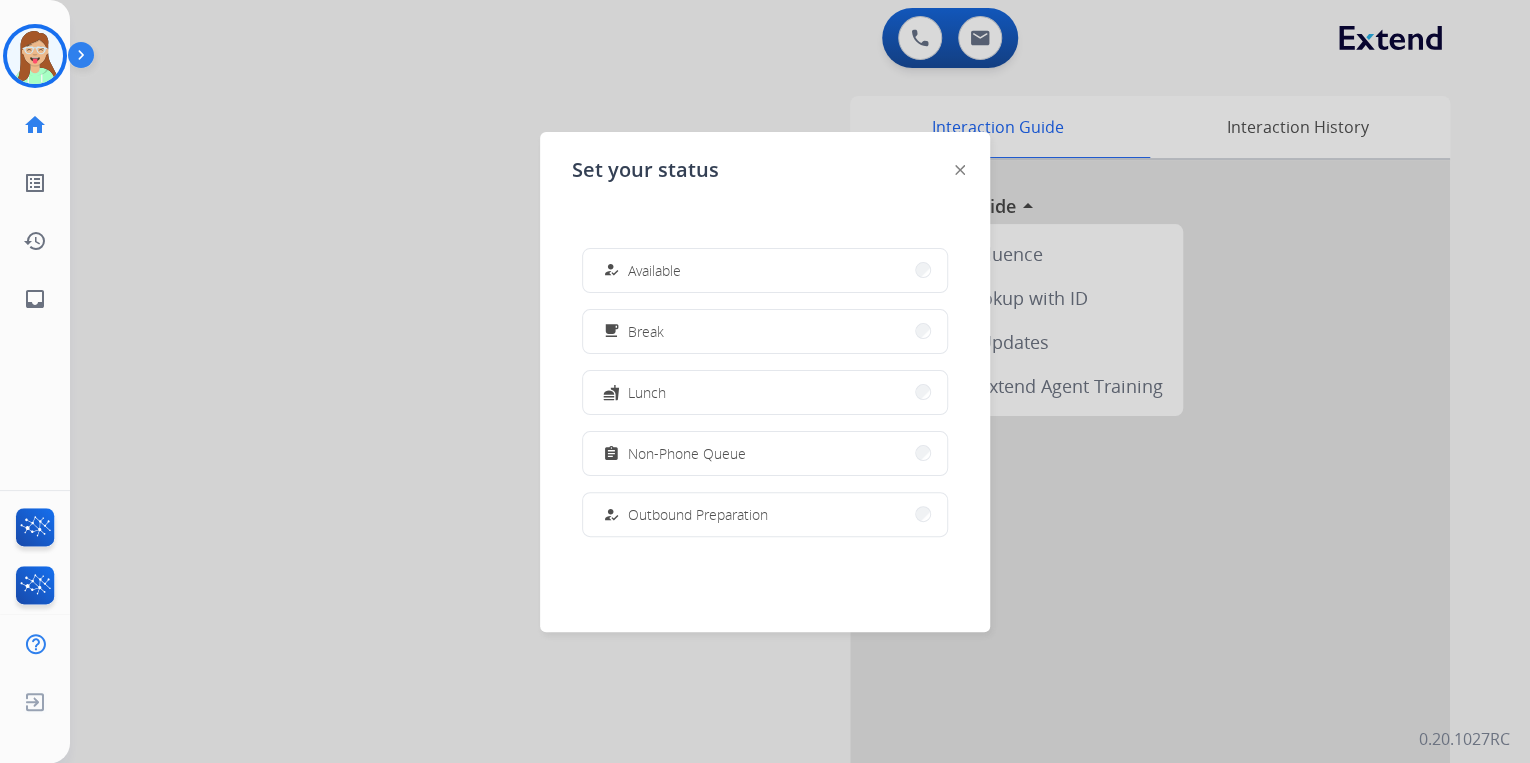 drag, startPoint x: 409, startPoint y: 218, endPoint x: 522, endPoint y: 30, distance: 219.34676 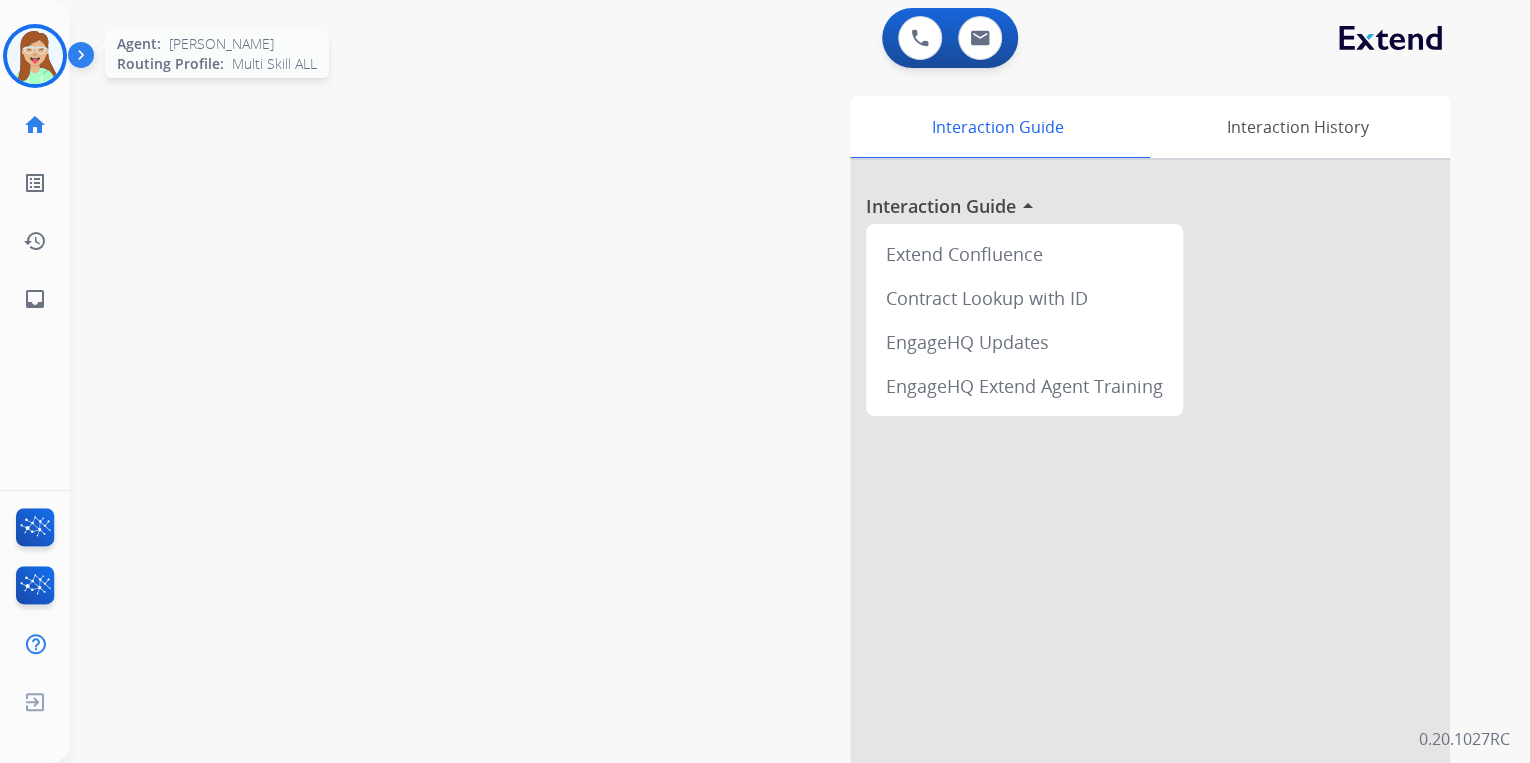 click at bounding box center [35, 56] 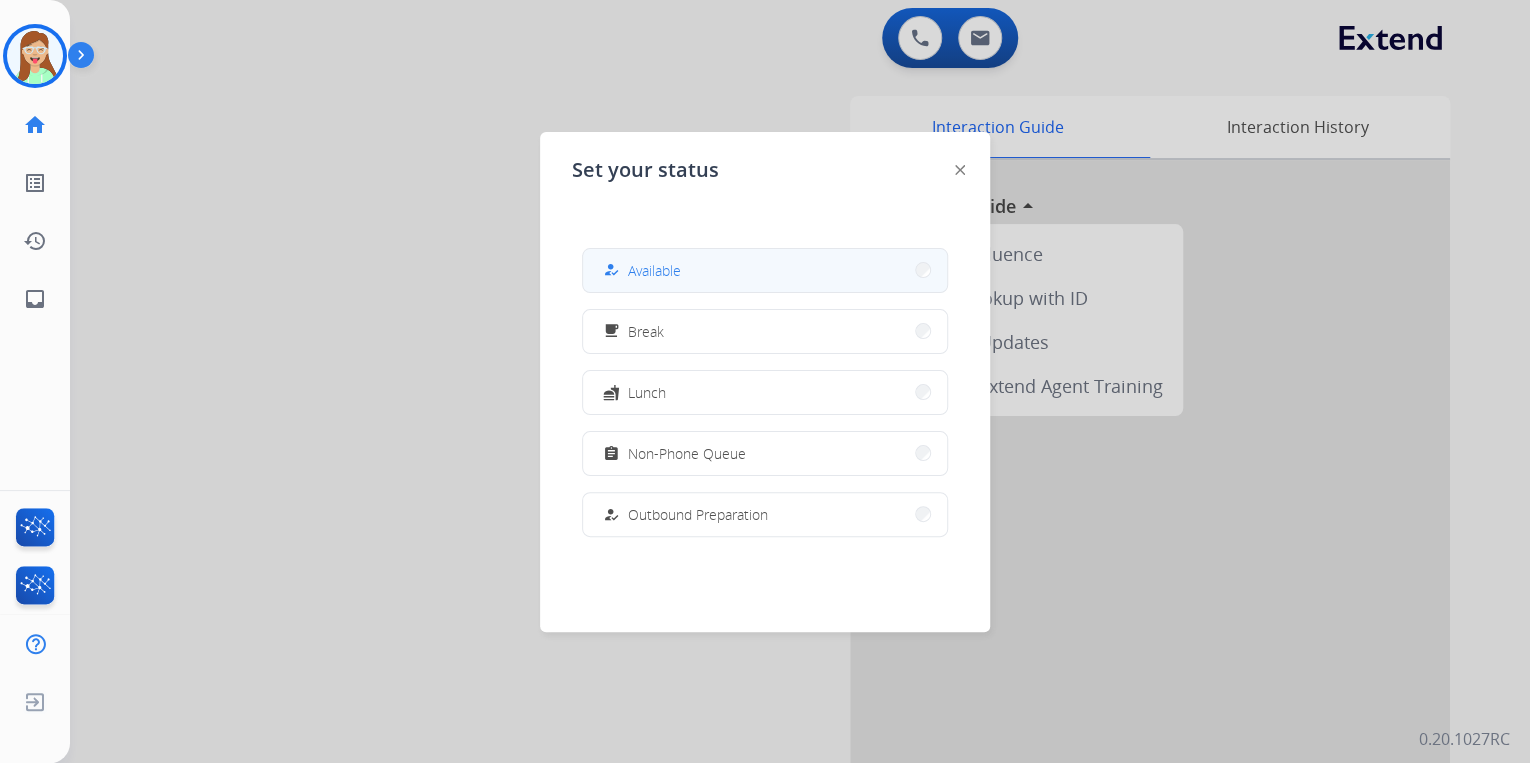 click on "how_to_reg Available" at bounding box center [765, 270] 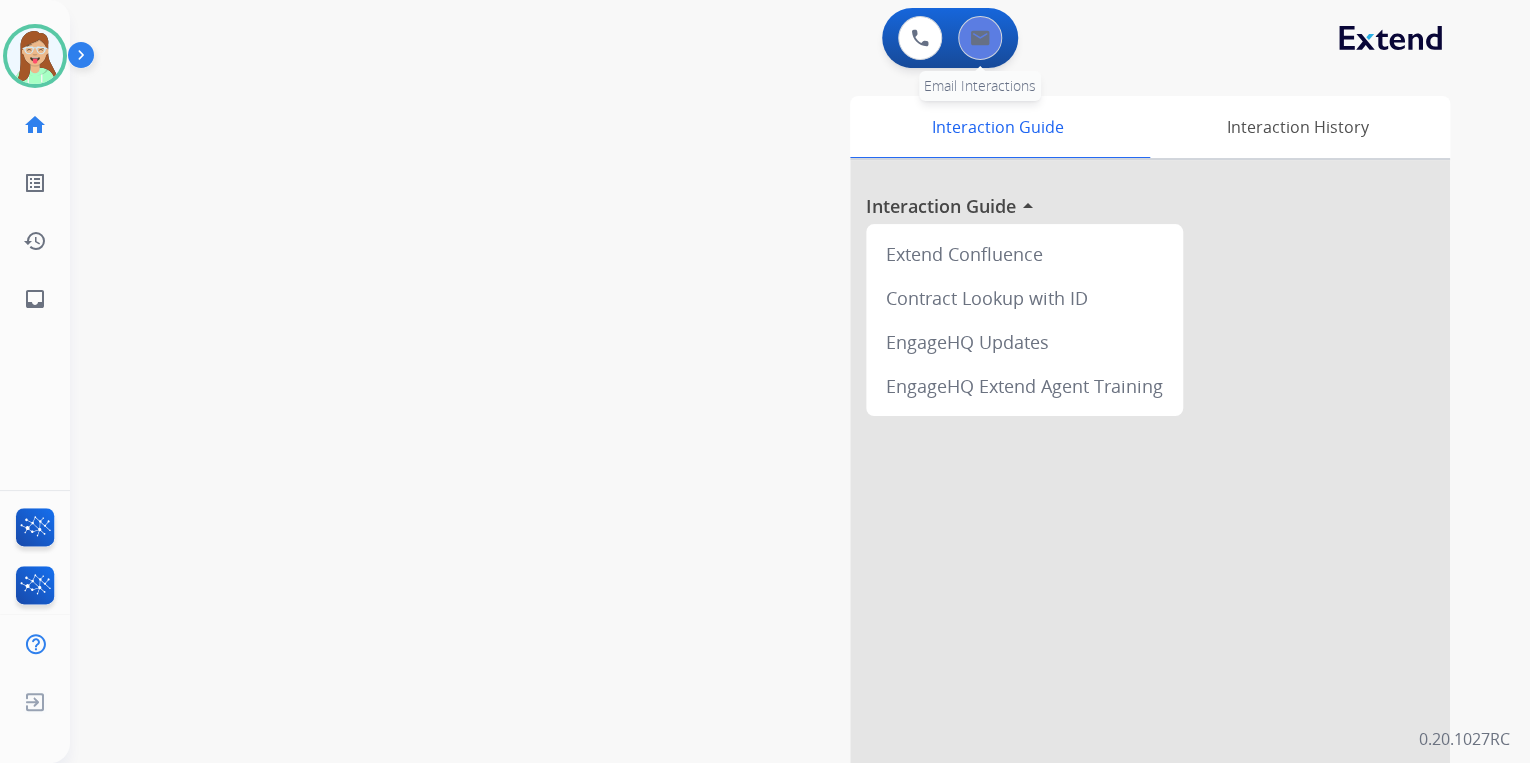 click on "0  Email Interactions" at bounding box center (980, 38) 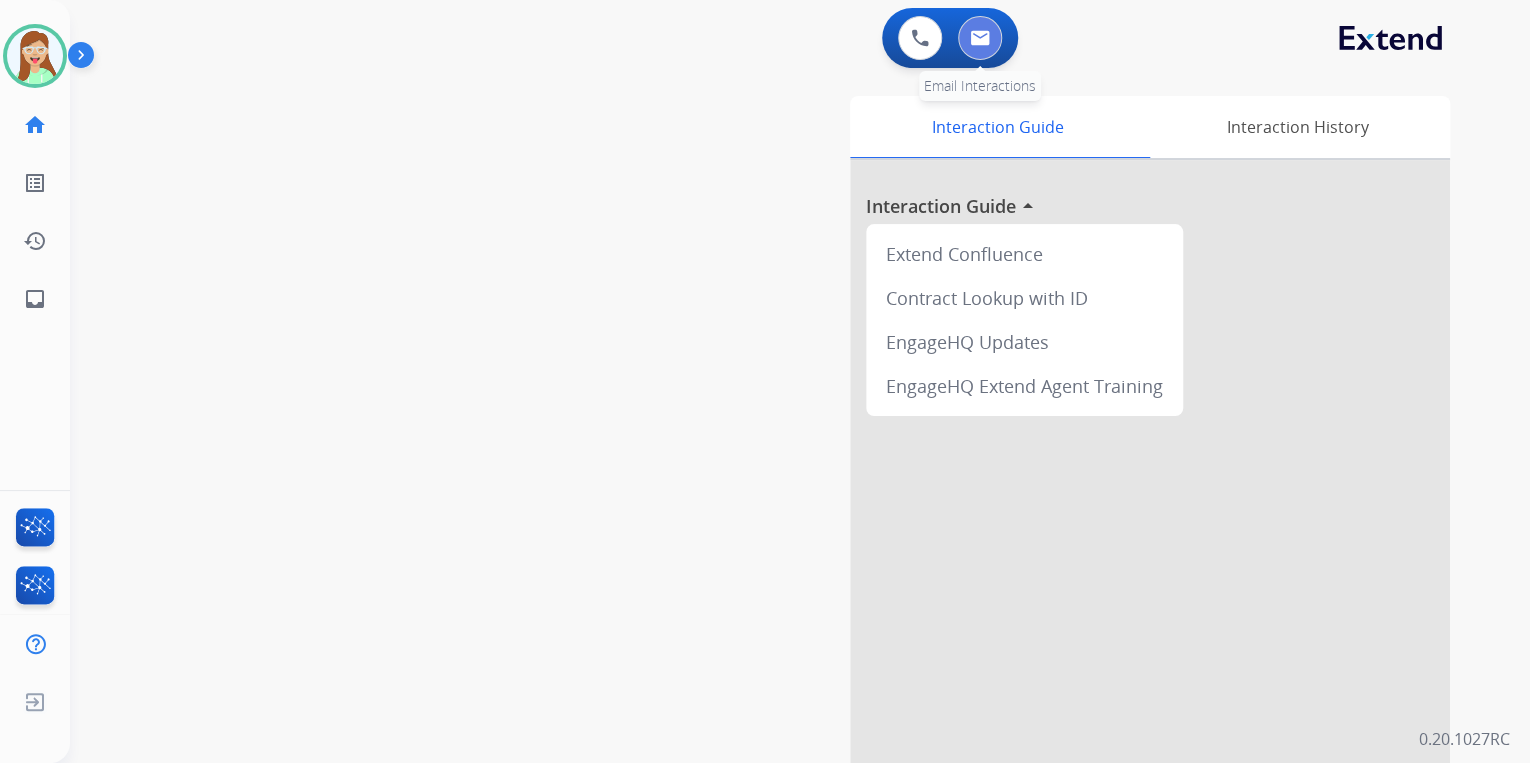 click at bounding box center [980, 38] 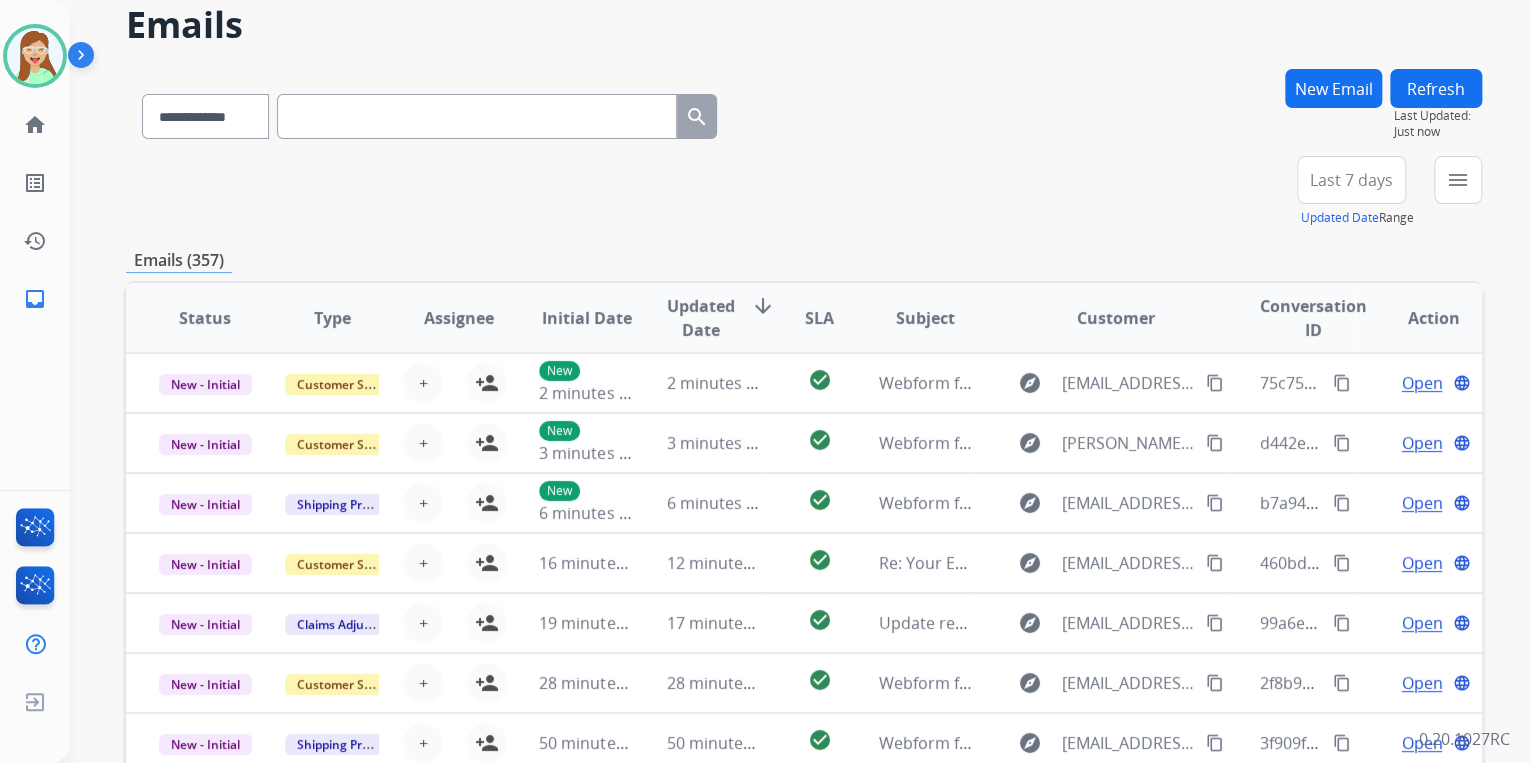 scroll, scrollTop: 0, scrollLeft: 0, axis: both 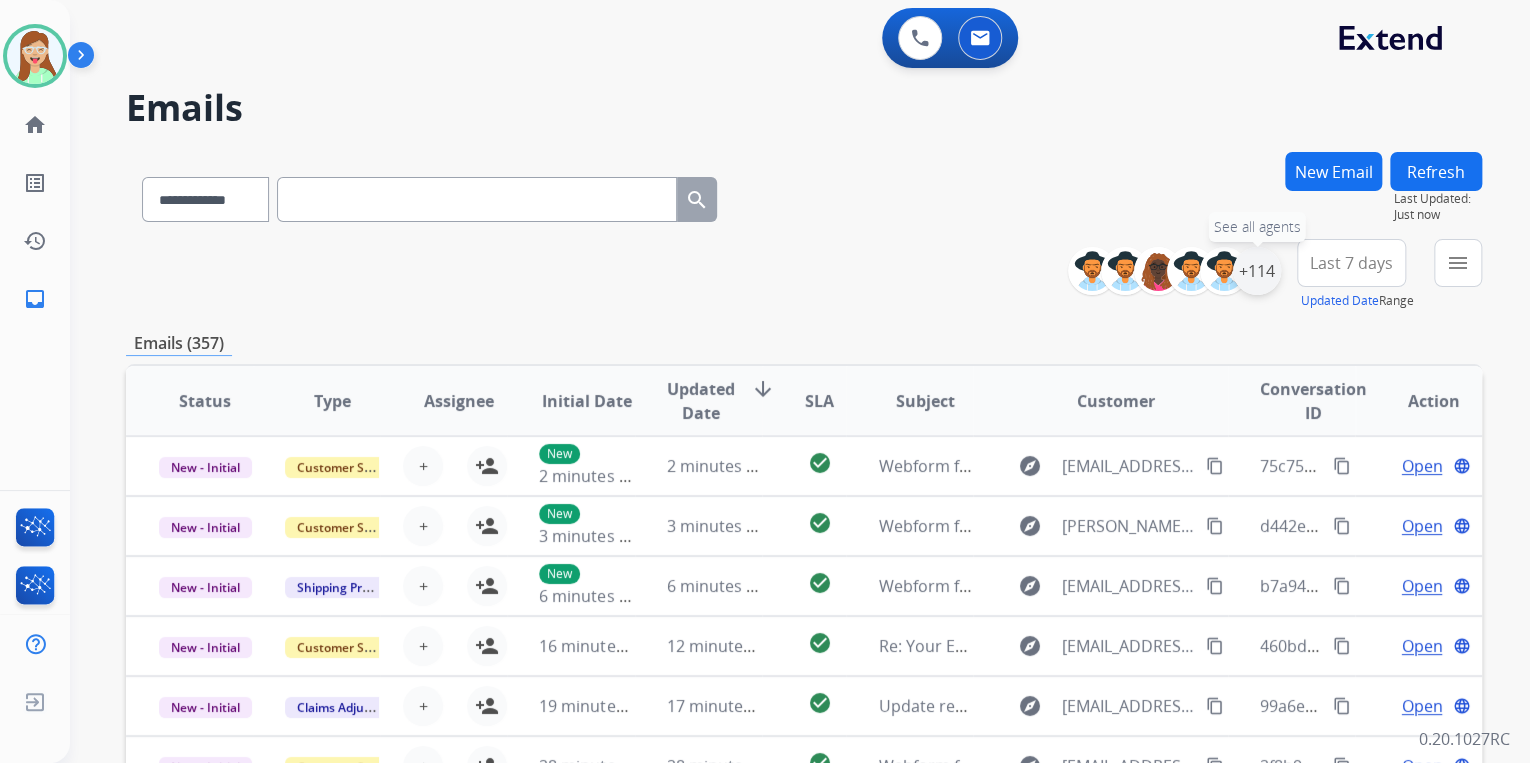 click on "+114" at bounding box center [1257, 271] 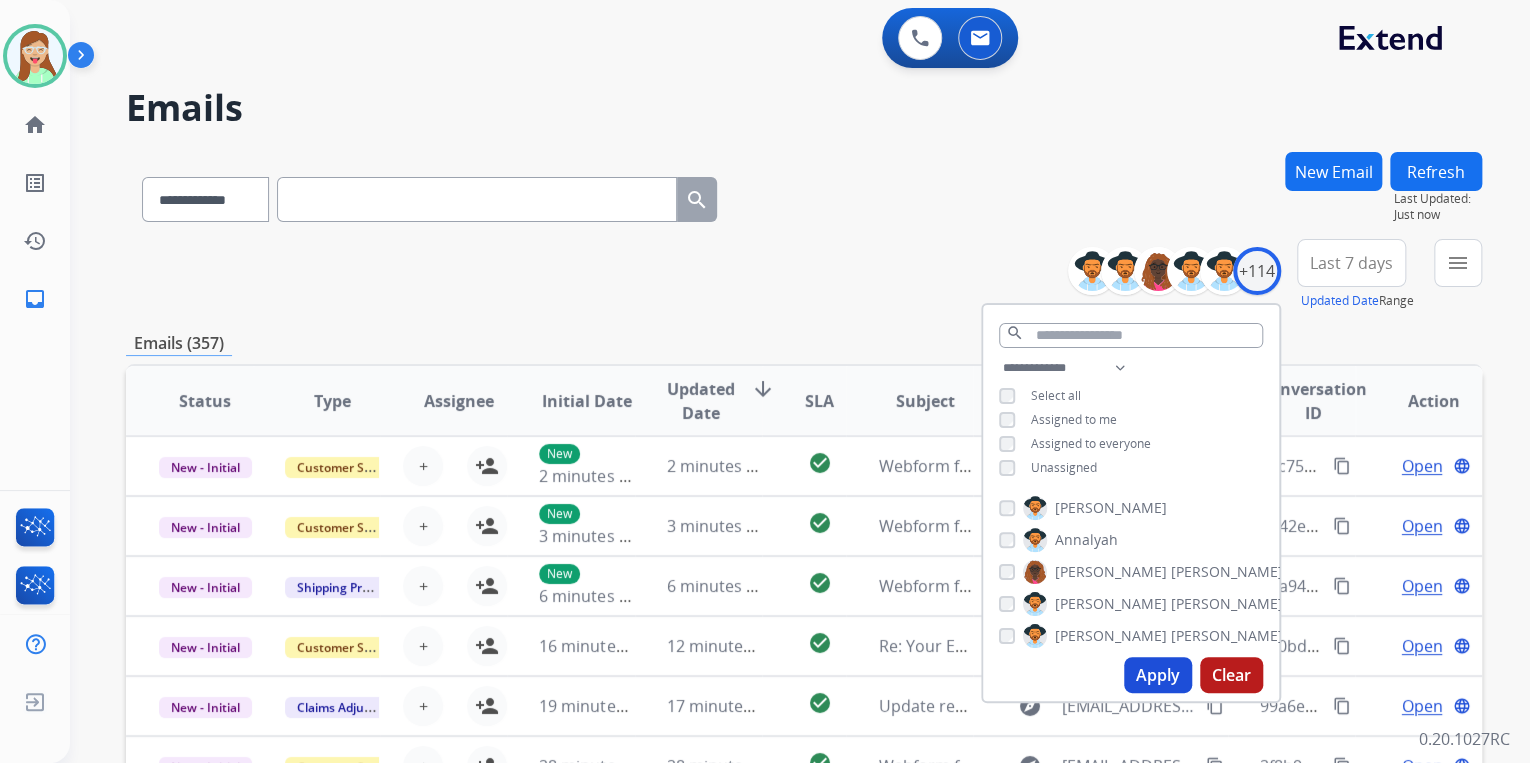 click on "Apply" at bounding box center [1158, 675] 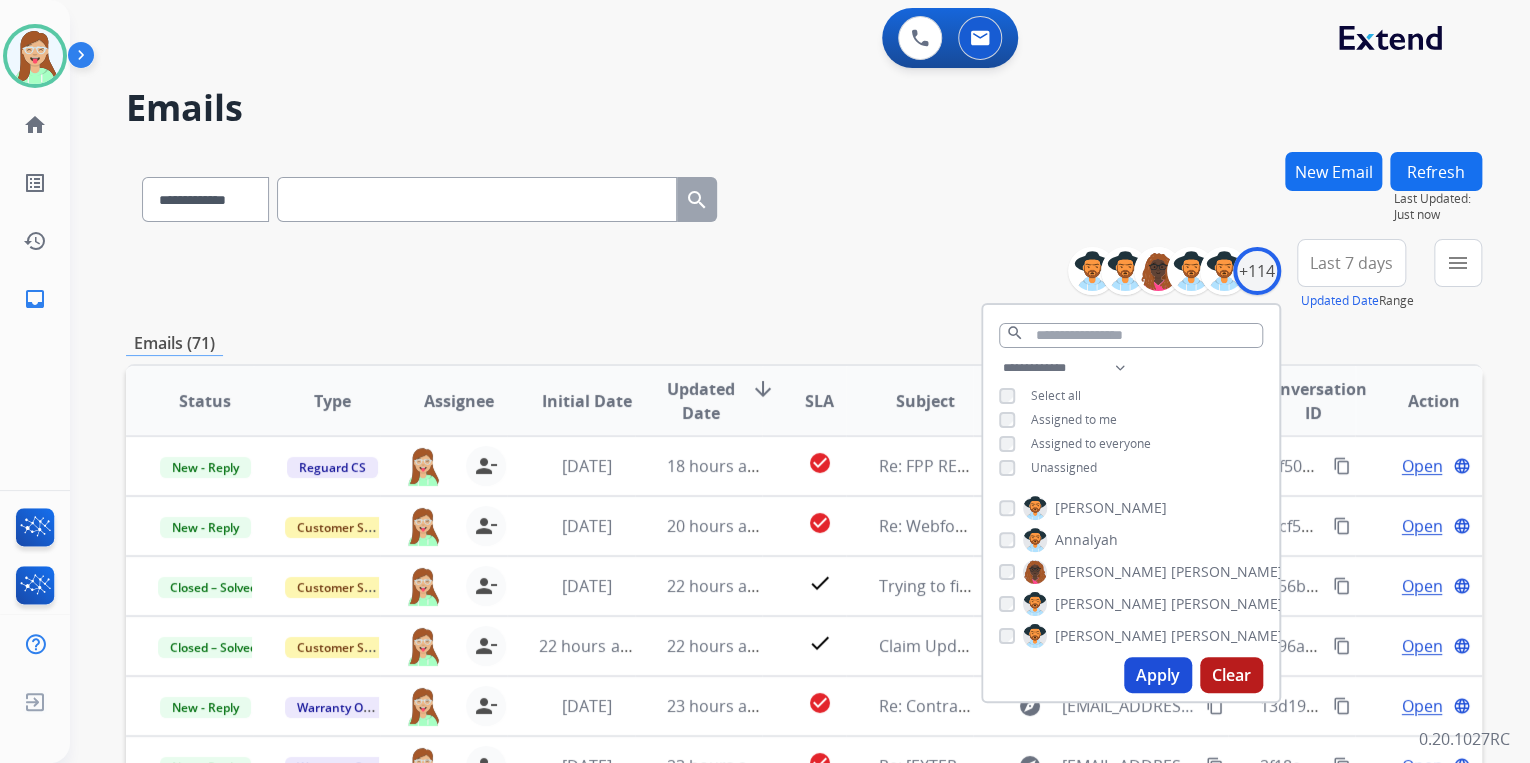 click on "**********" at bounding box center (804, 275) 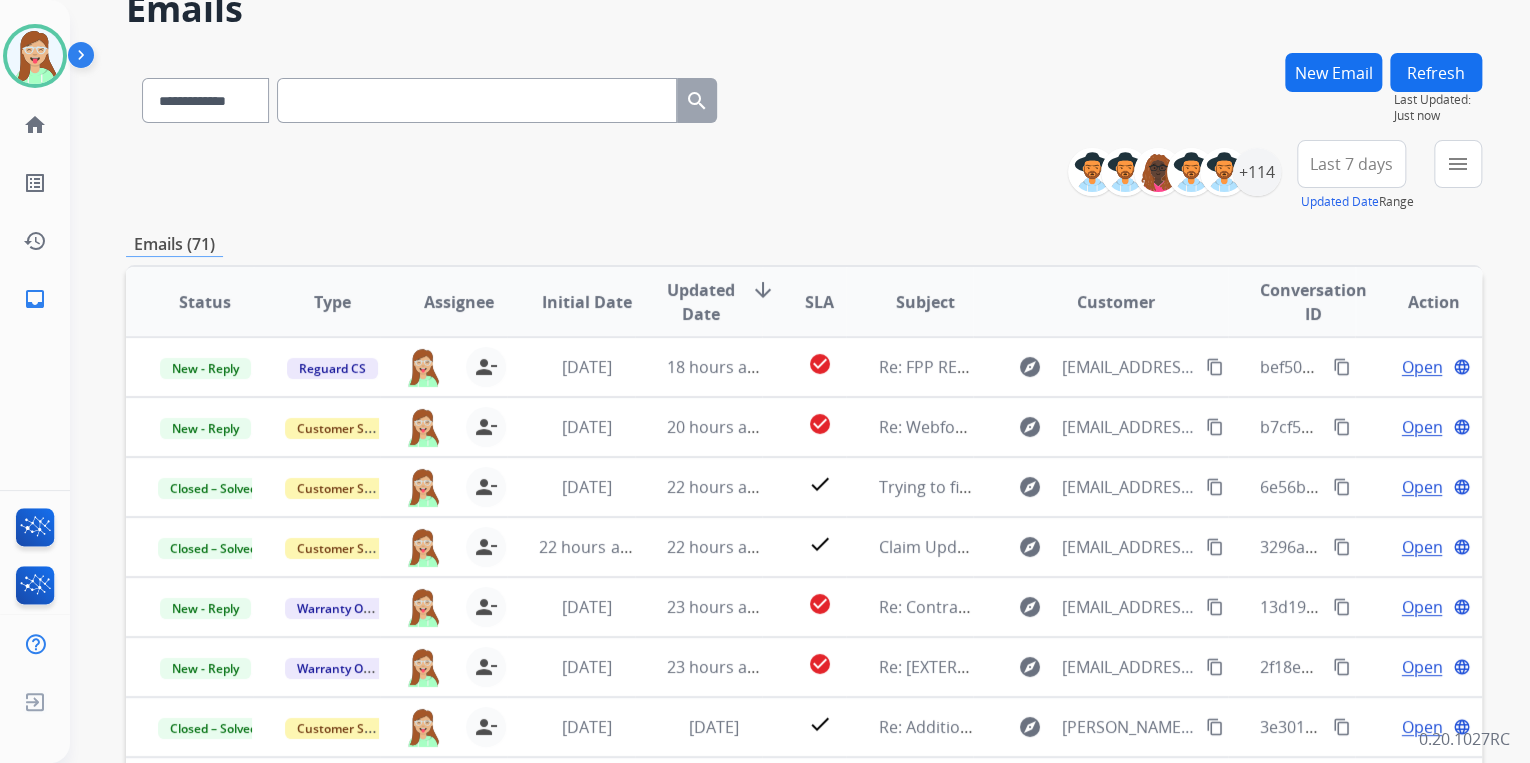 scroll, scrollTop: 320, scrollLeft: 0, axis: vertical 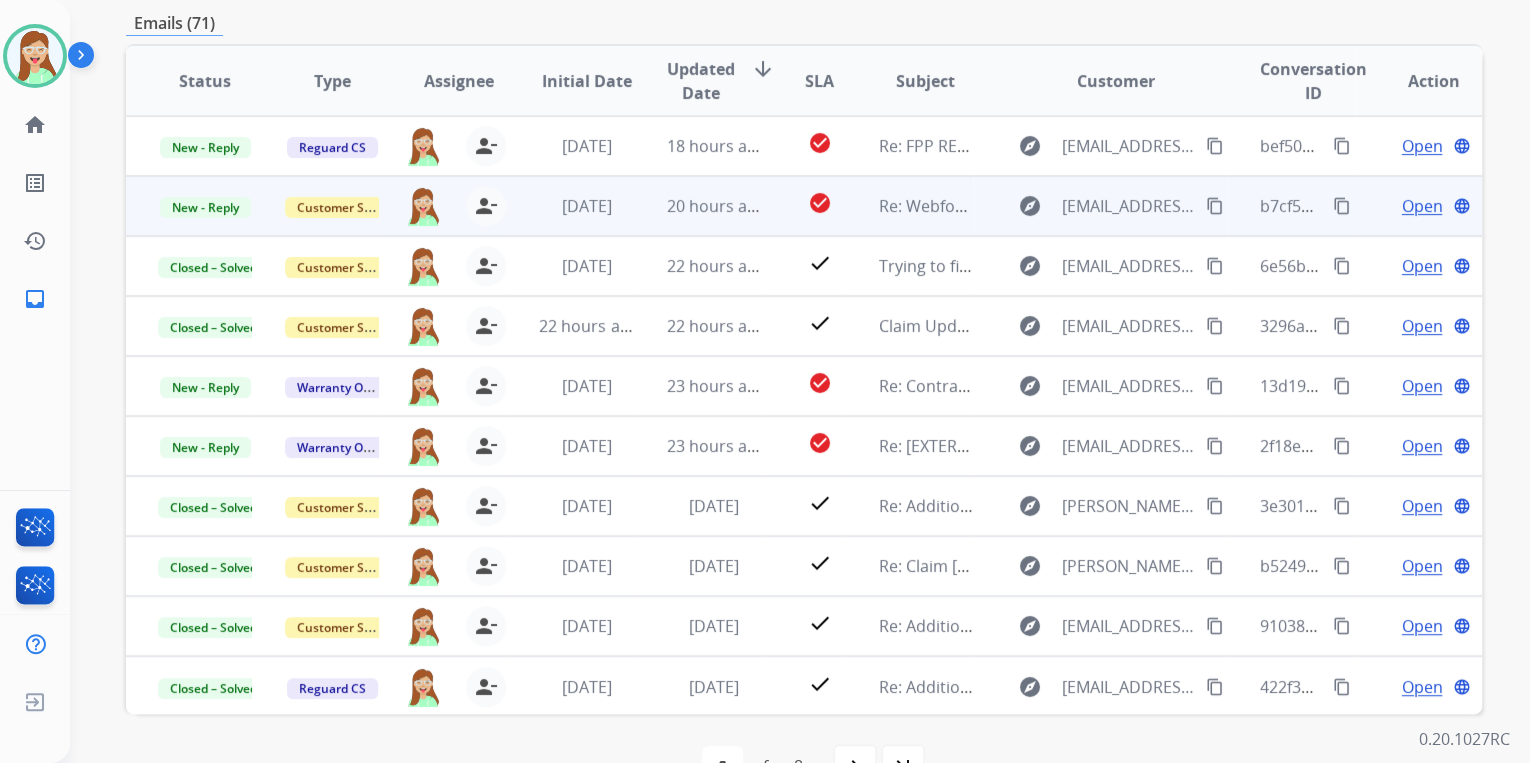 click on "explore pedrazafamily6@gmail.com content_copy" at bounding box center [1100, 206] 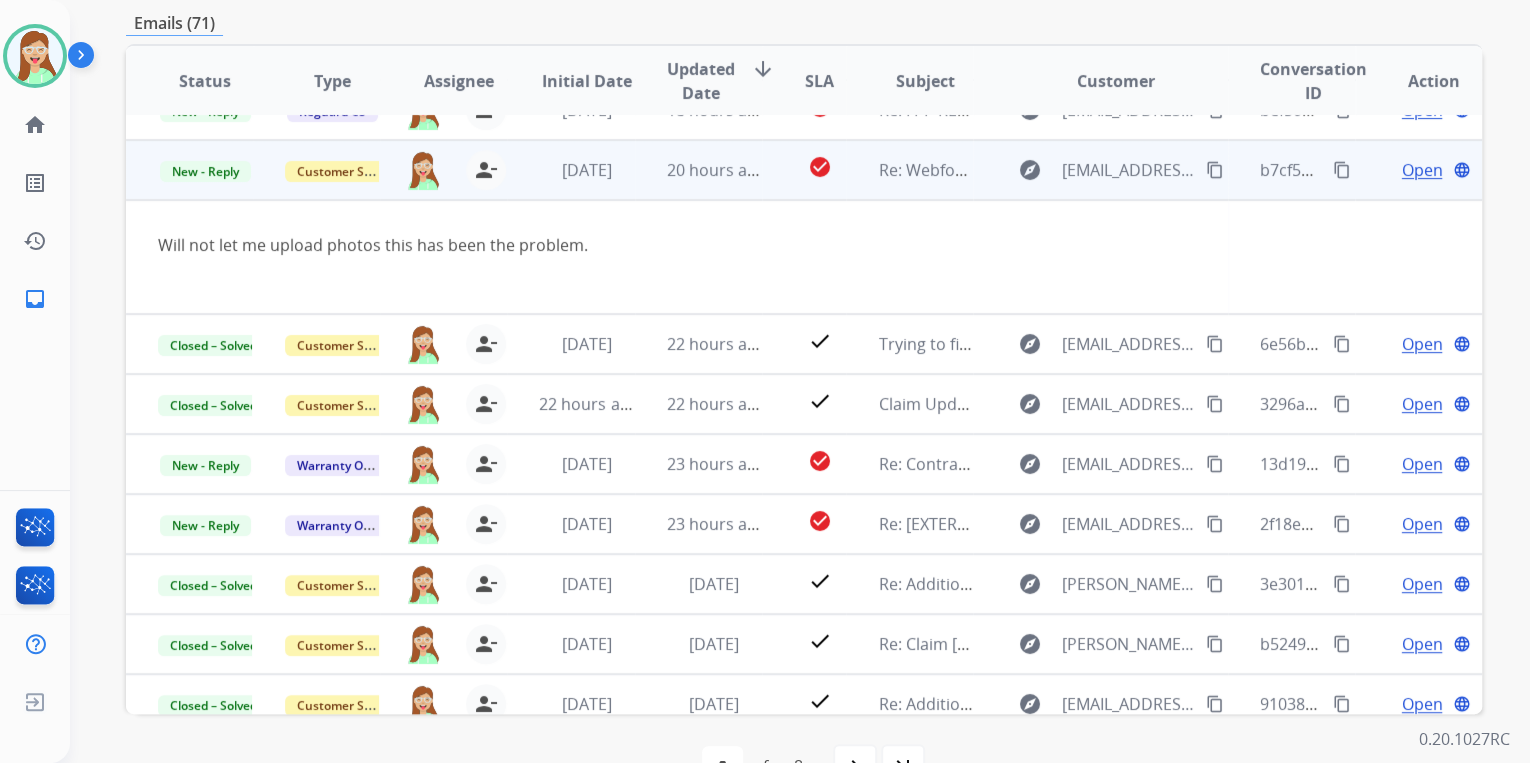 scroll, scrollTop: 0, scrollLeft: 0, axis: both 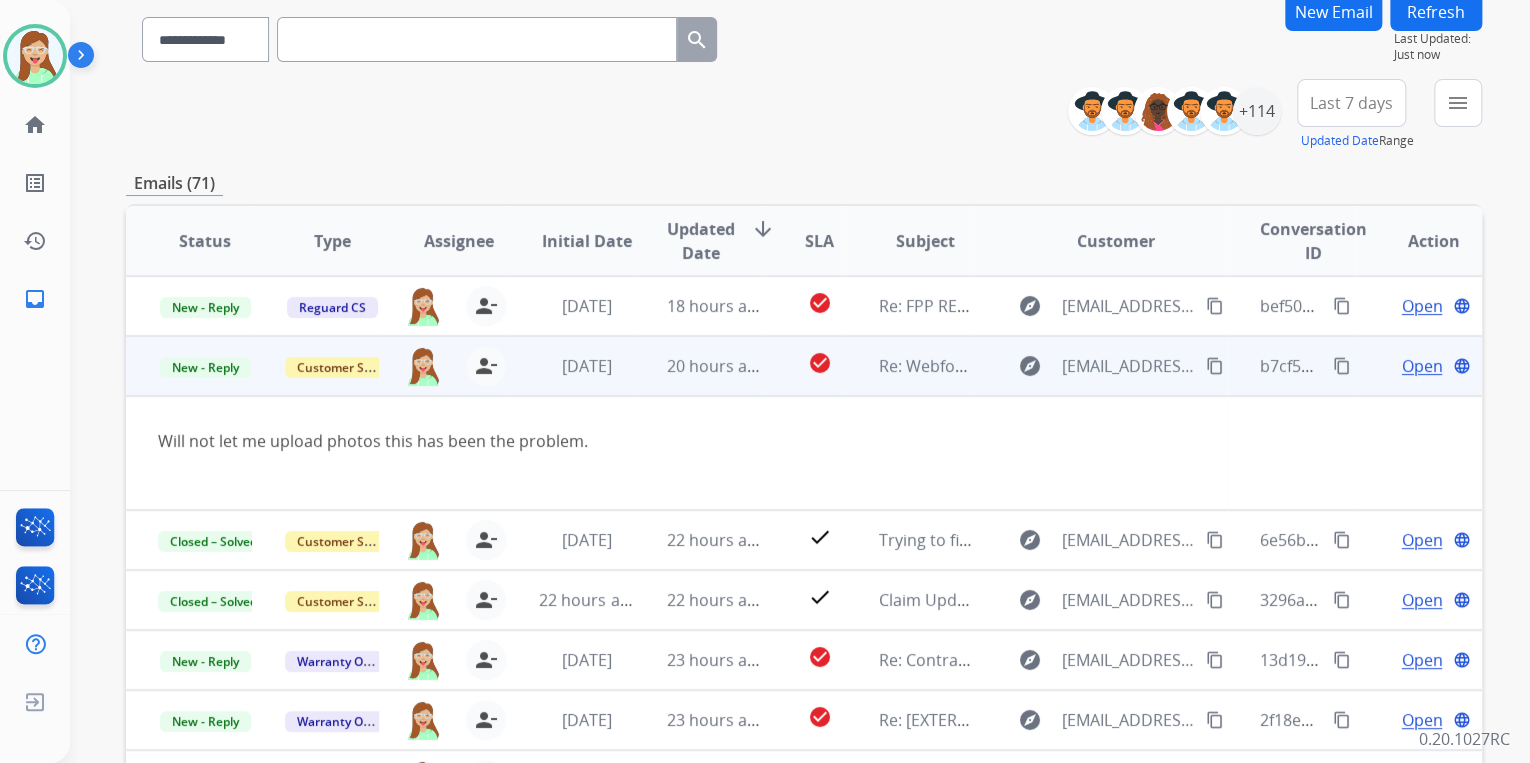 click on "content_copy" at bounding box center [1215, 366] 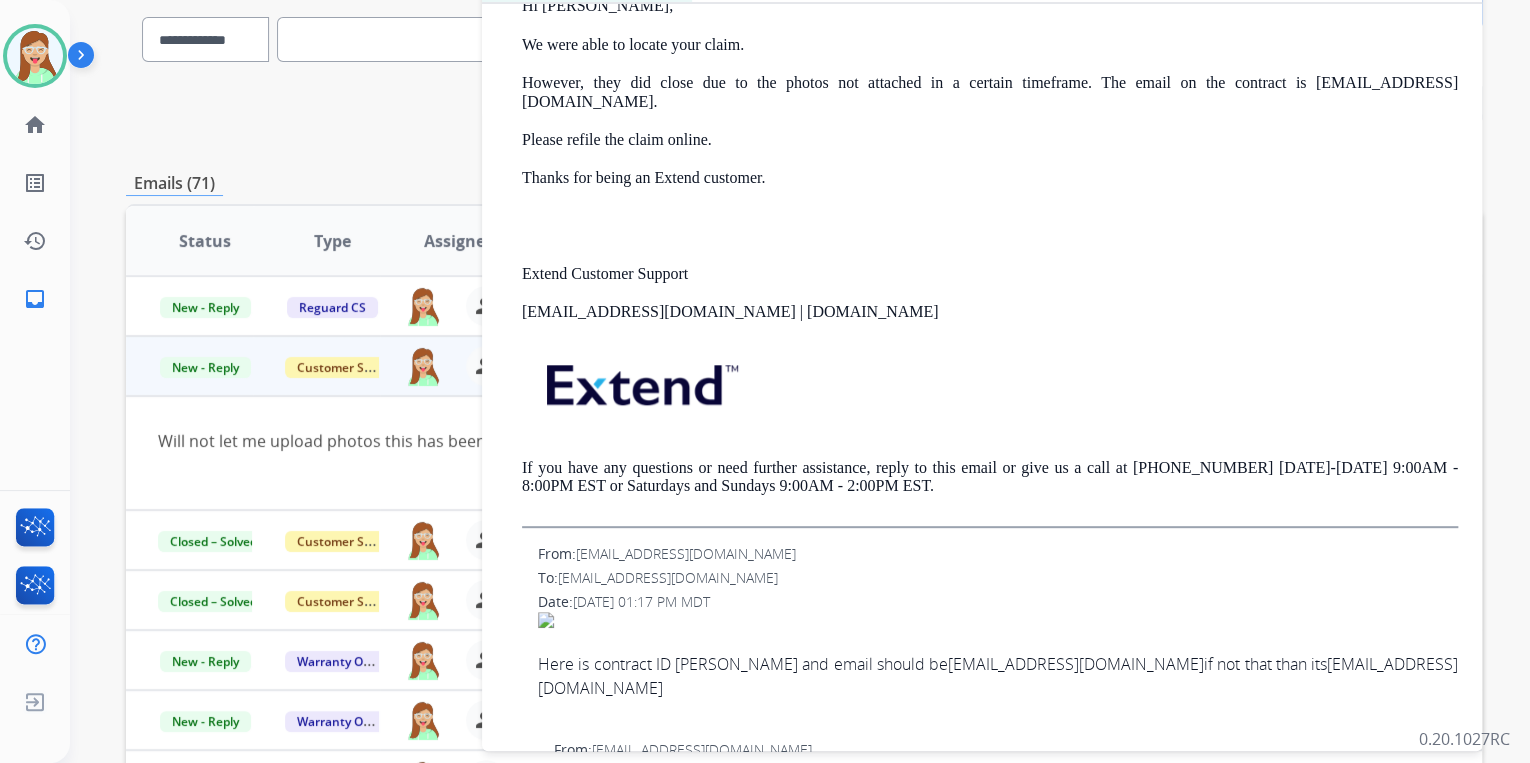scroll, scrollTop: 320, scrollLeft: 0, axis: vertical 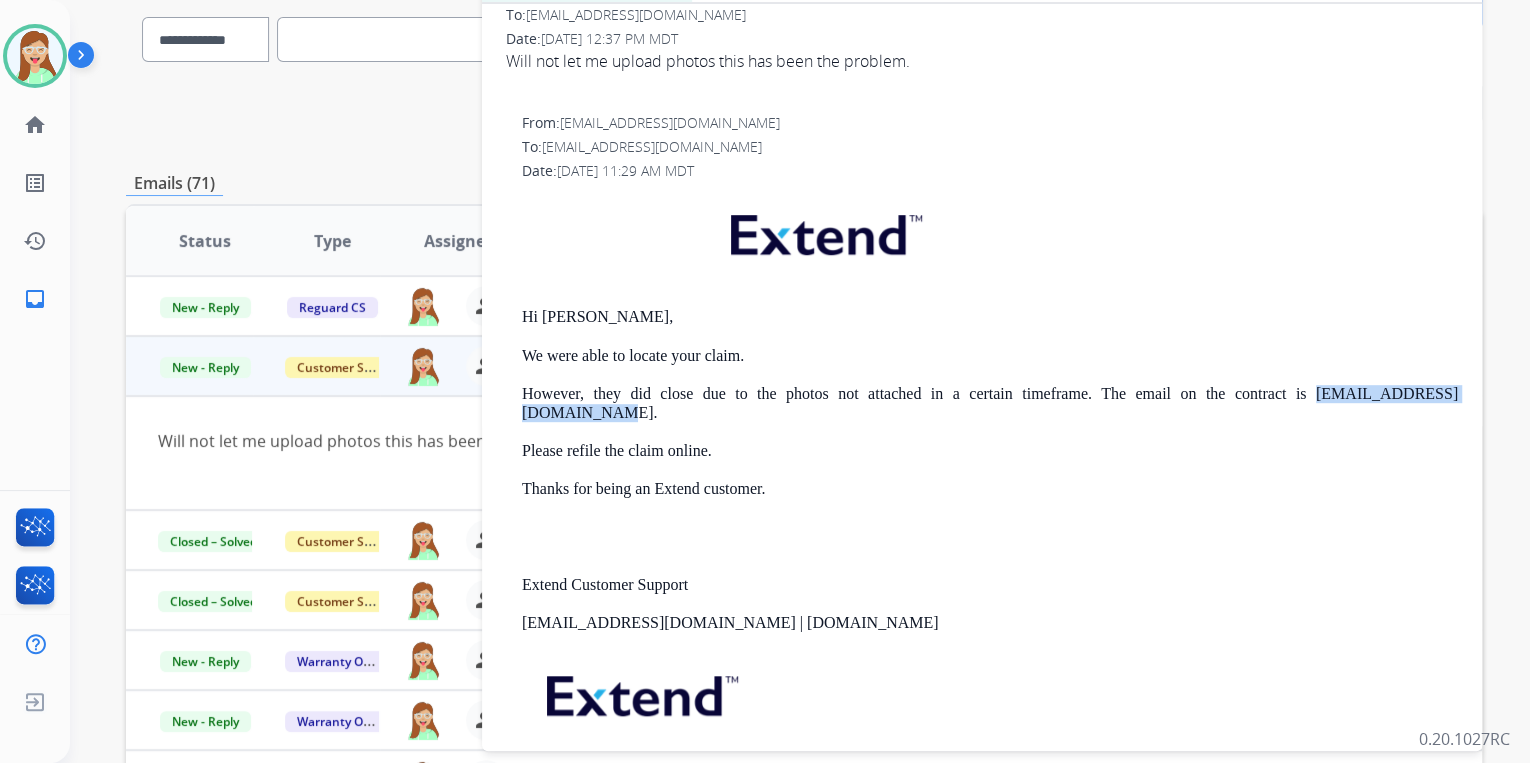 drag, startPoint x: 1208, startPoint y: 396, endPoint x: 1409, endPoint y: 398, distance: 201.00995 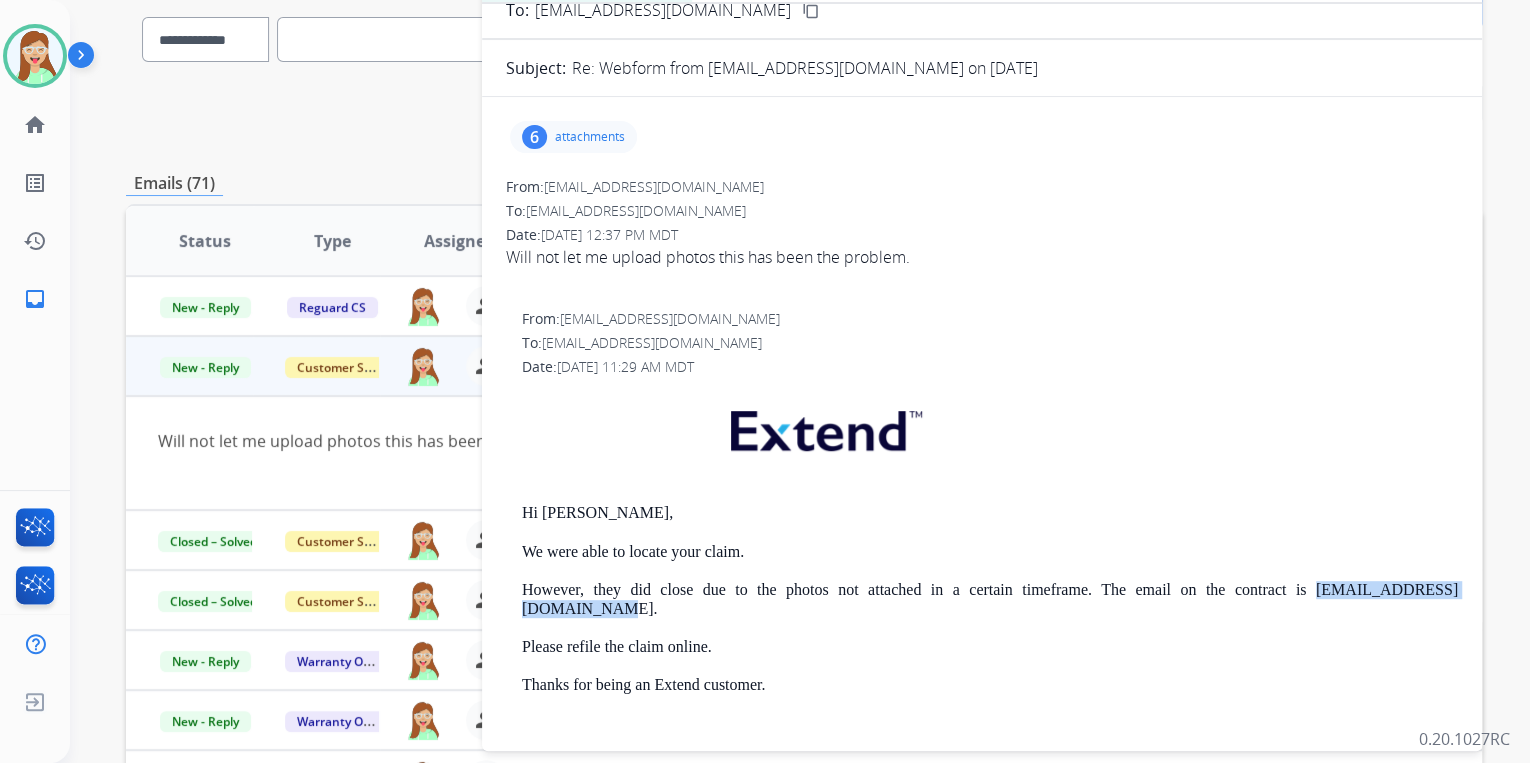 scroll, scrollTop: 0, scrollLeft: 0, axis: both 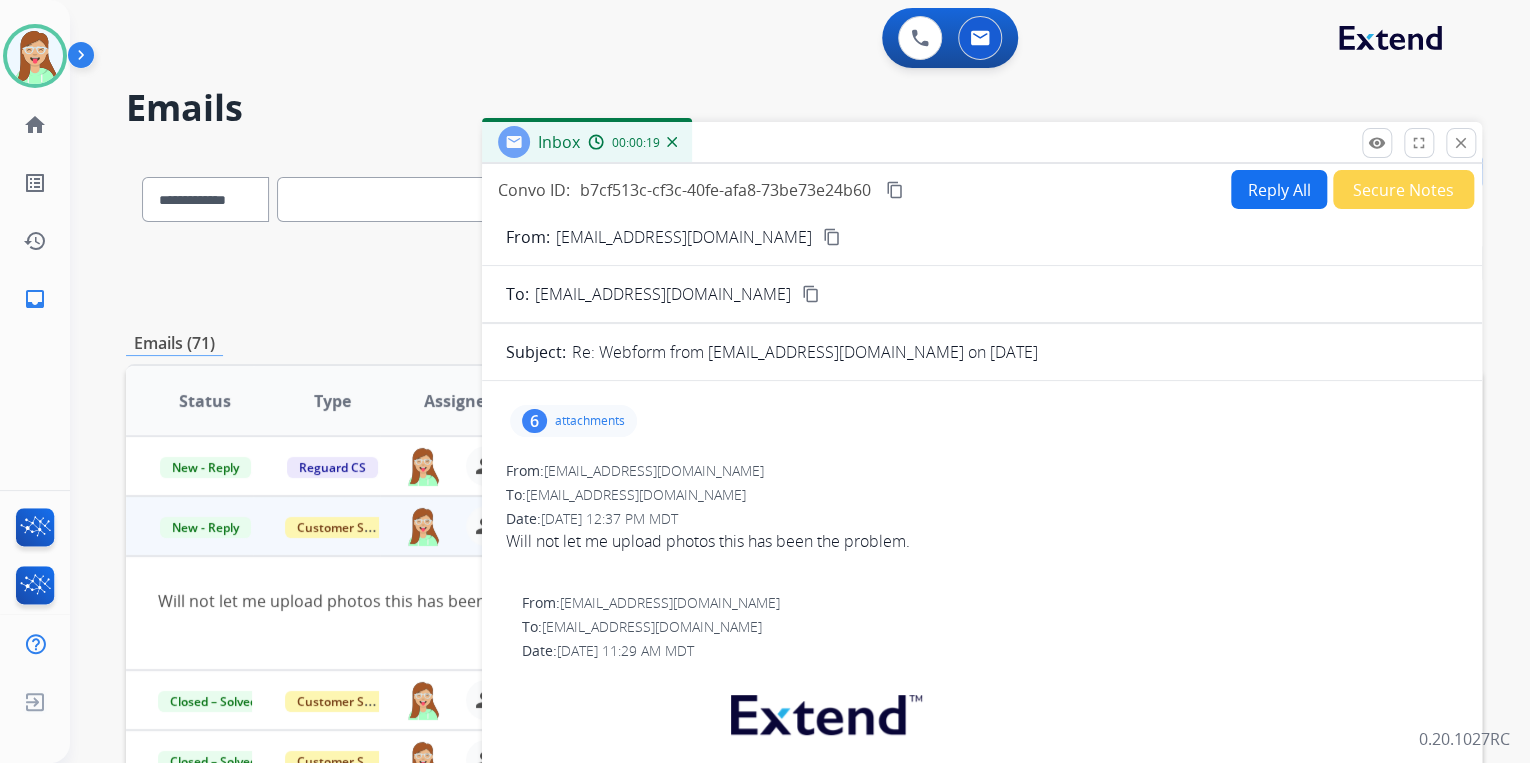 click on "6 attachments" at bounding box center [573, 421] 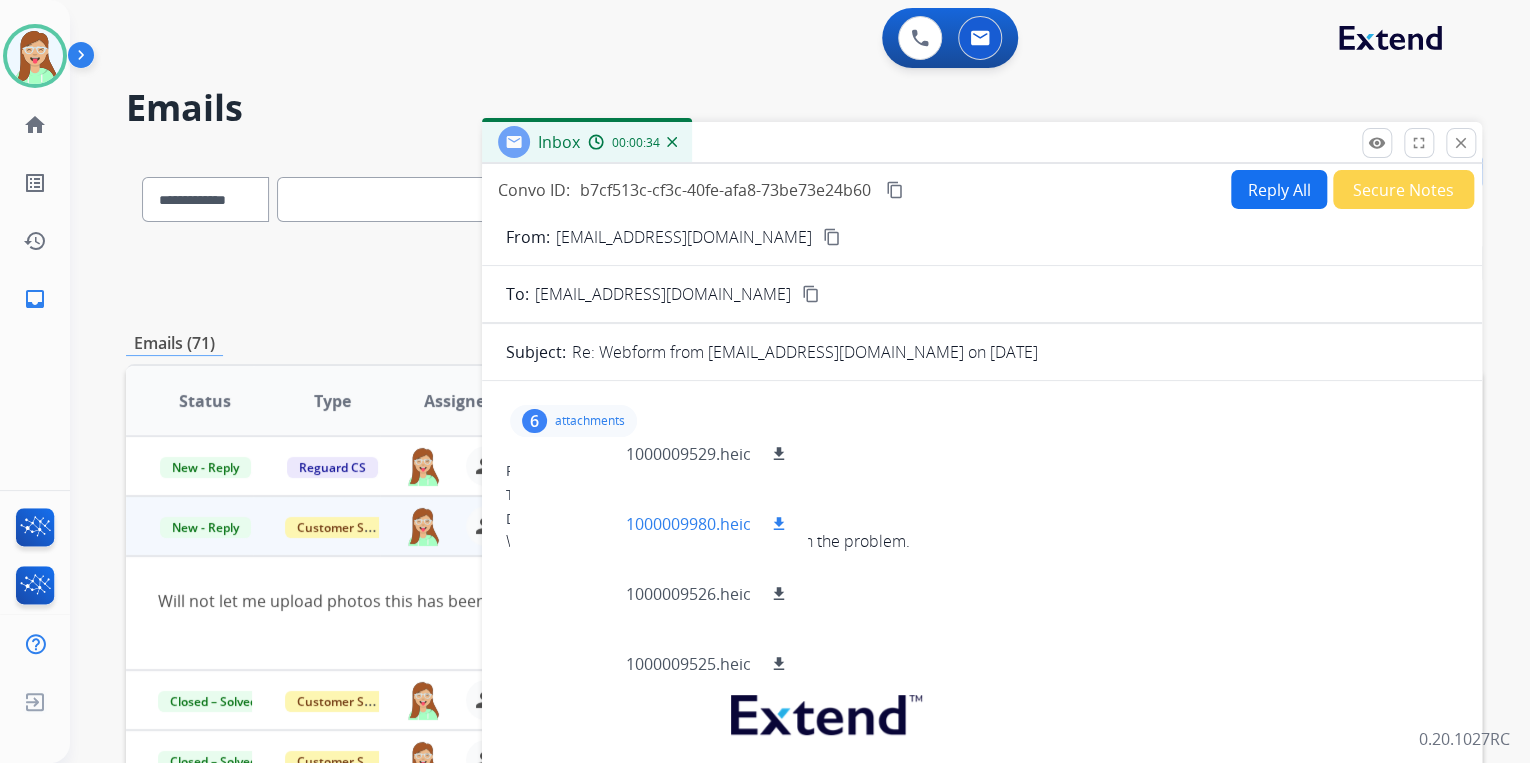 scroll, scrollTop: 169, scrollLeft: 0, axis: vertical 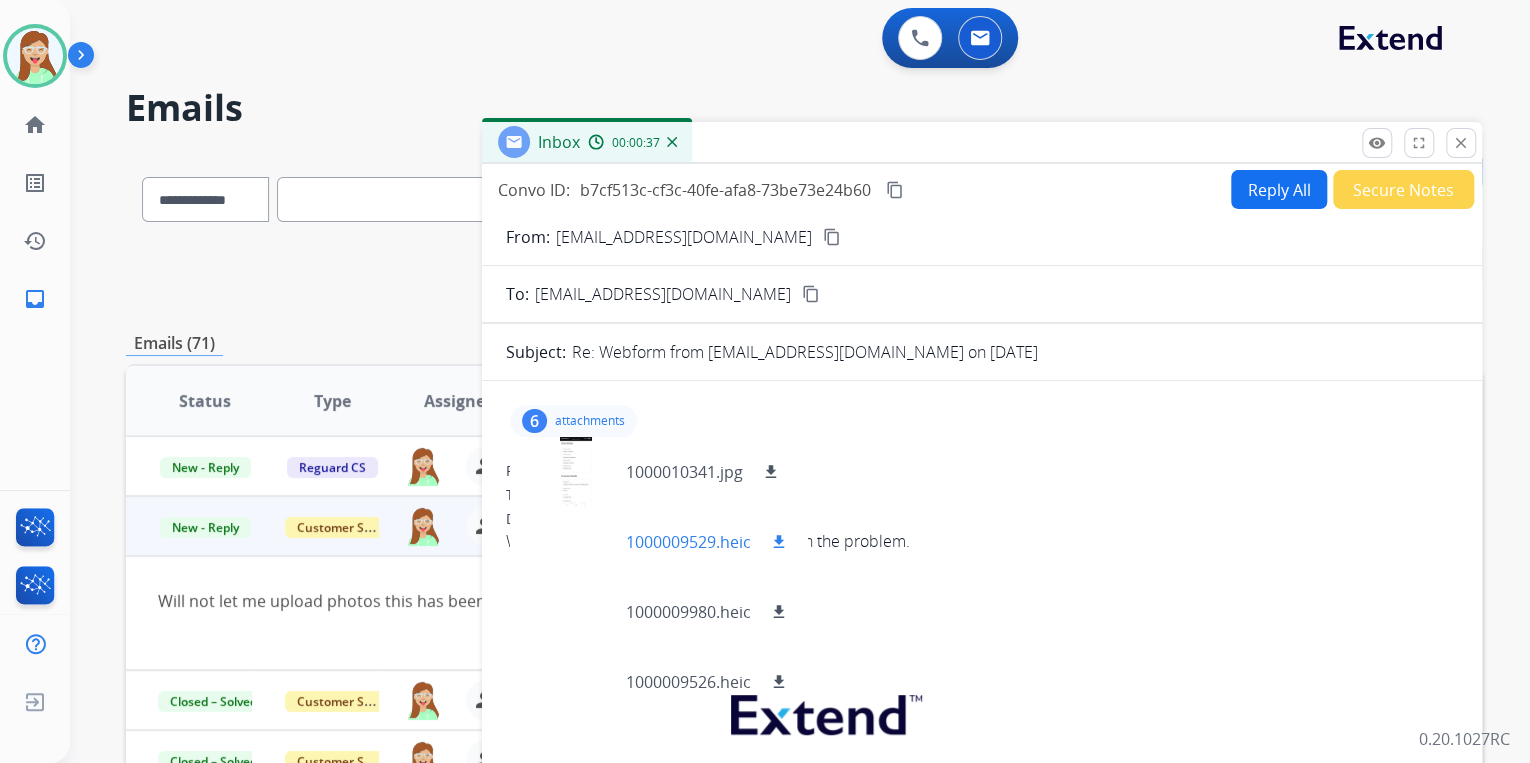 click at bounding box center (576, 542) 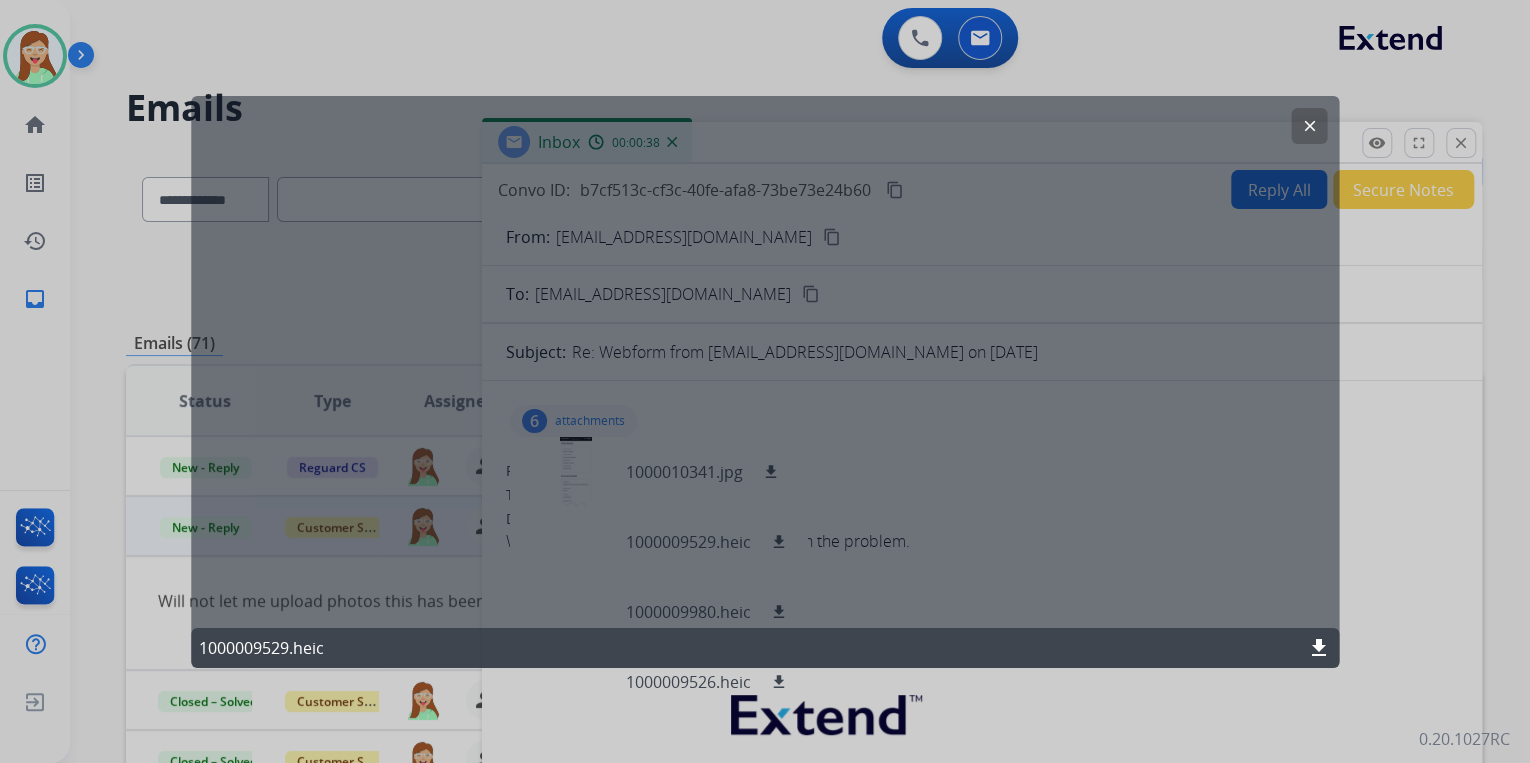 click on "download" 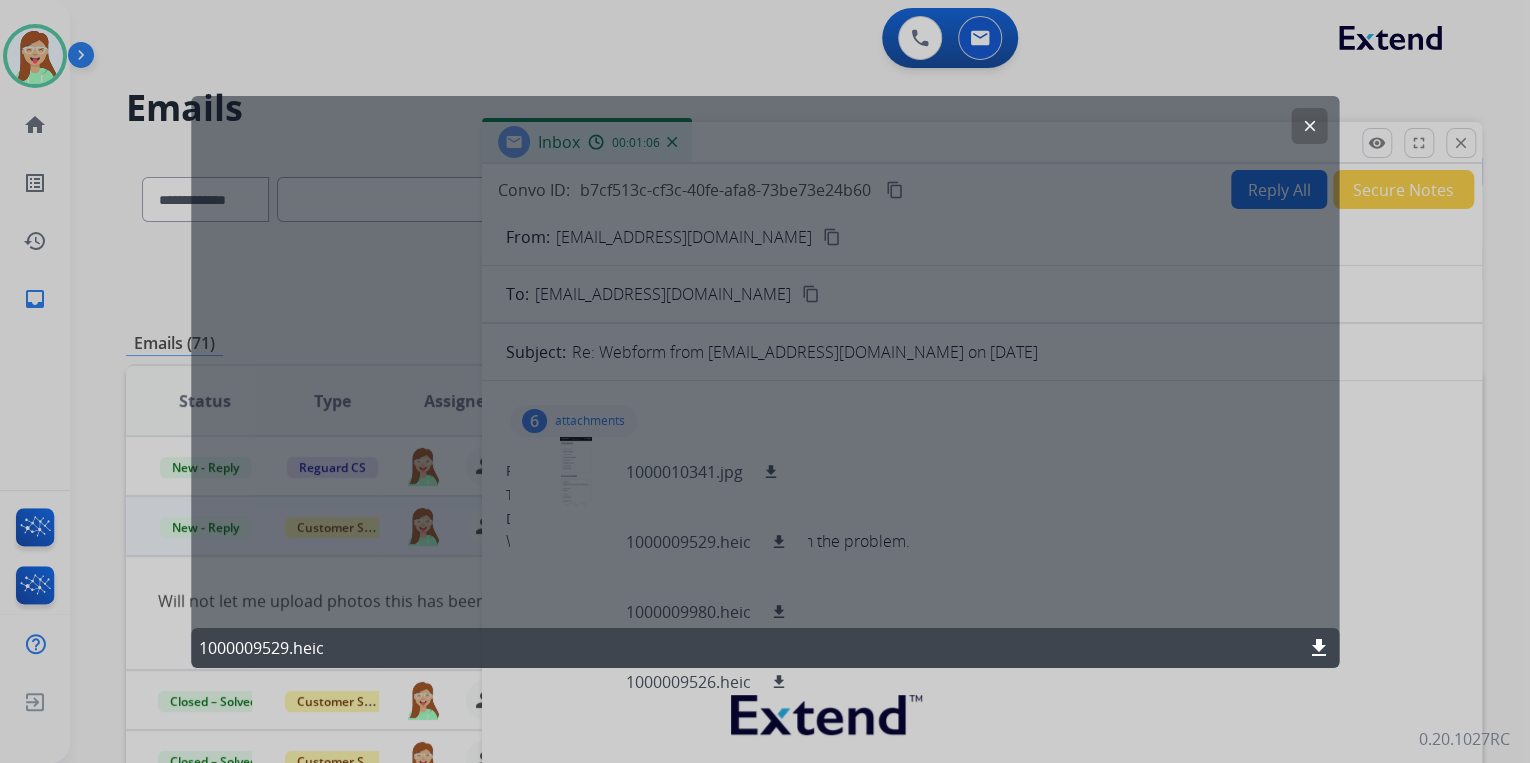 click on "clear 1000009529.heic download" 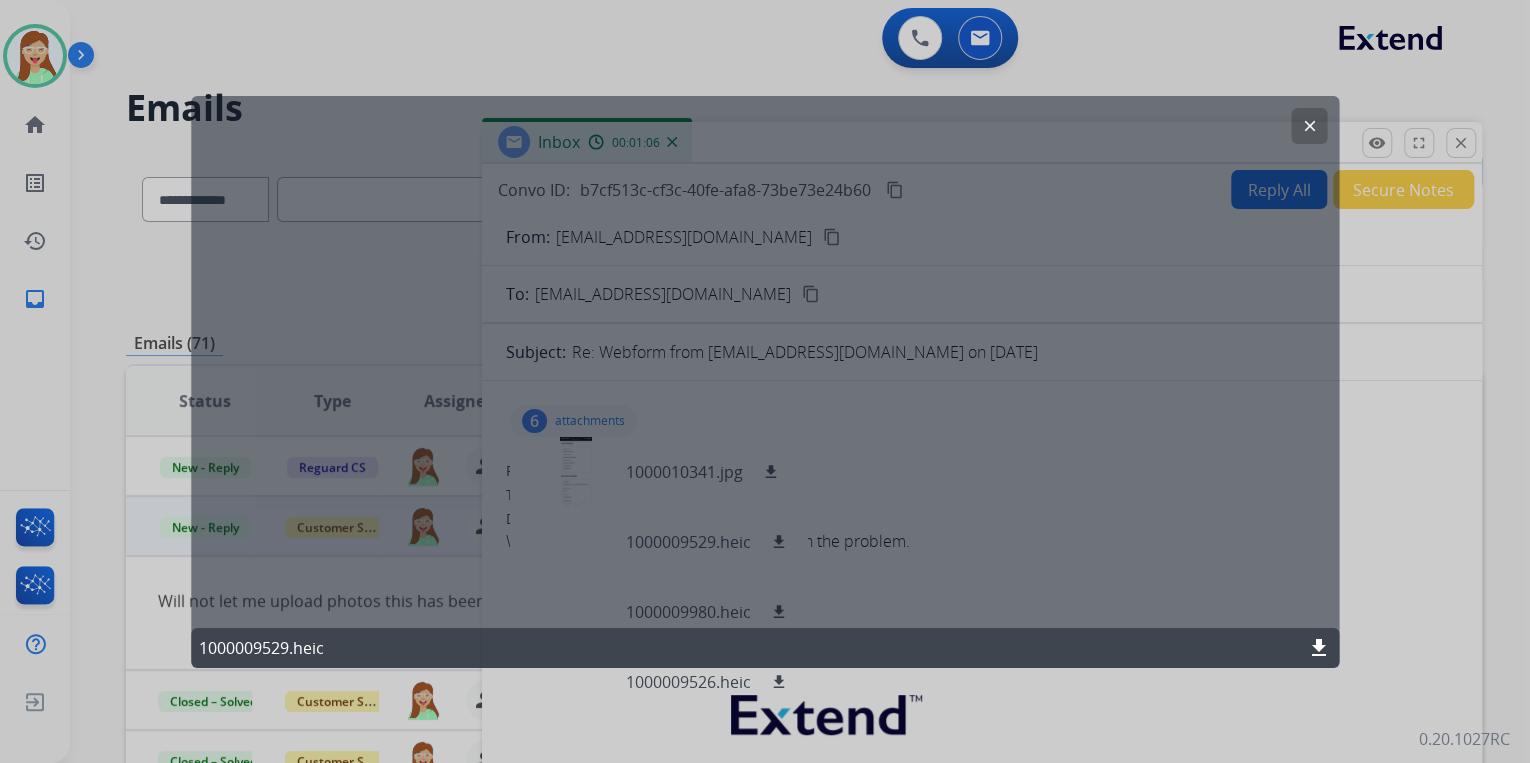 click on "clear" 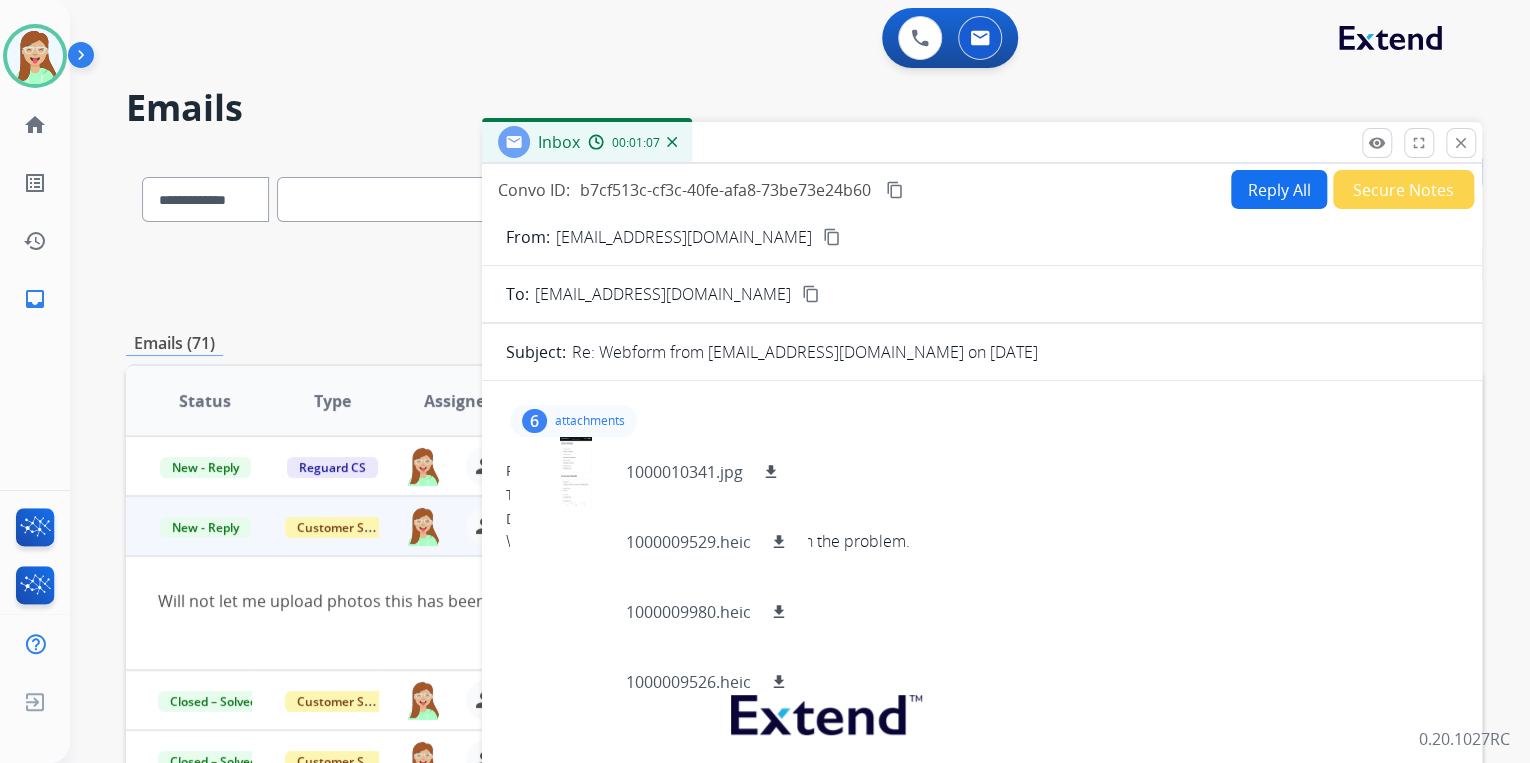 click on "Reply All" at bounding box center [1279, 189] 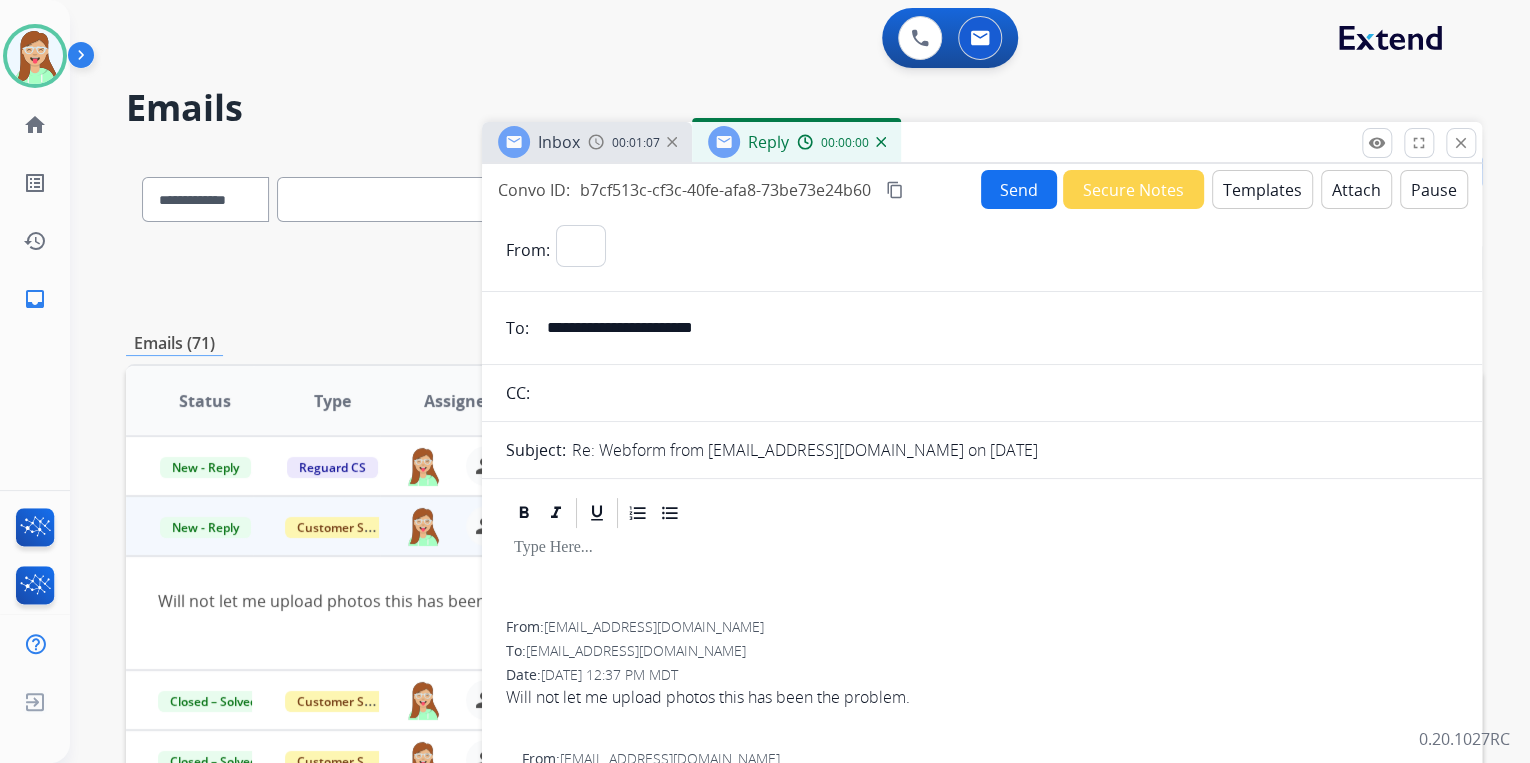 click on "Templates" at bounding box center [1262, 189] 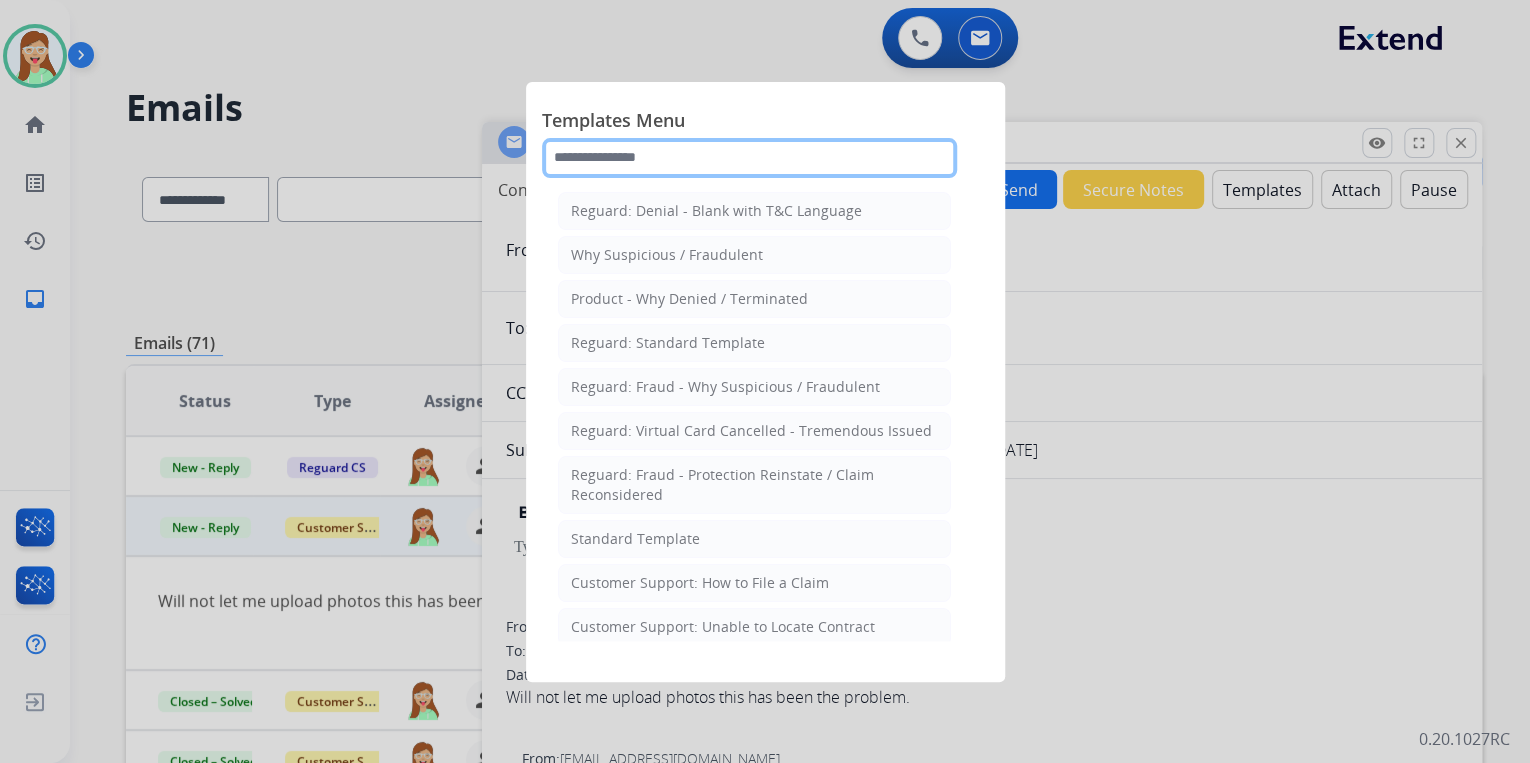 click 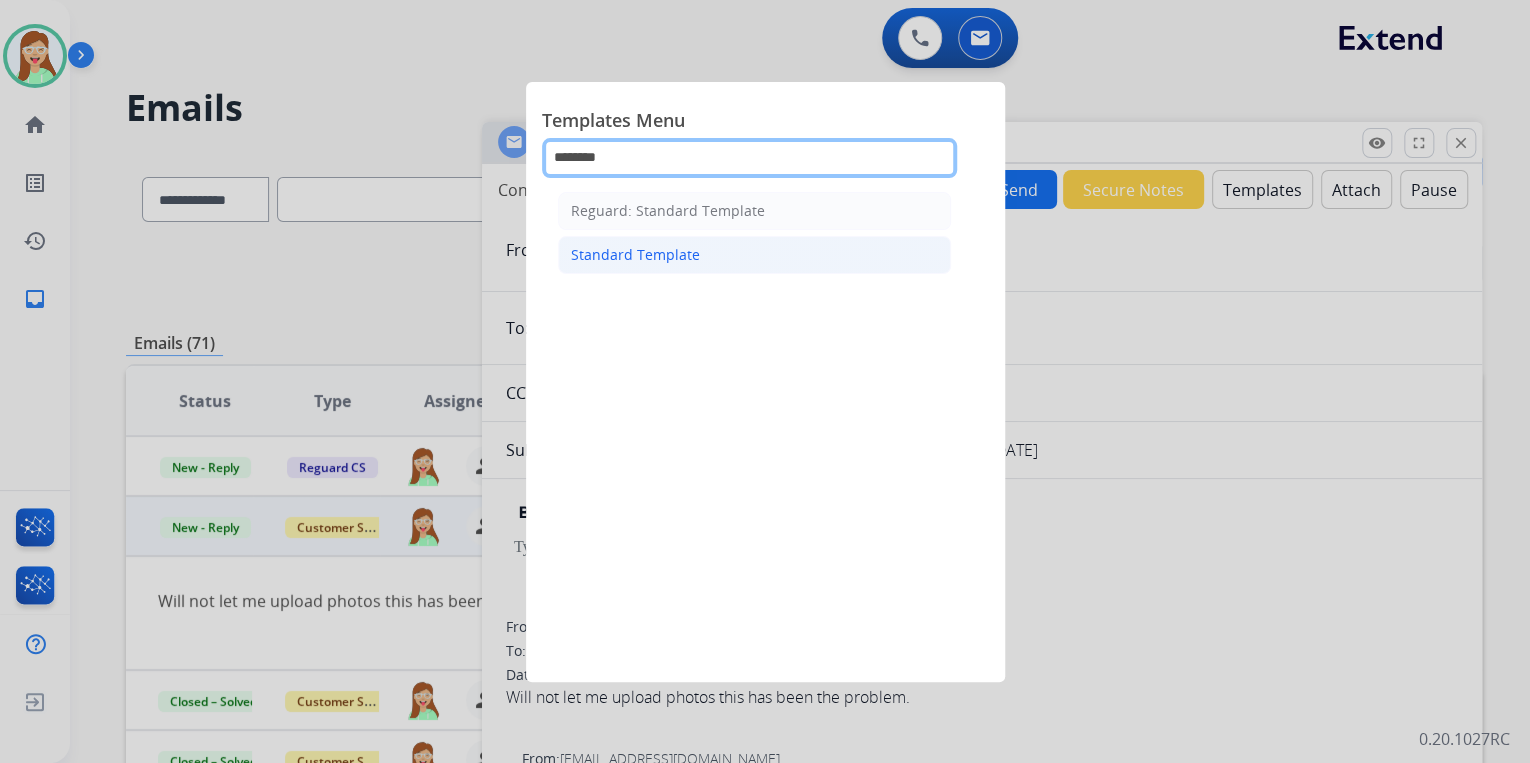 type on "********" 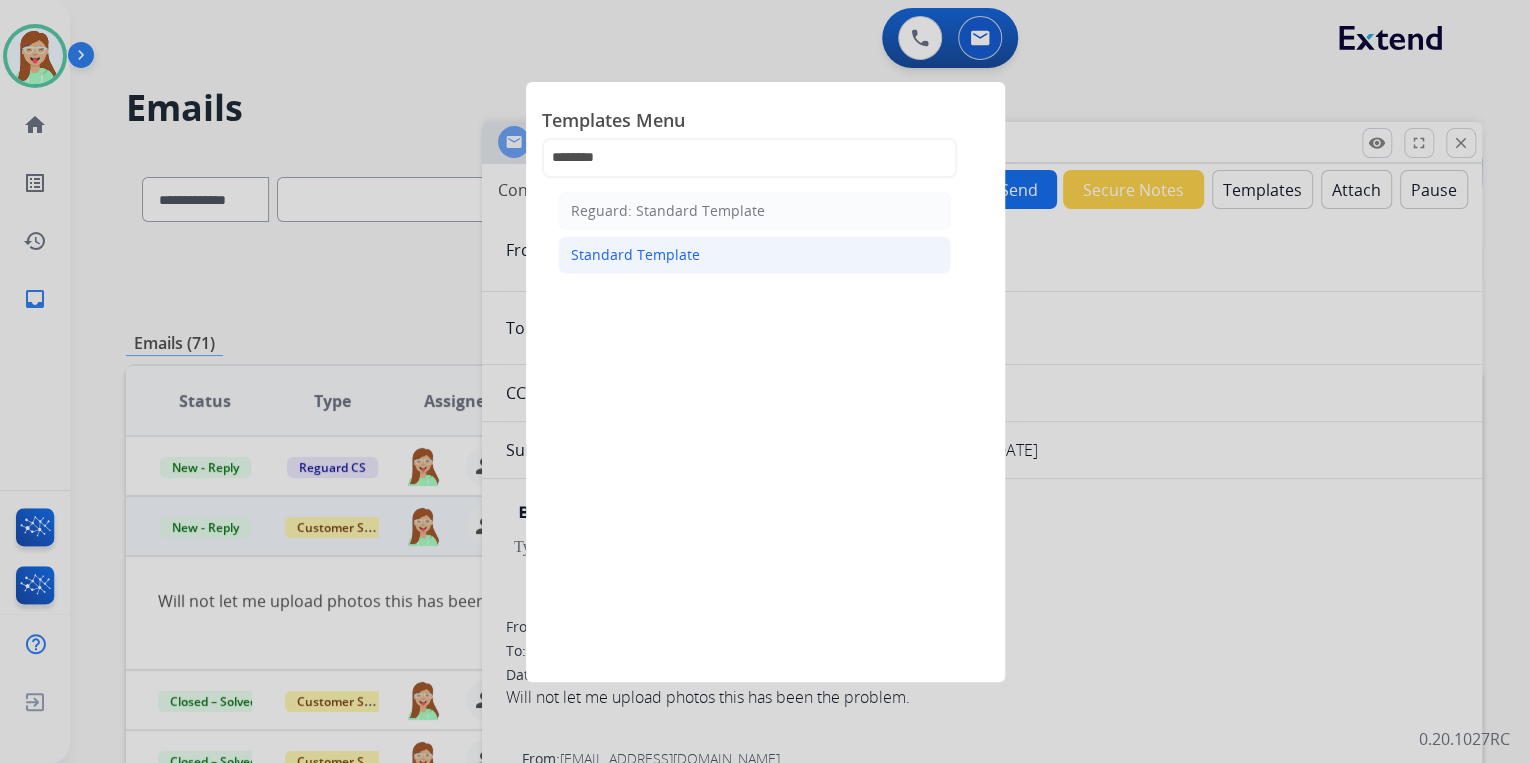 click on "Standard Template" 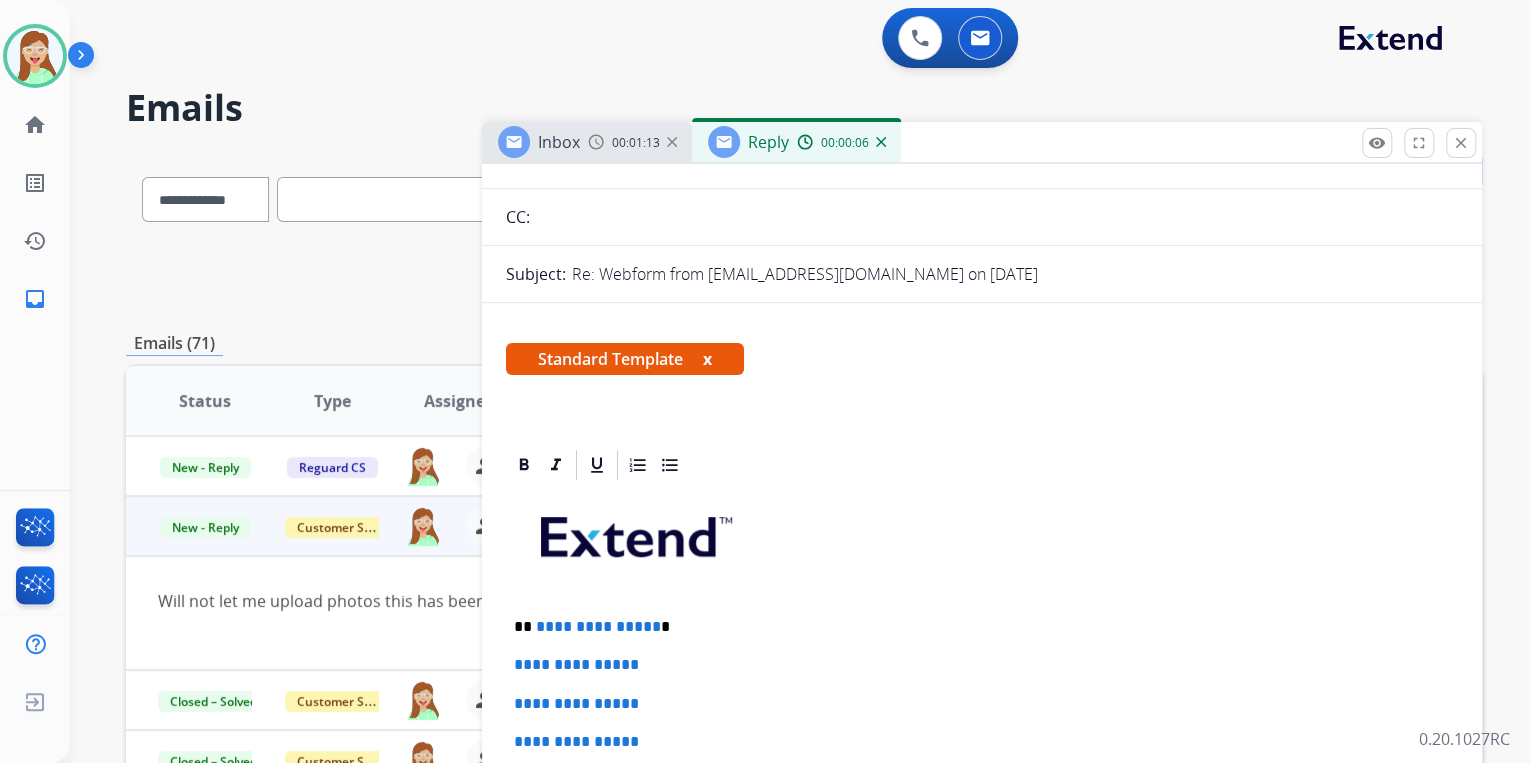 scroll, scrollTop: 320, scrollLeft: 0, axis: vertical 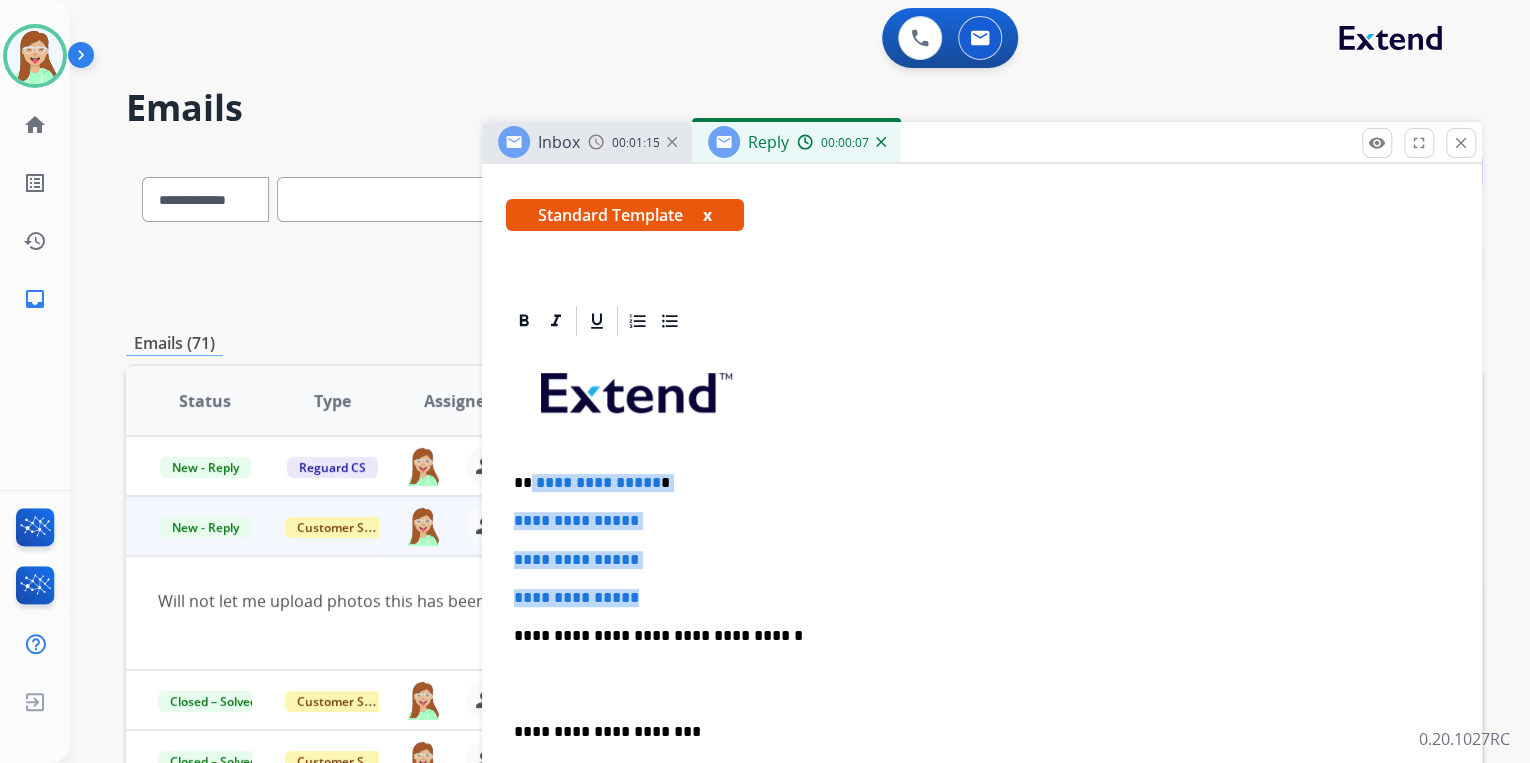 drag, startPoint x: 653, startPoint y: 596, endPoint x: 529, endPoint y: 463, distance: 181.83784 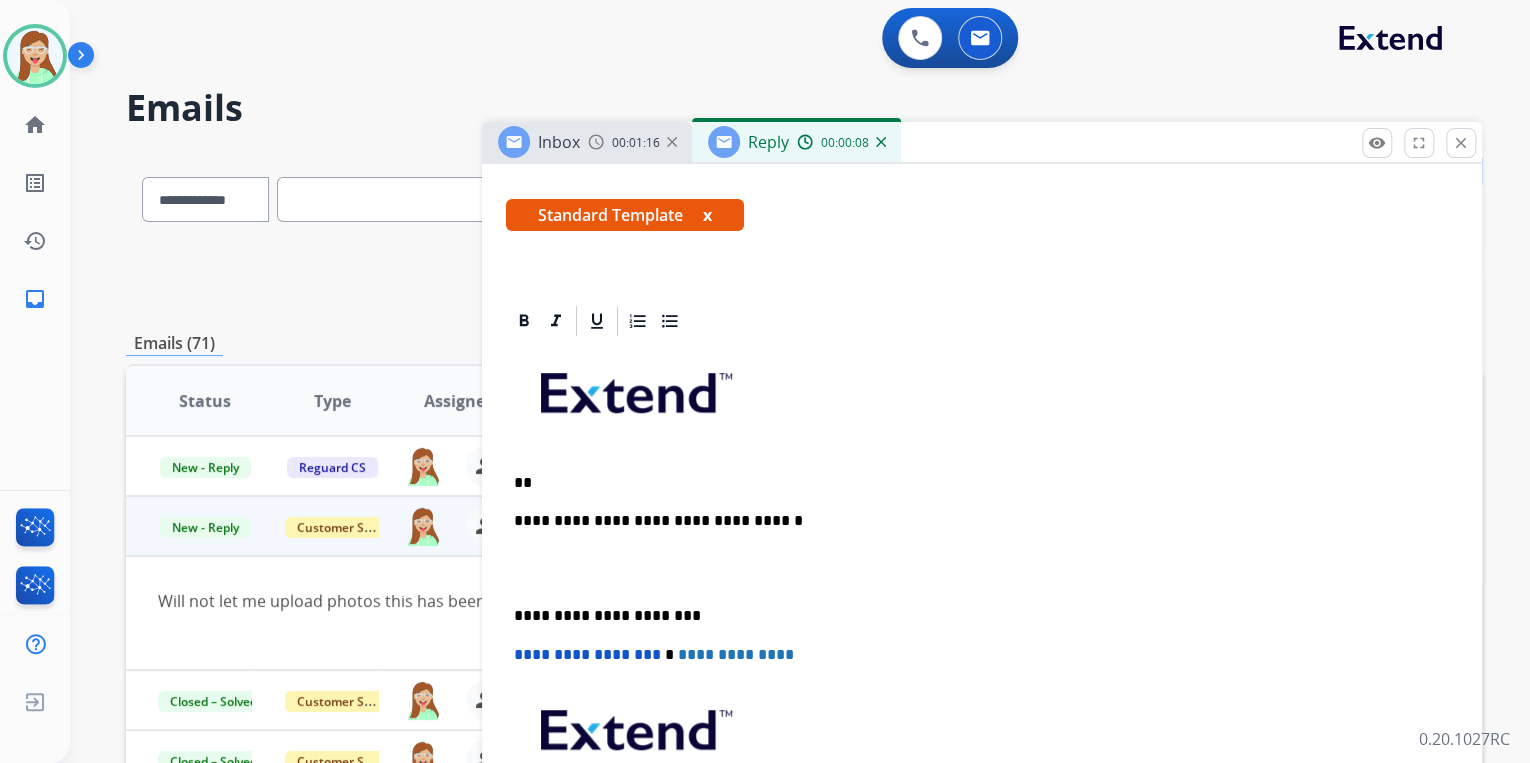 type 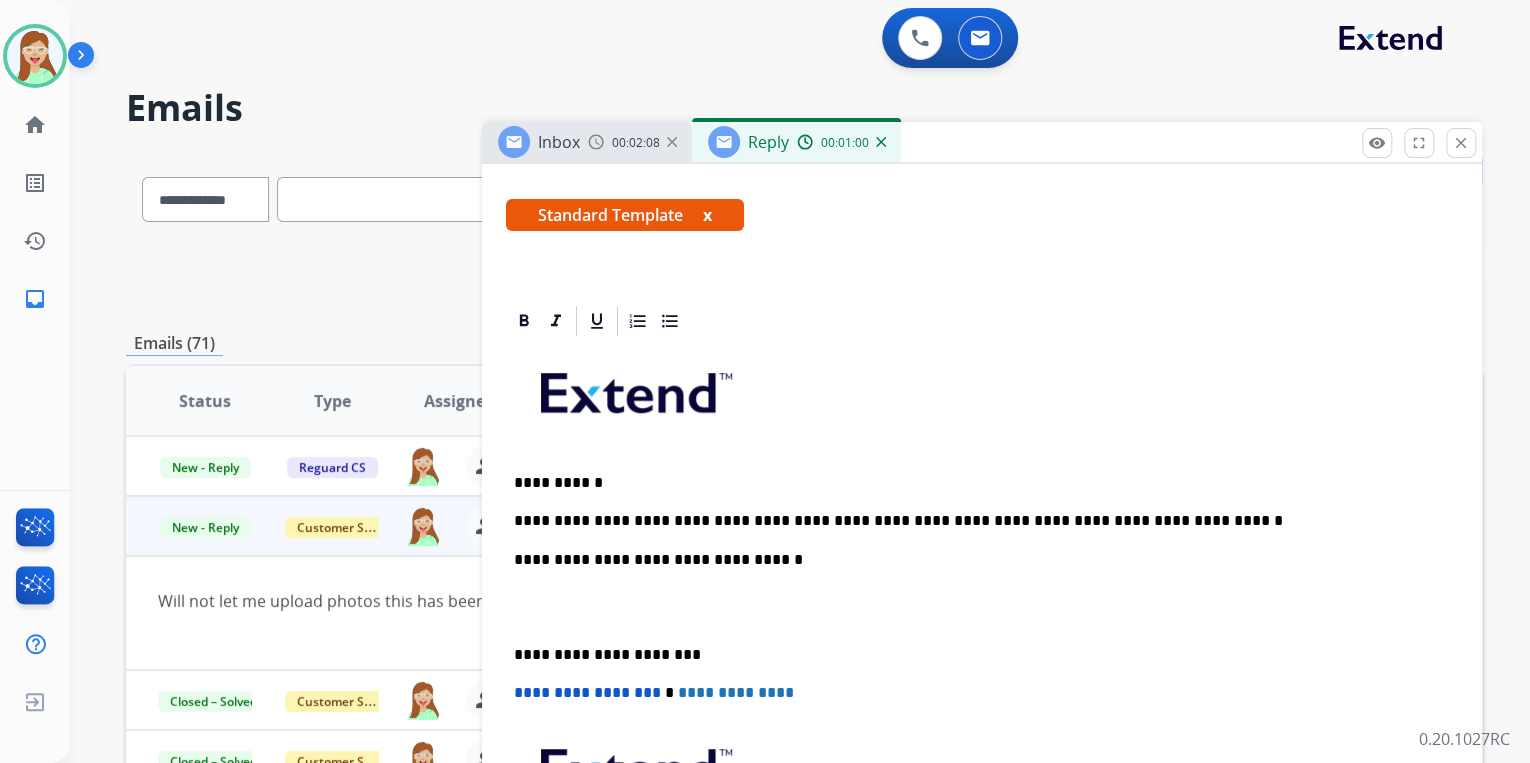 click on "**********" at bounding box center (982, 644) 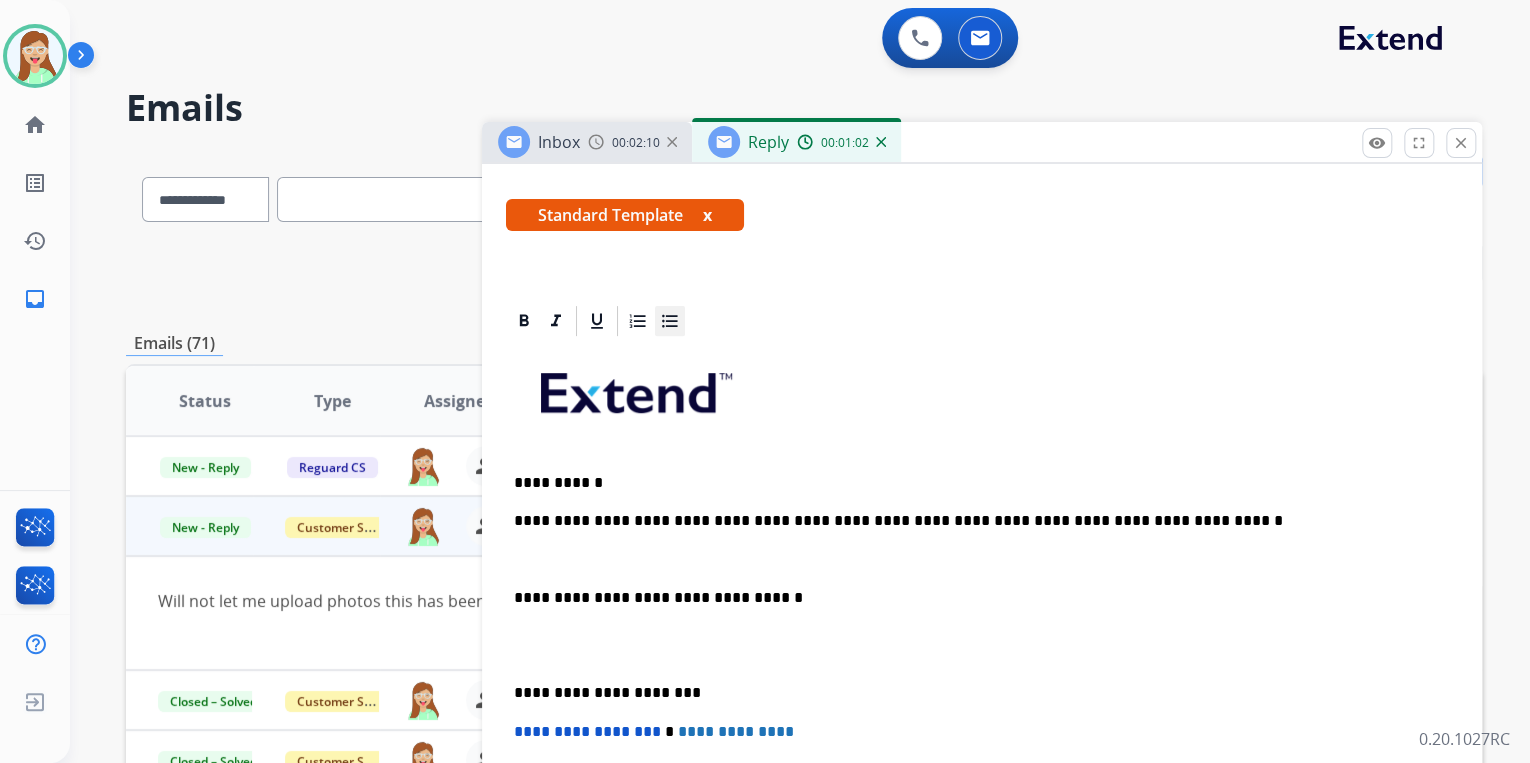 click at bounding box center [670, 321] 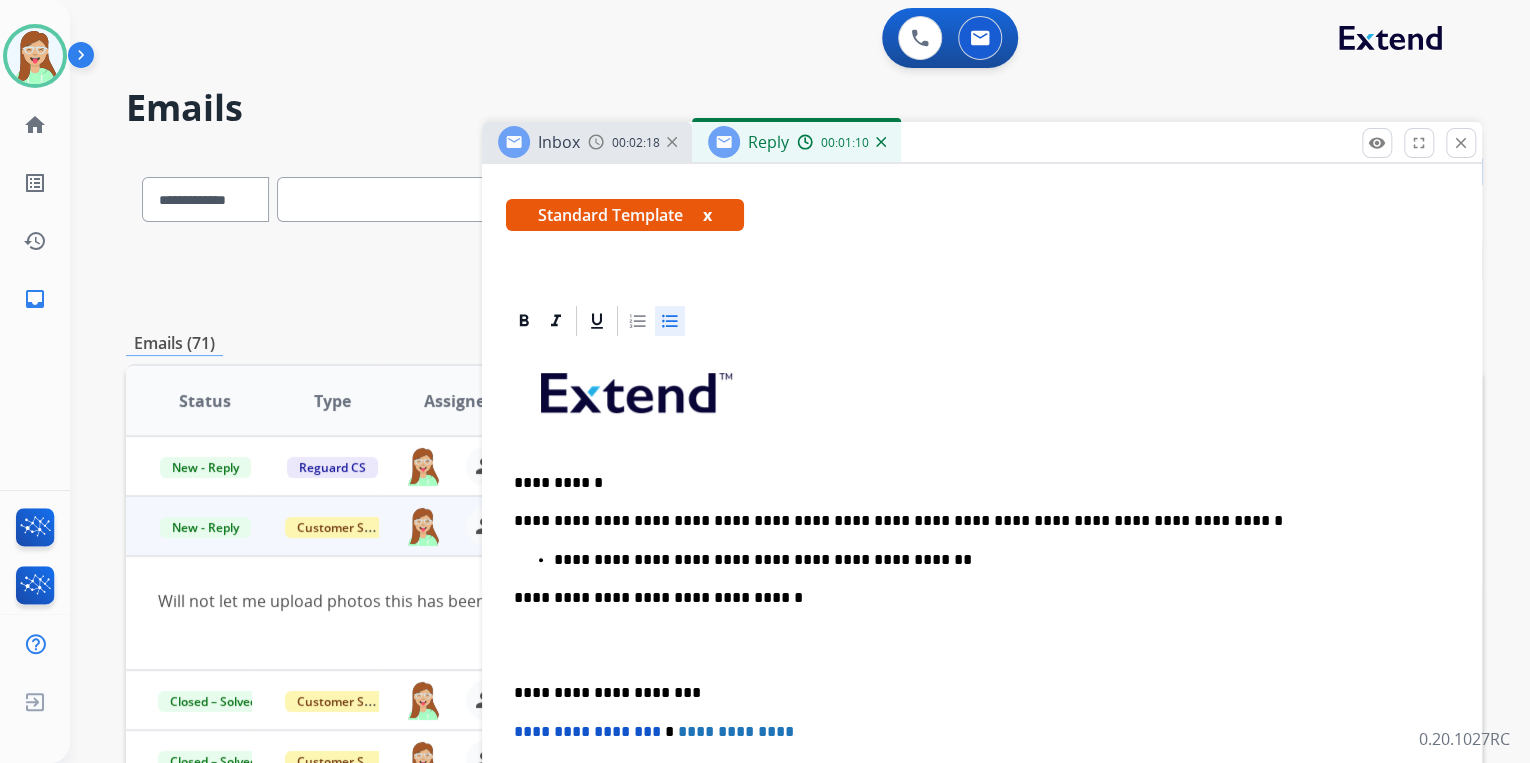 click on "**********" at bounding box center (994, 560) 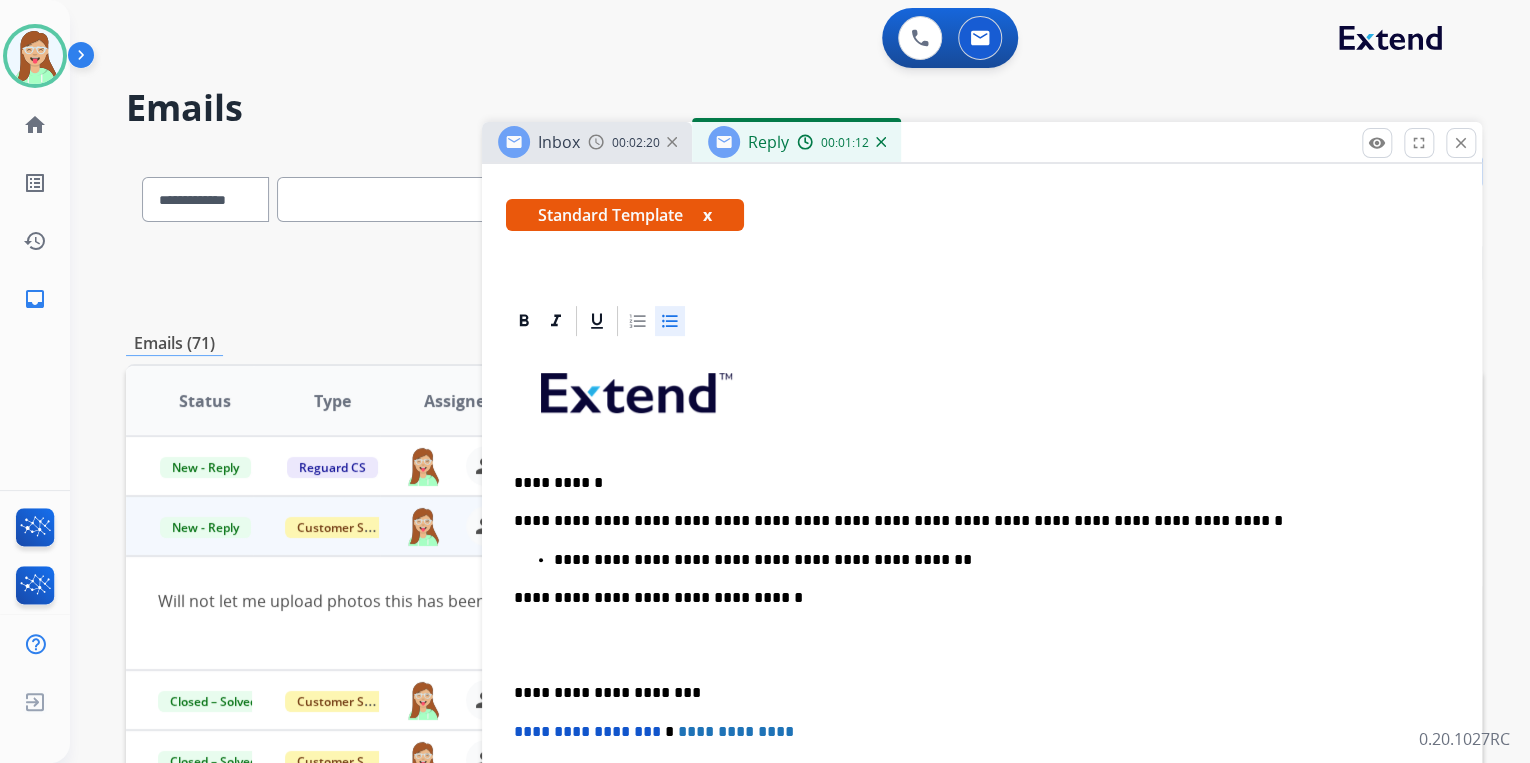 click on "**********" at bounding box center [994, 560] 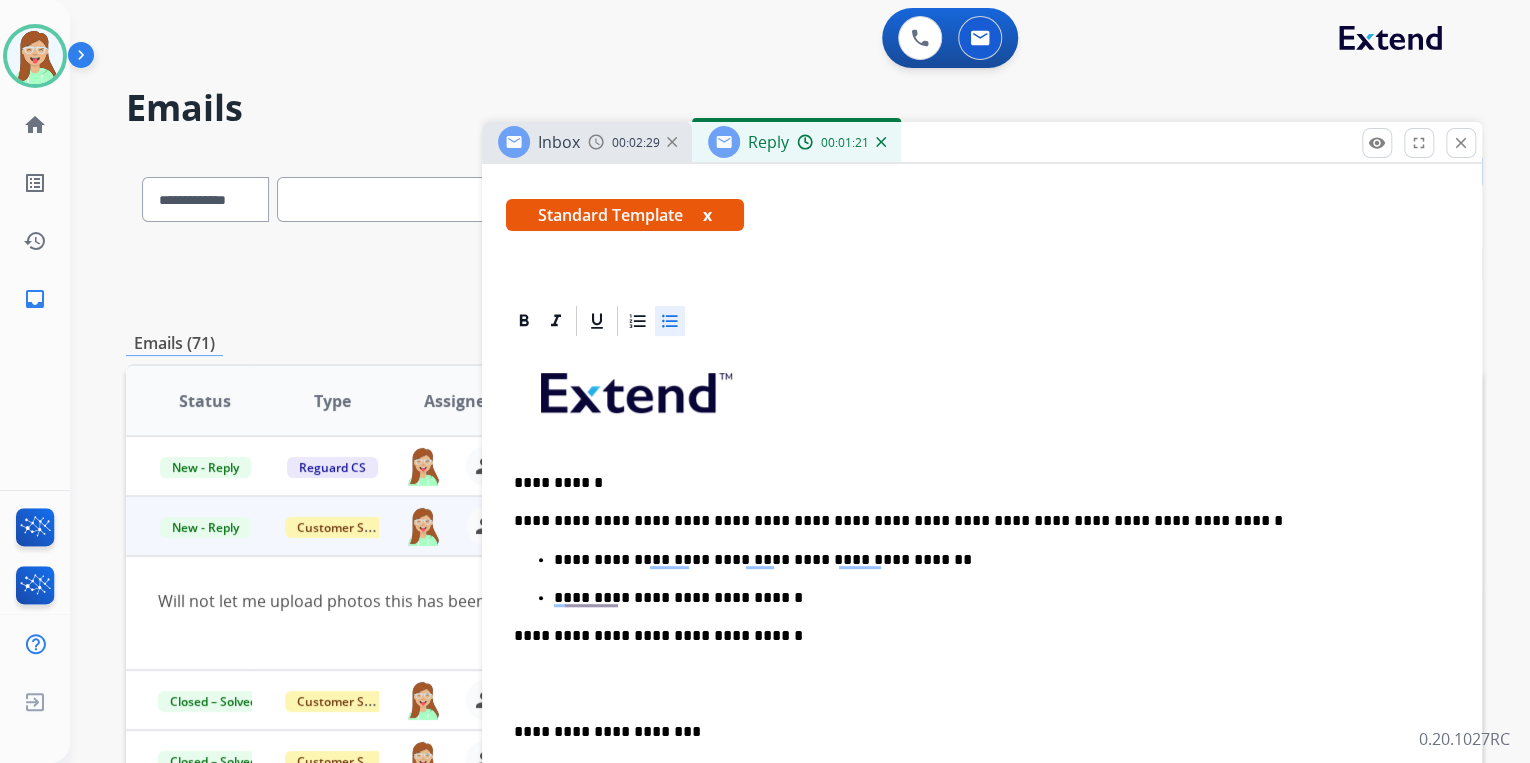click on "**********" at bounding box center [994, 598] 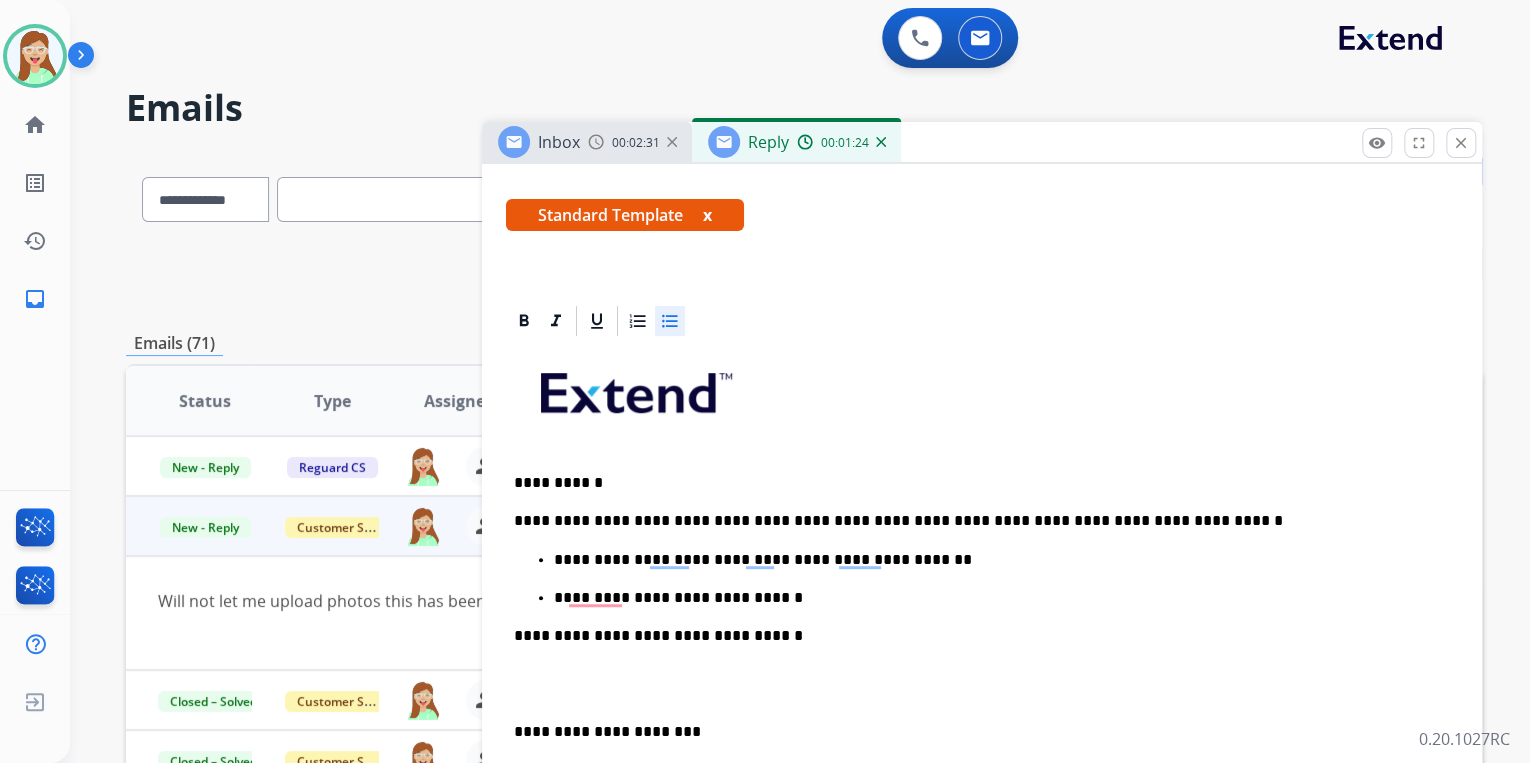click on "**********" at bounding box center (994, 598) 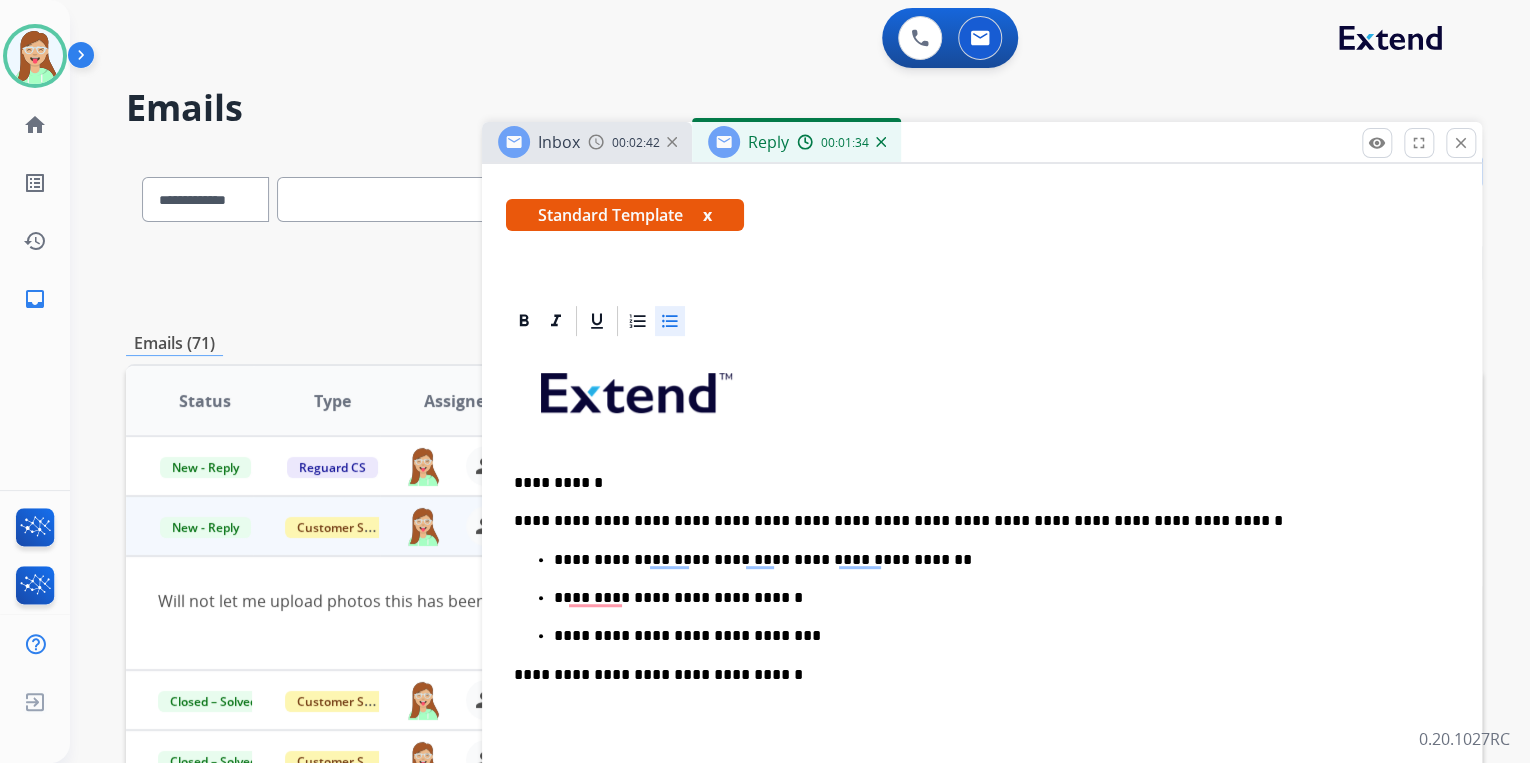 click on "**********" at bounding box center [994, 636] 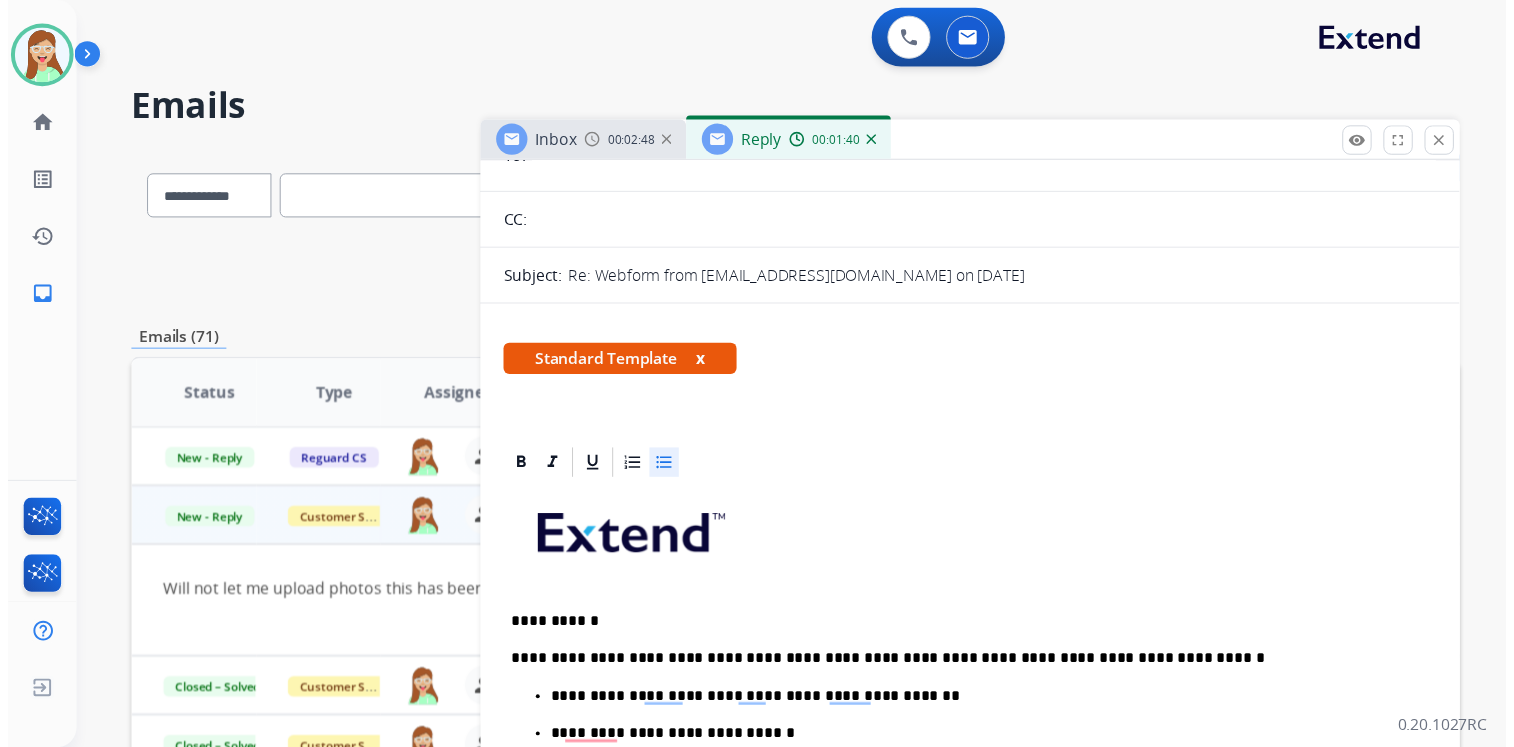 scroll, scrollTop: 0, scrollLeft: 0, axis: both 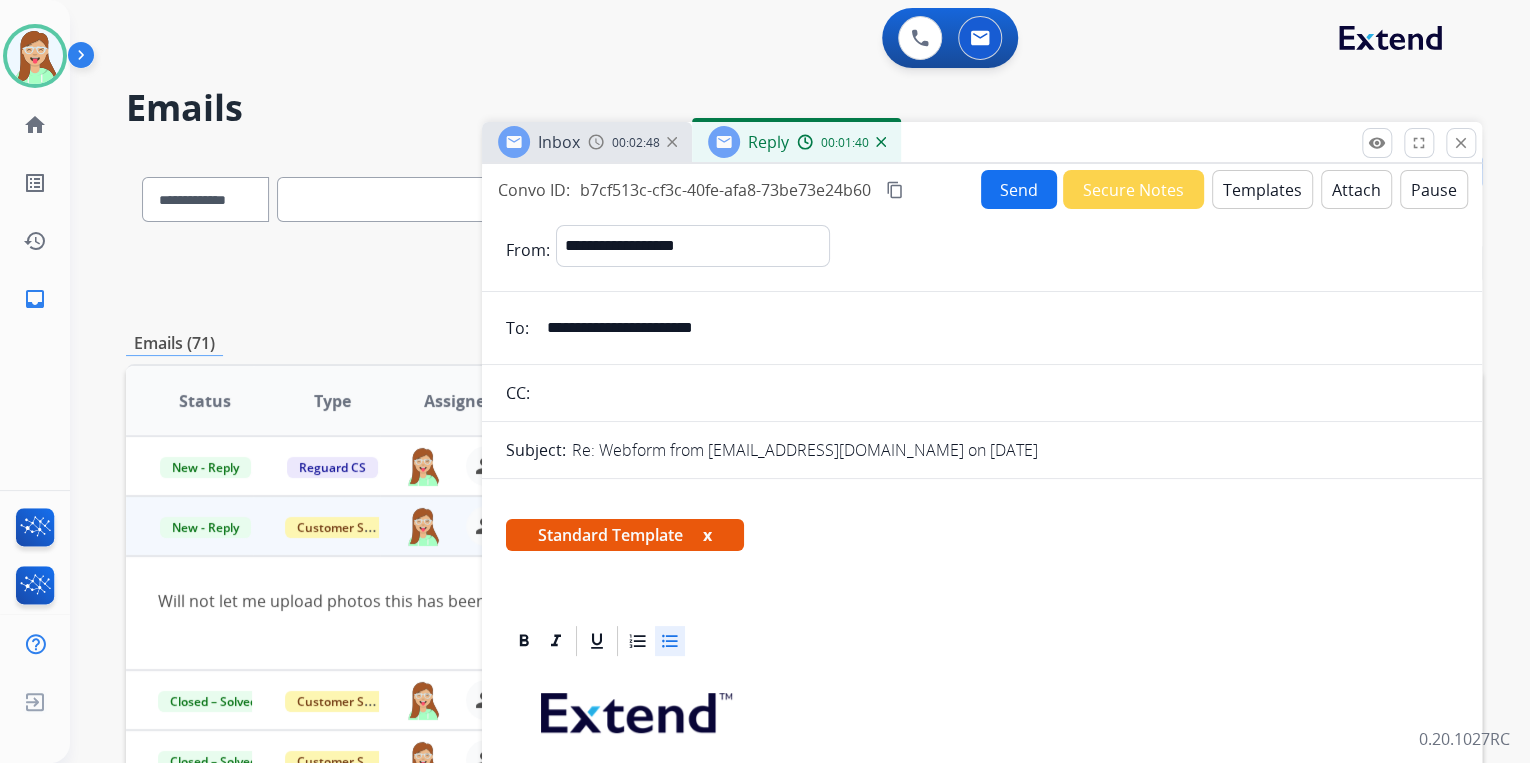 click on "Send" at bounding box center (1019, 189) 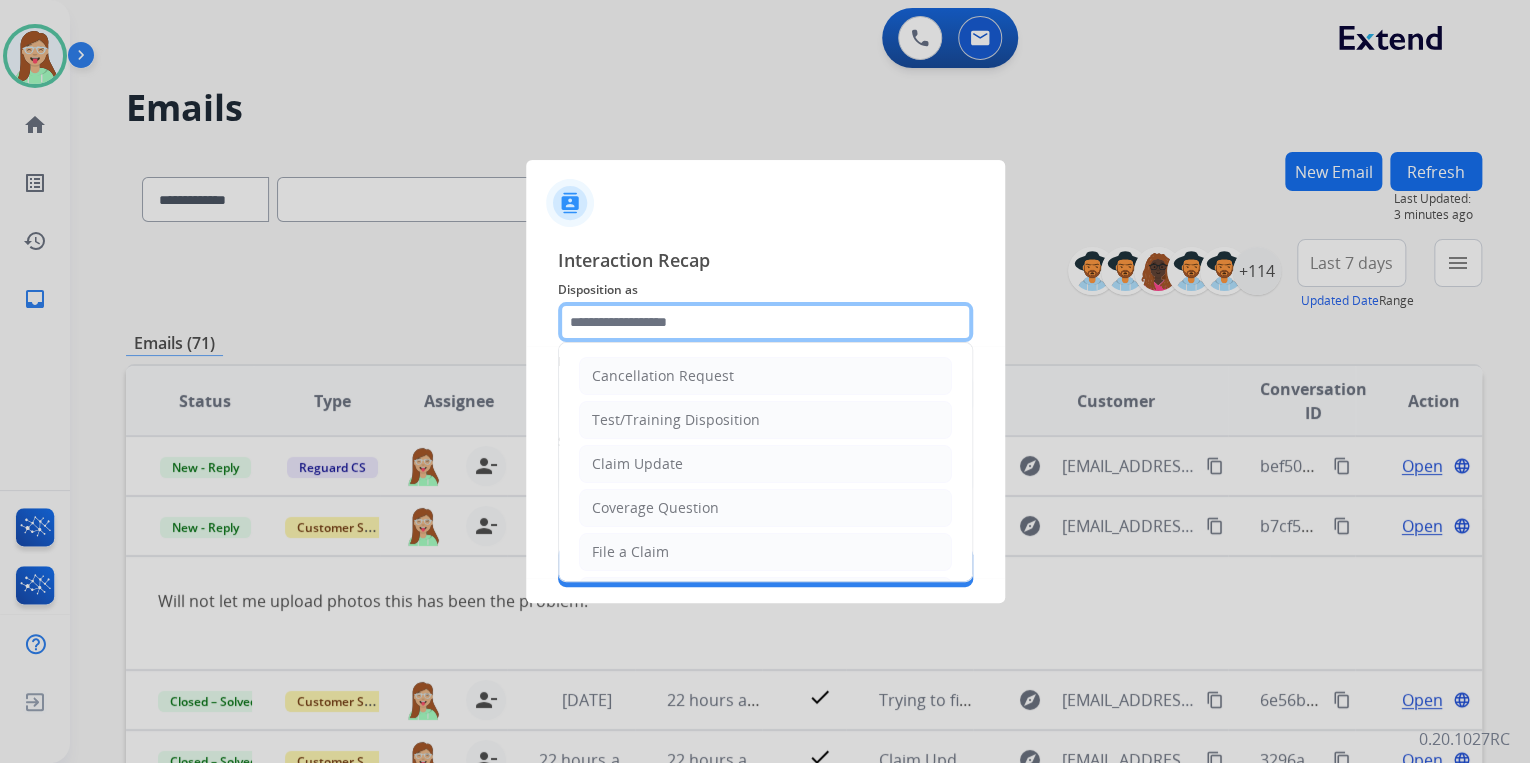 click 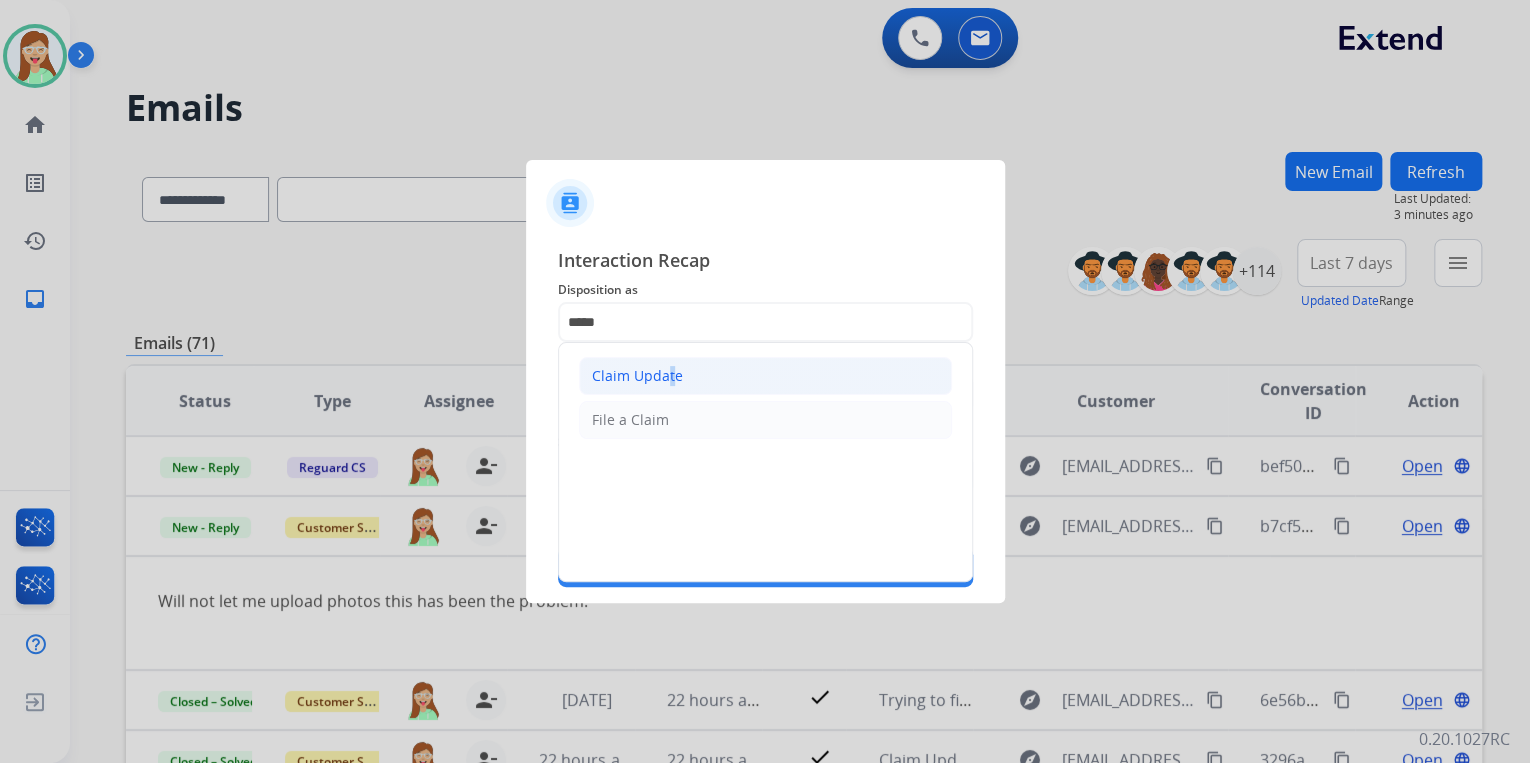 click on "Claim Update" 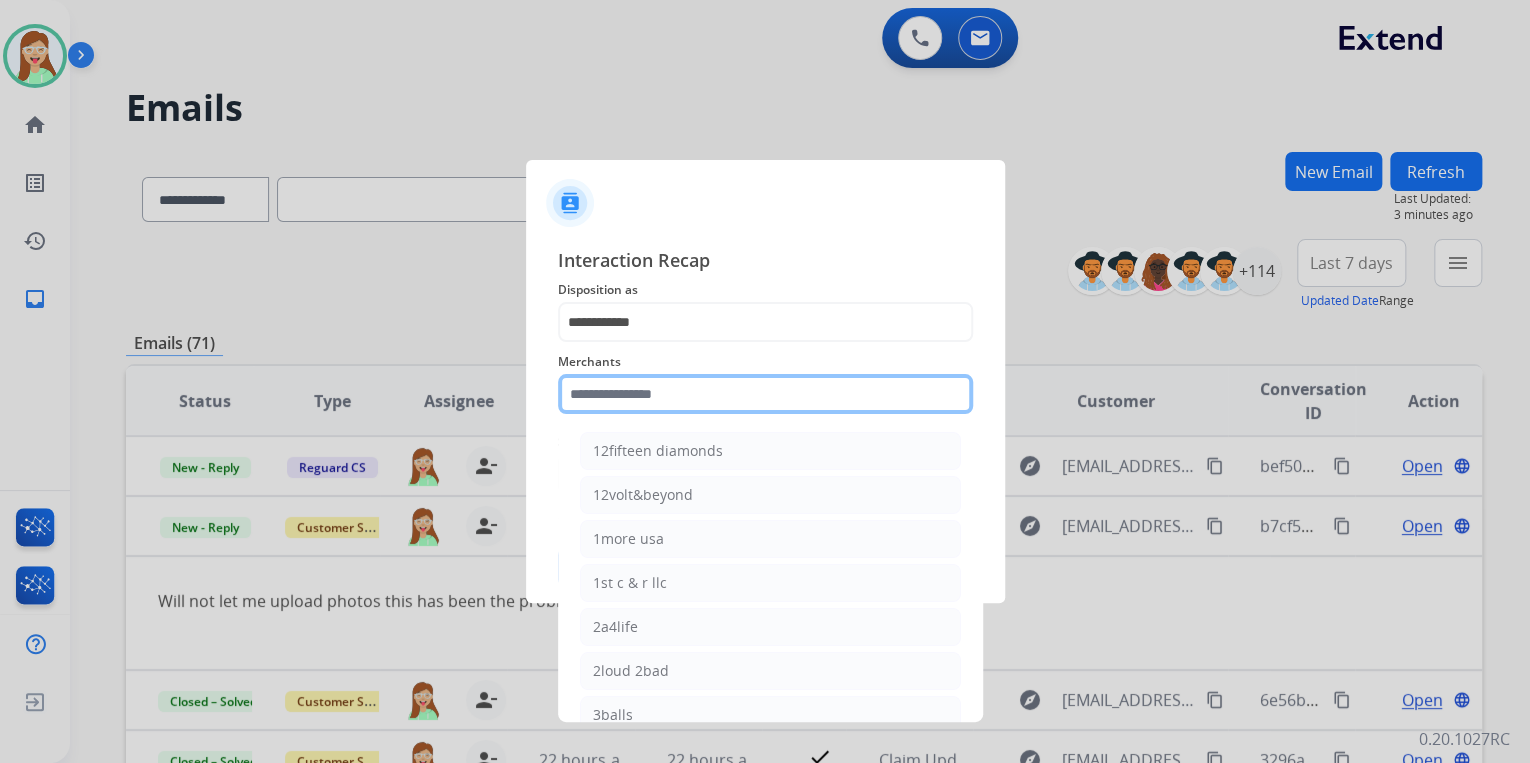 click 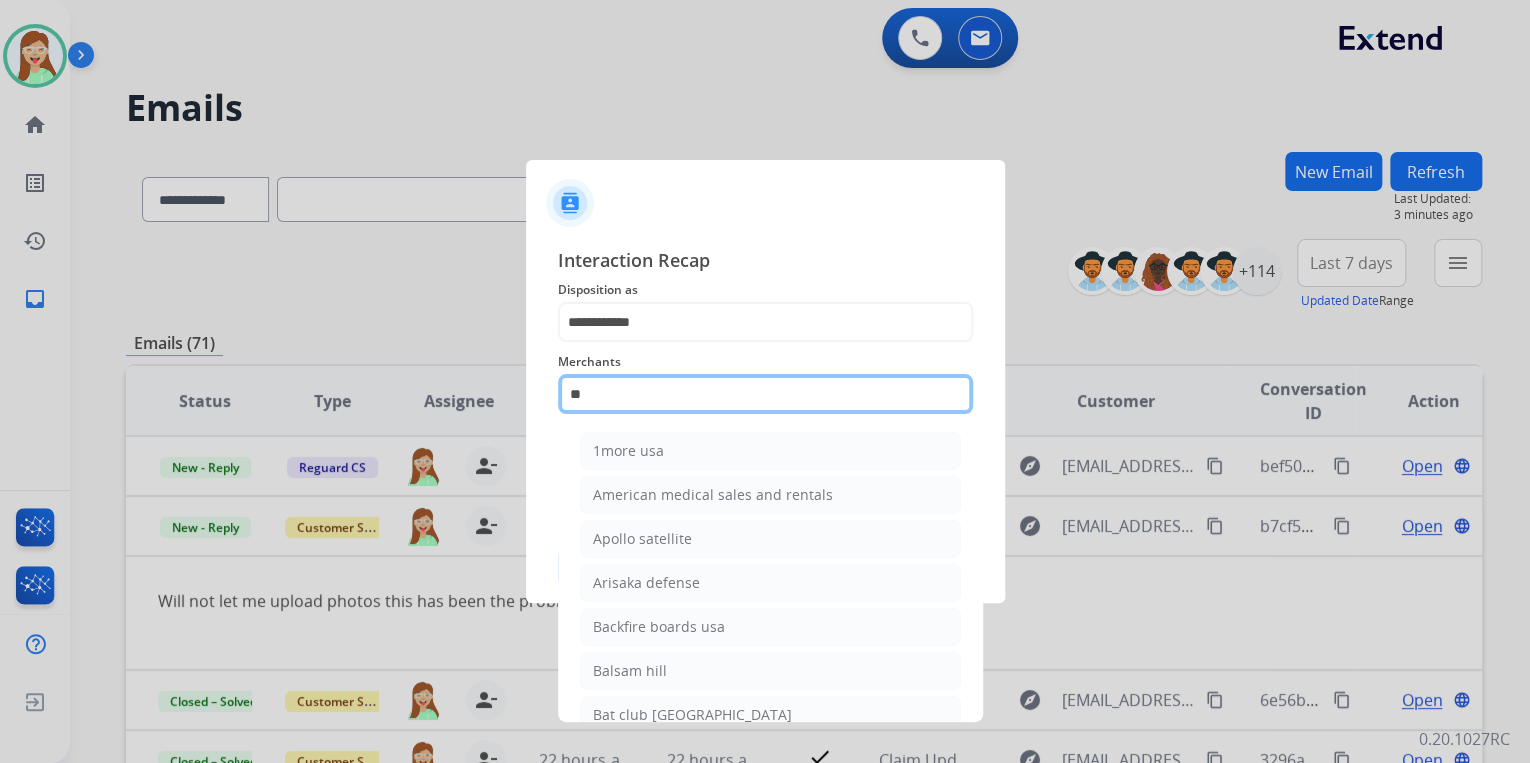 type on "*" 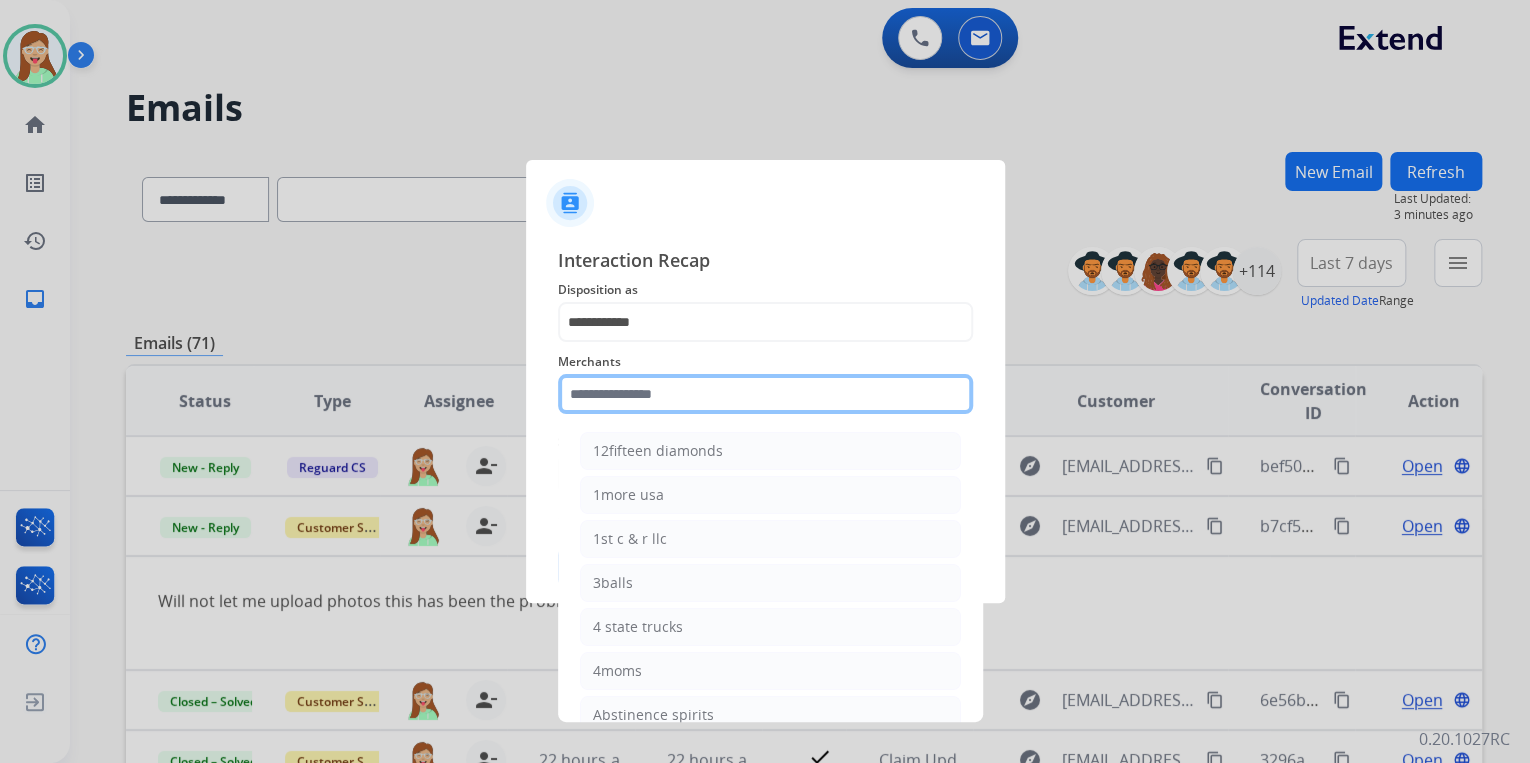 type on "*" 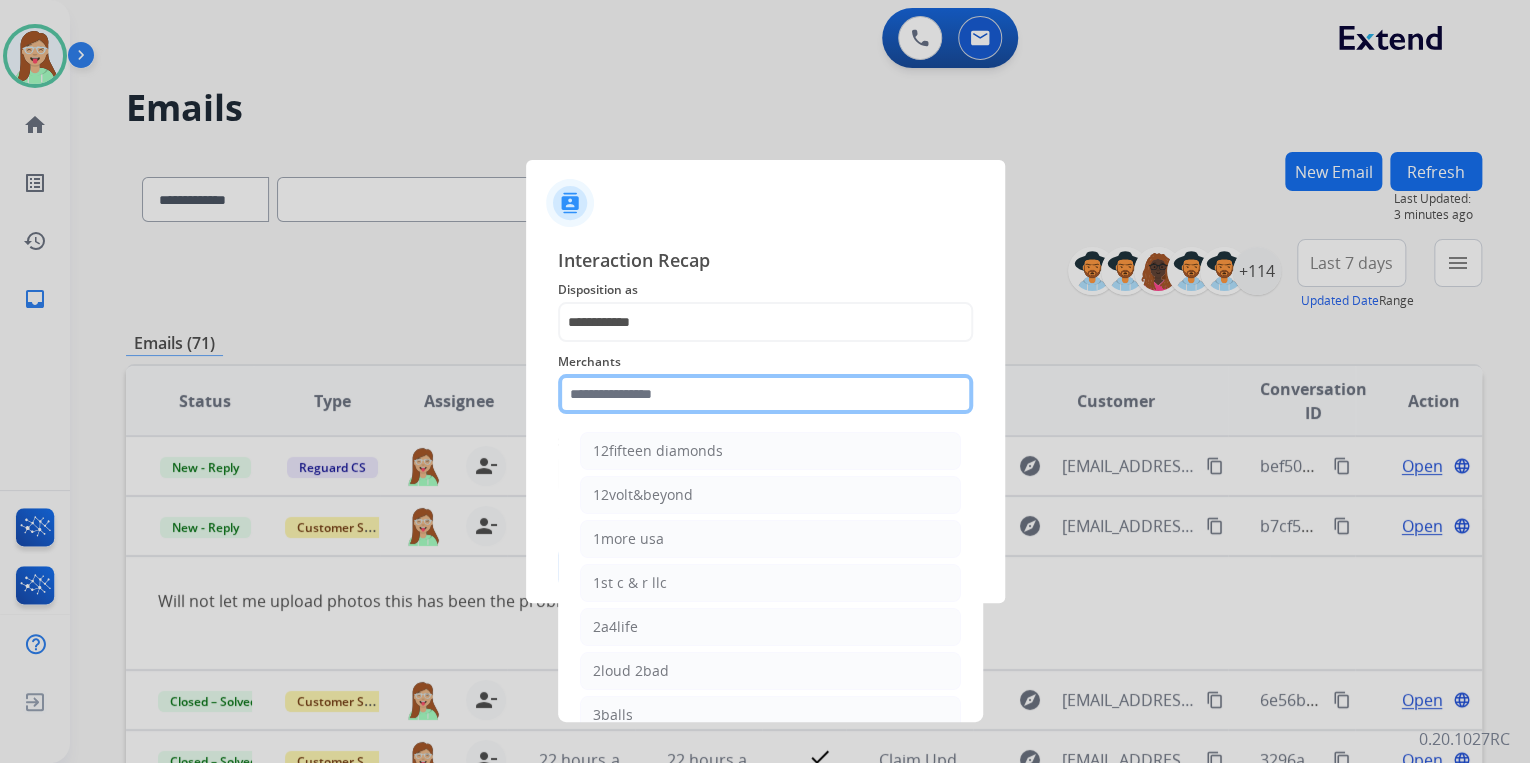 type on "*" 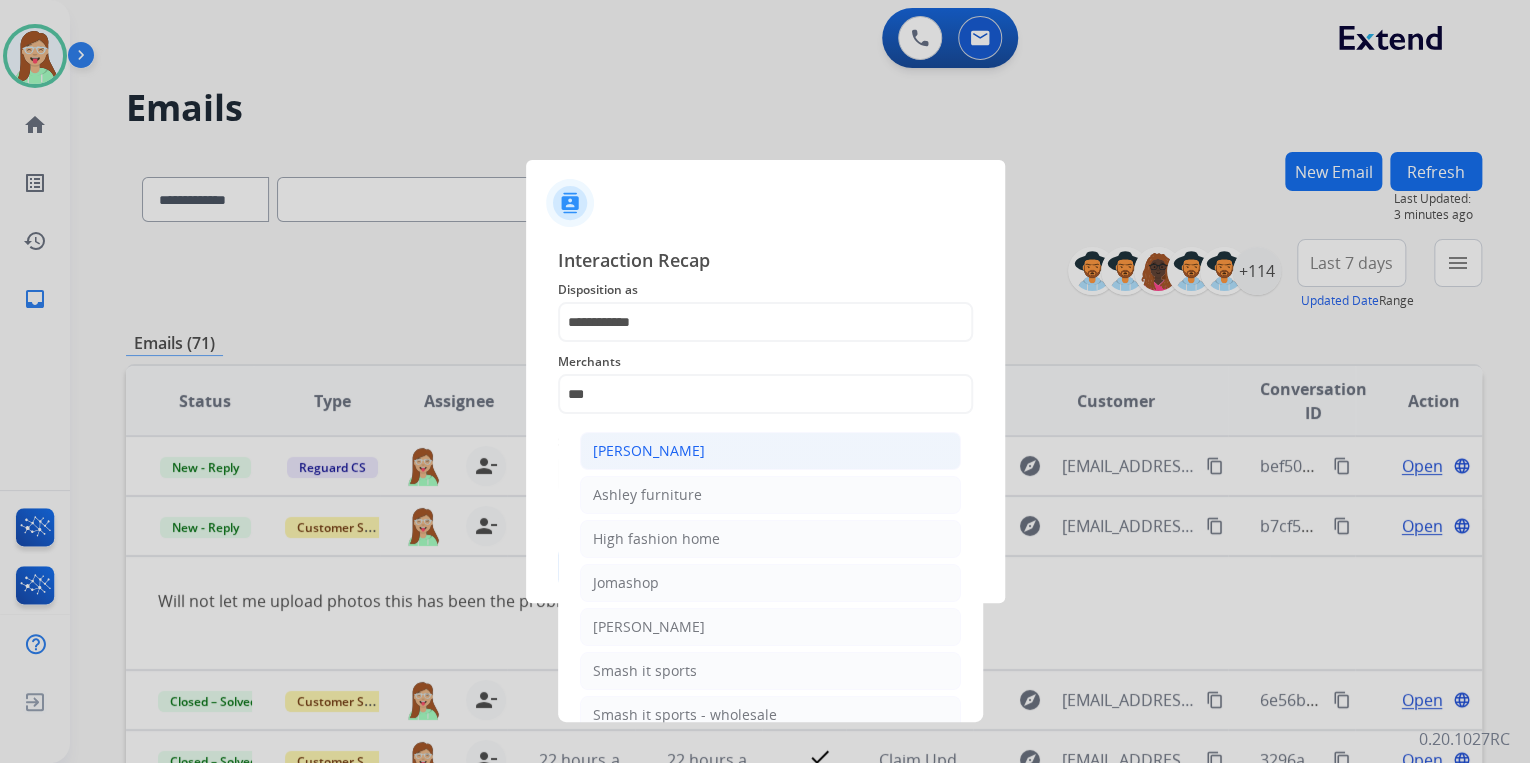 click on "Ashley - Reguard" 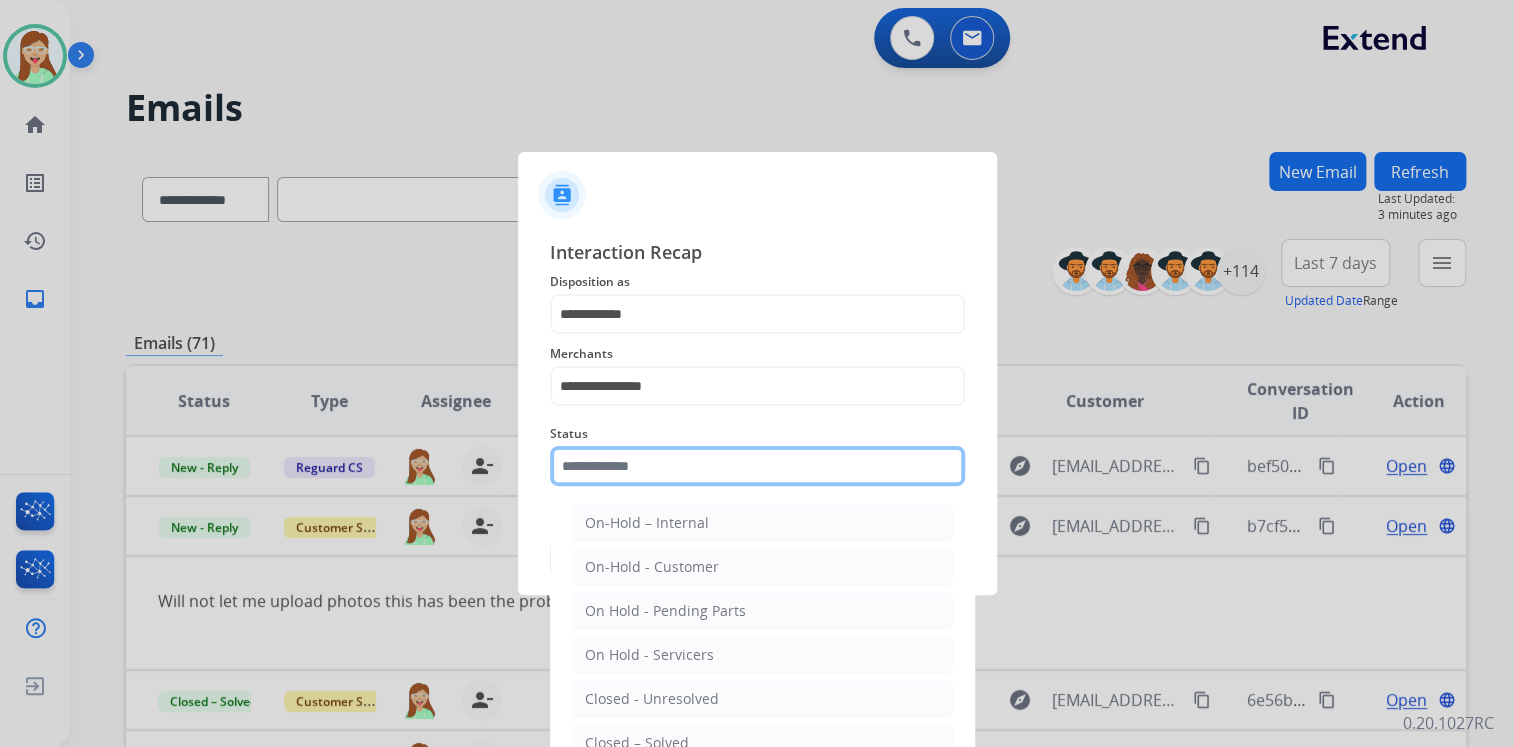 click 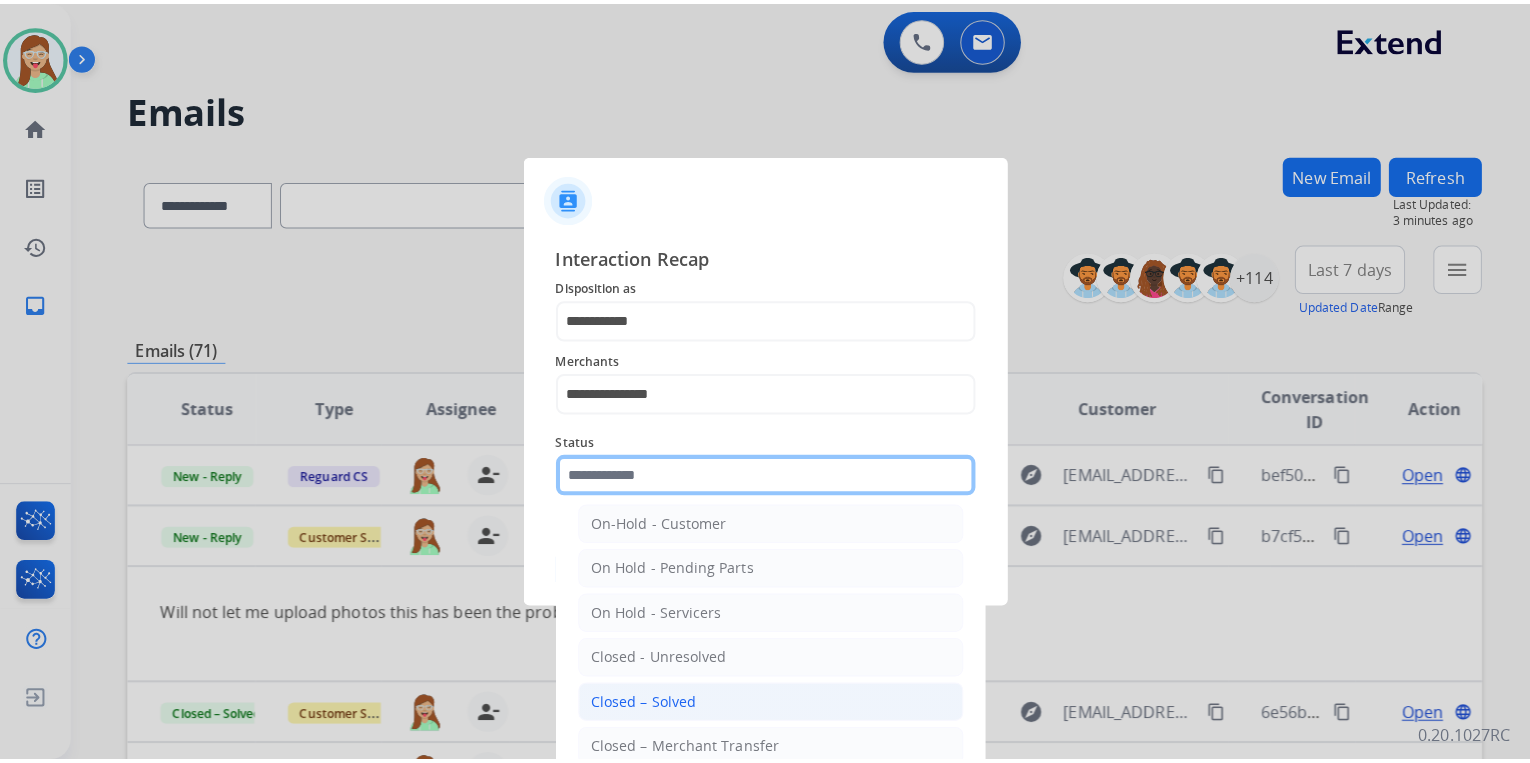 scroll, scrollTop: 116, scrollLeft: 0, axis: vertical 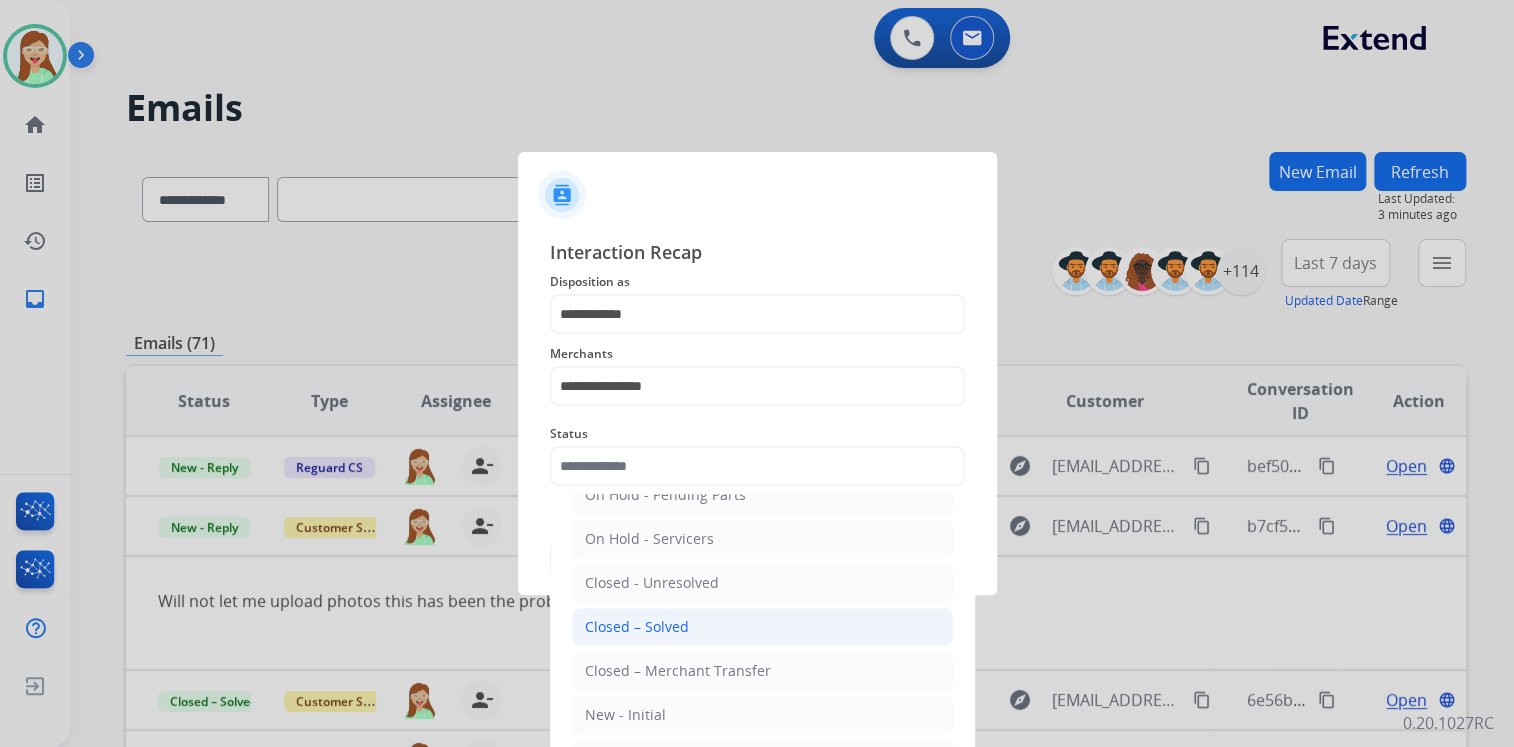 click on "Closed – Solved" 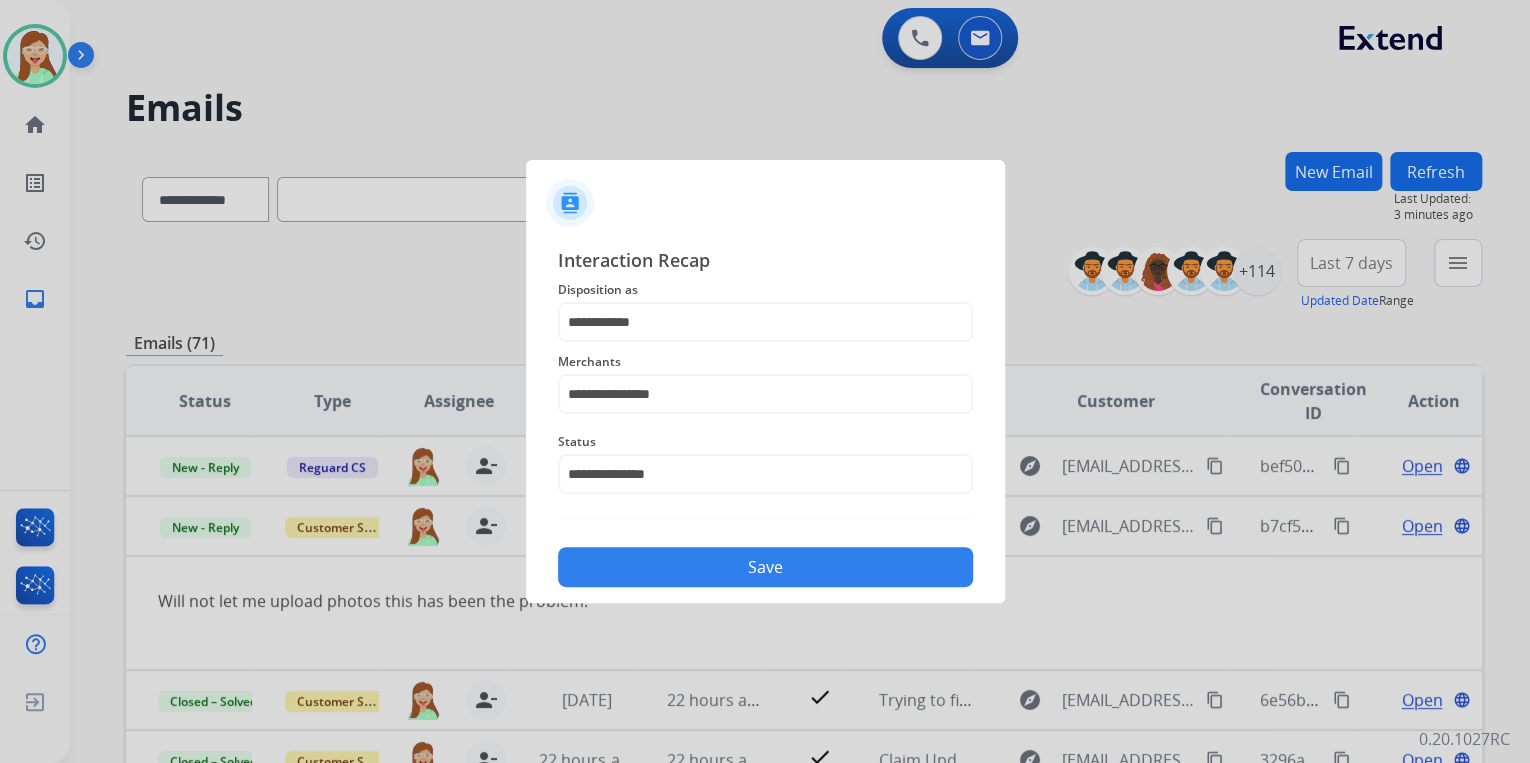 click on "Save" 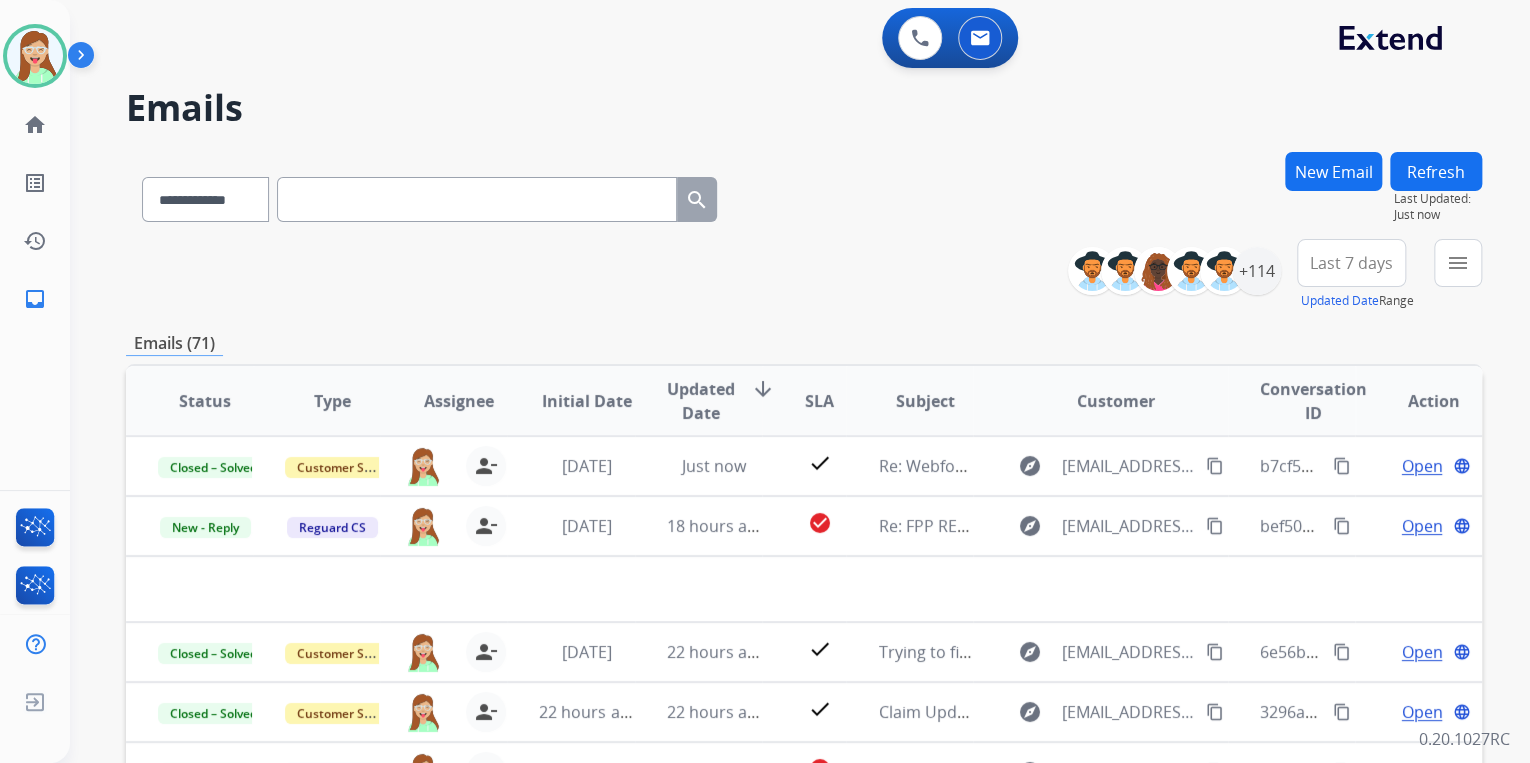 scroll, scrollTop: 80, scrollLeft: 0, axis: vertical 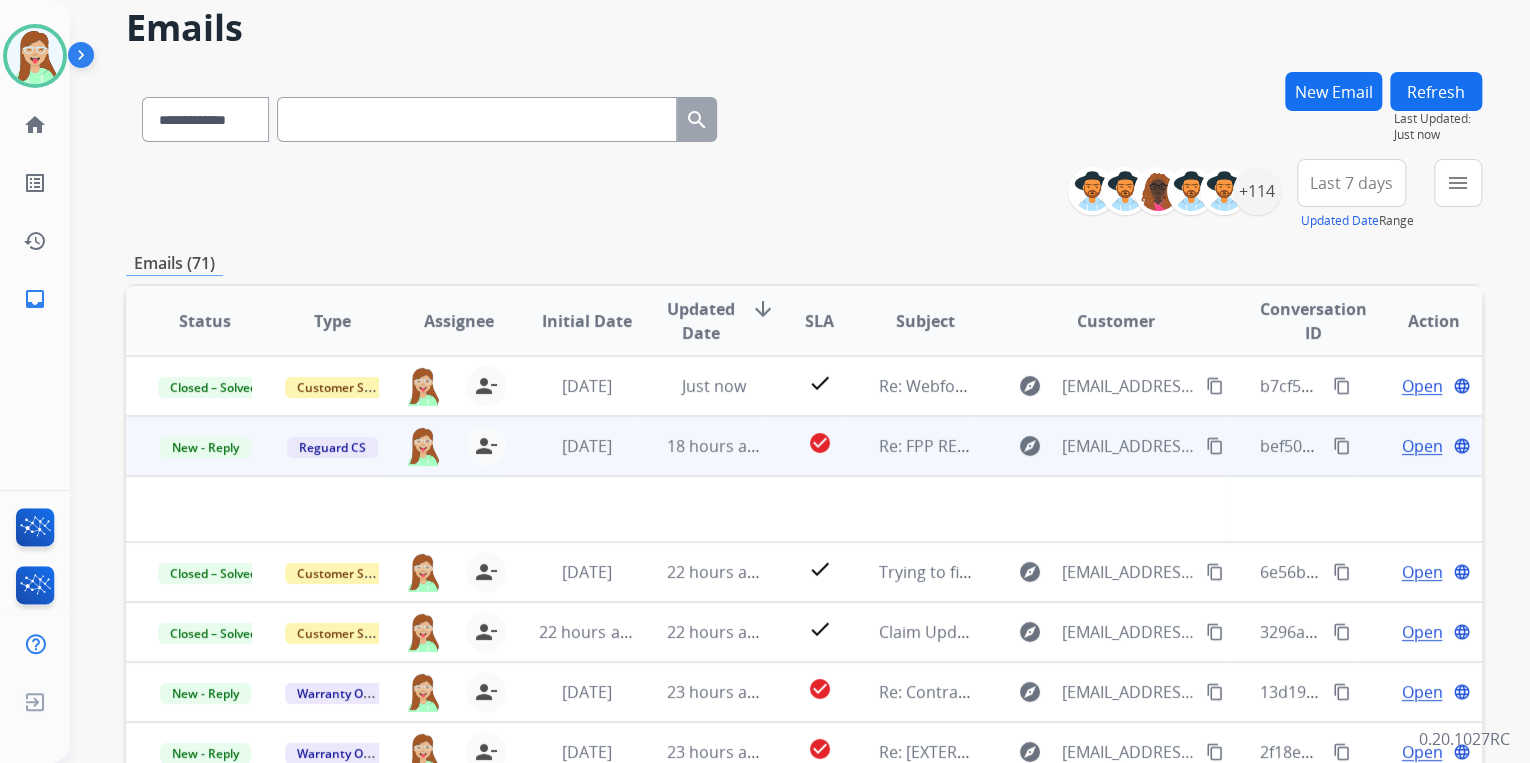 click on "explore NLopez@ashleyfurniture.com content_copy" at bounding box center (1100, 446) 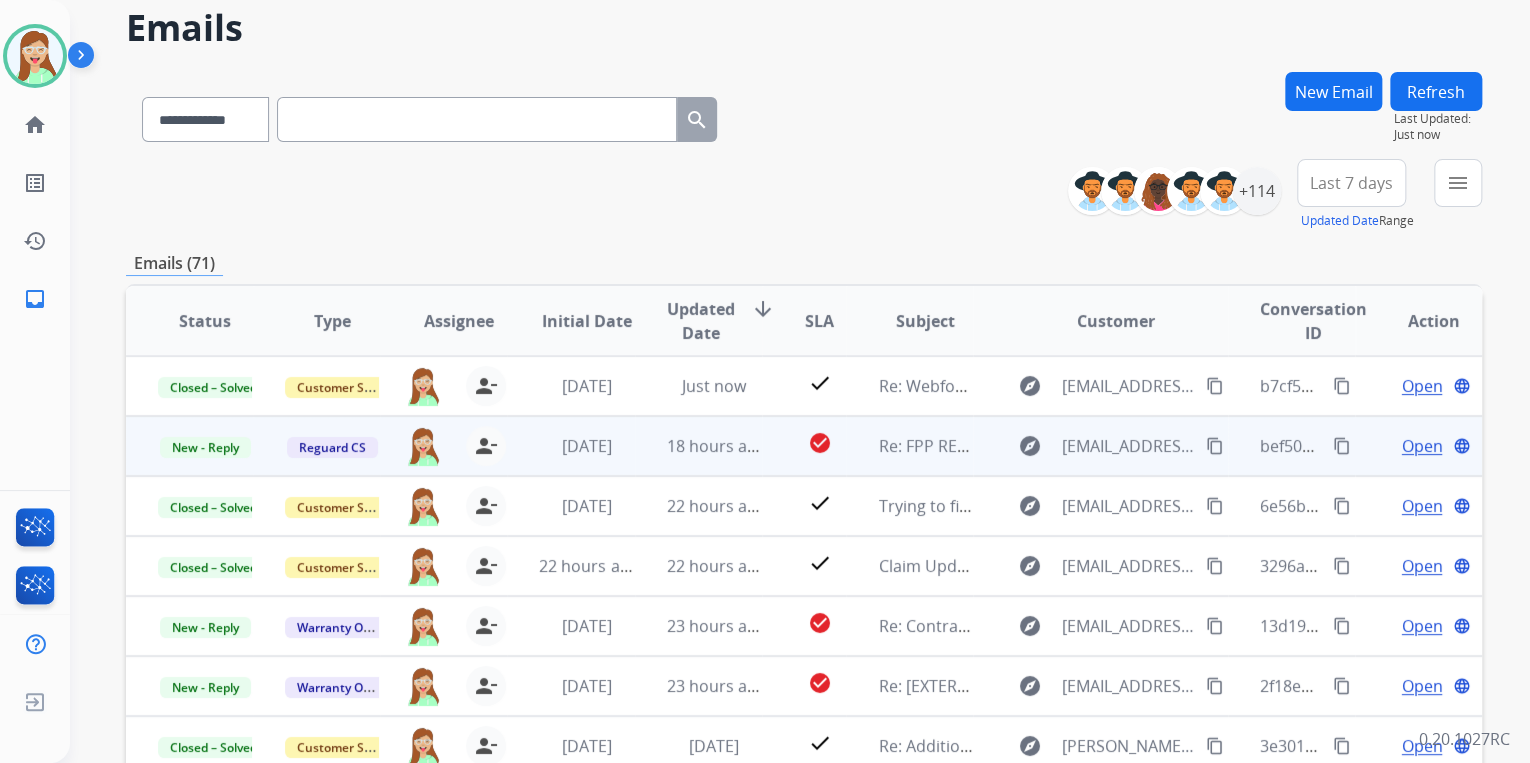 click on "Open" at bounding box center (1421, 446) 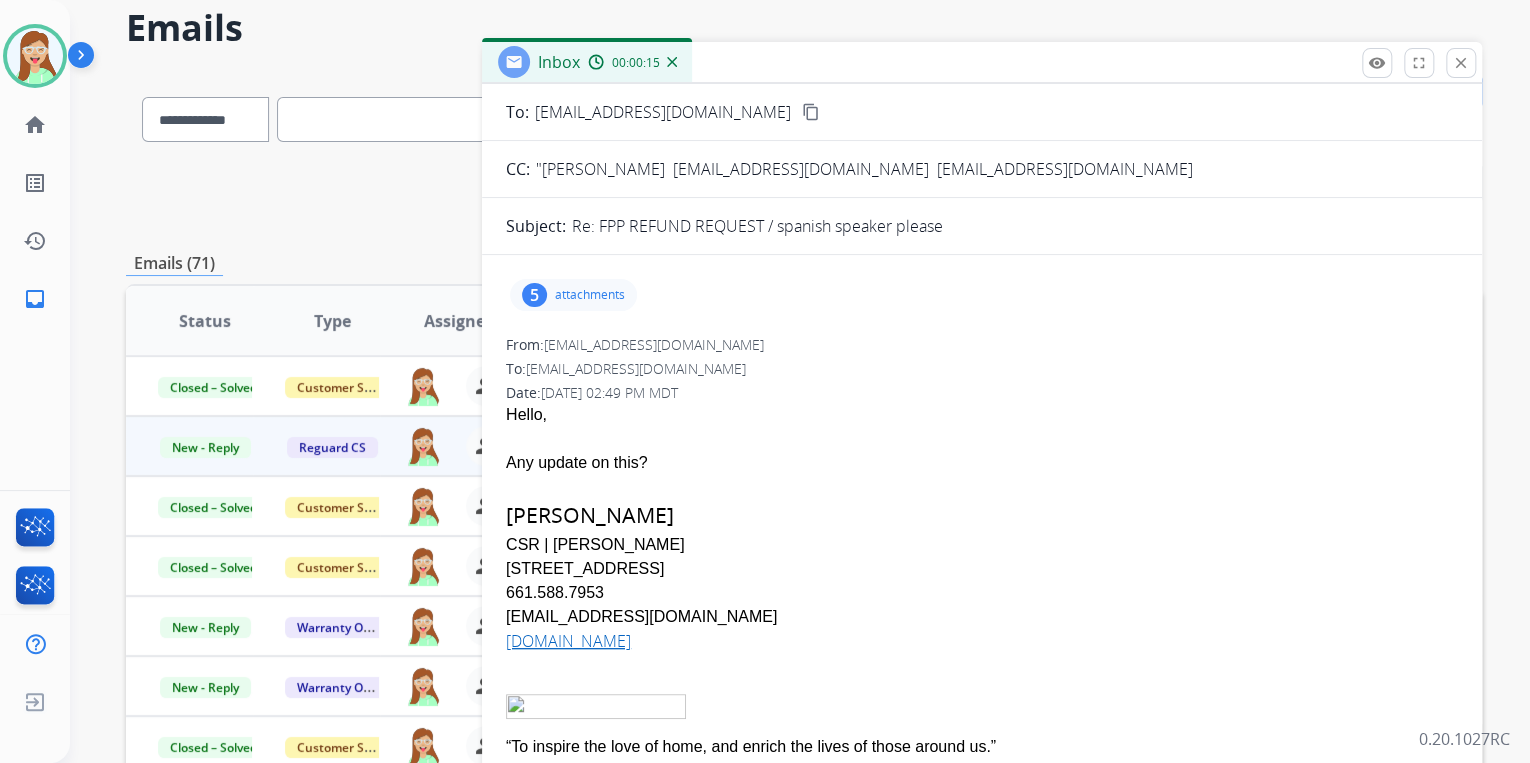 scroll, scrollTop: 0, scrollLeft: 0, axis: both 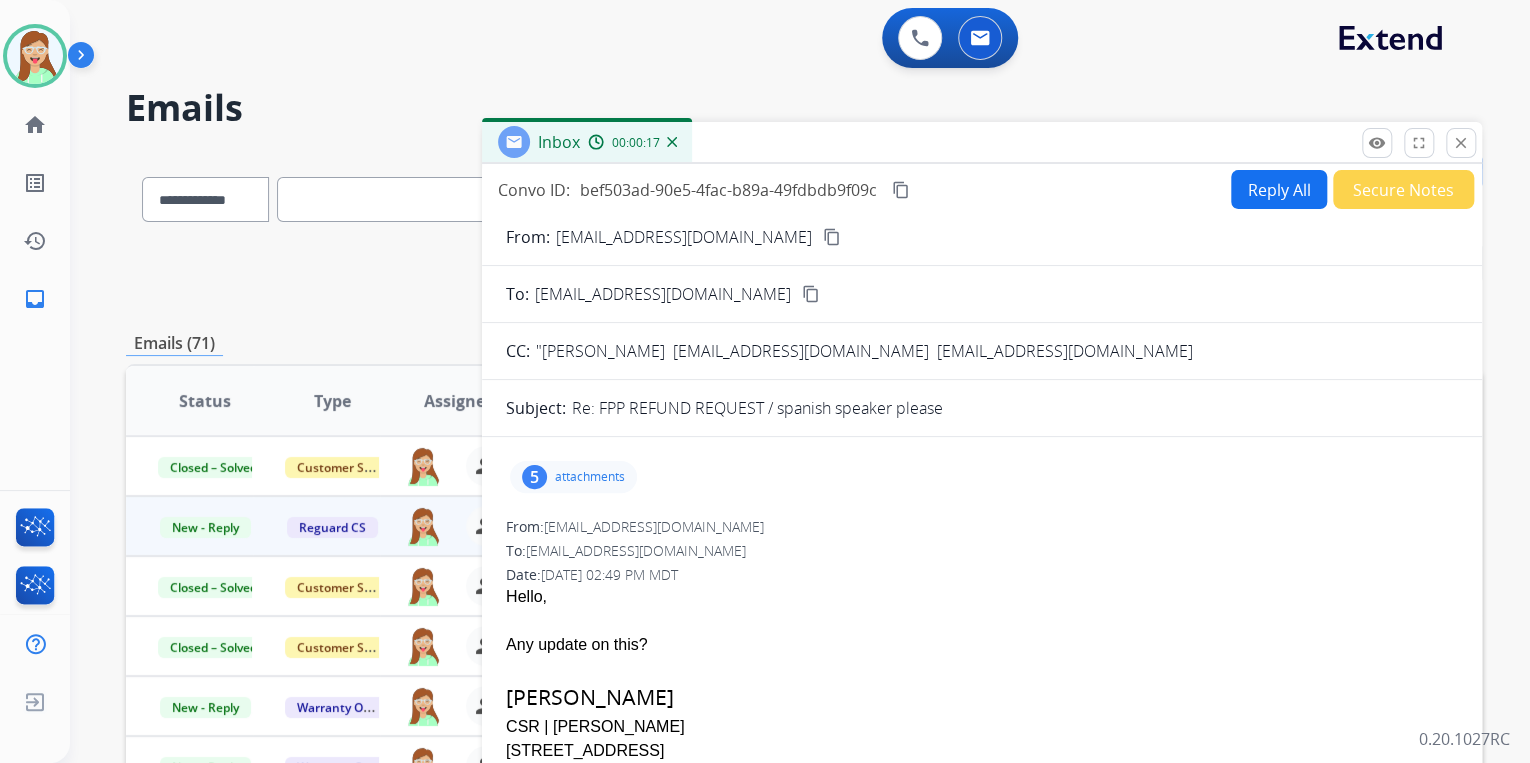 click on "Reply All" at bounding box center (1279, 189) 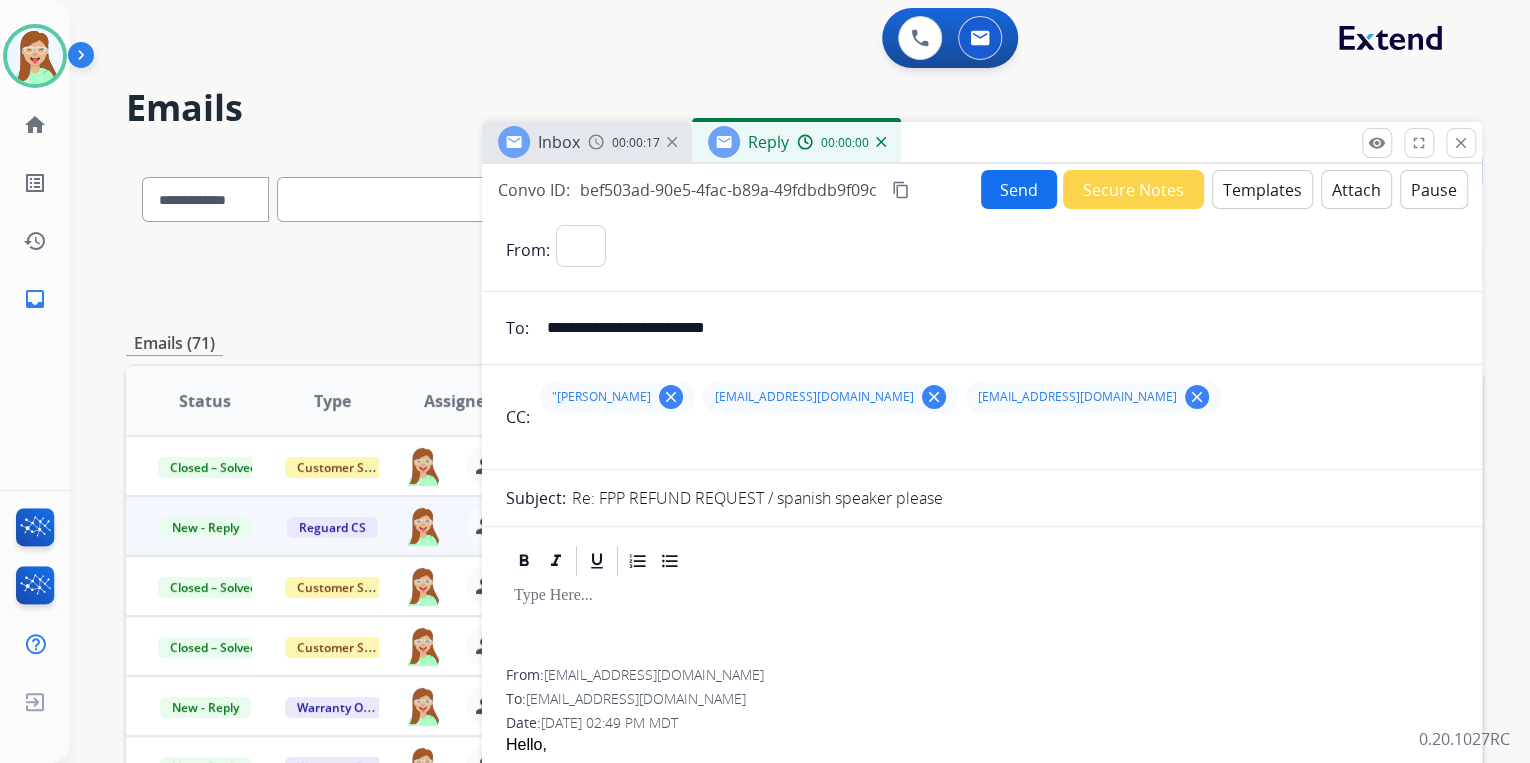 click on "Templates" at bounding box center (1262, 189) 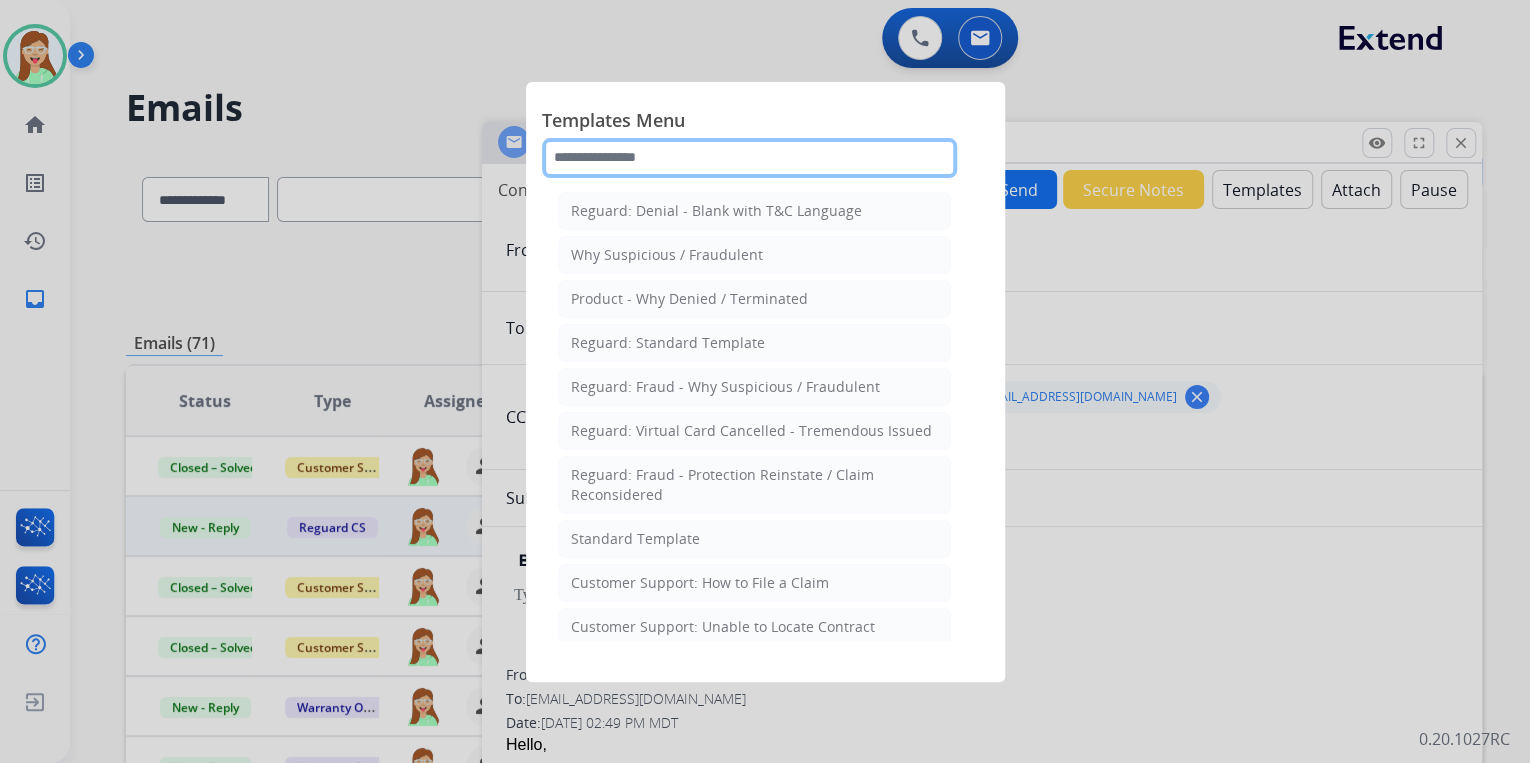 click 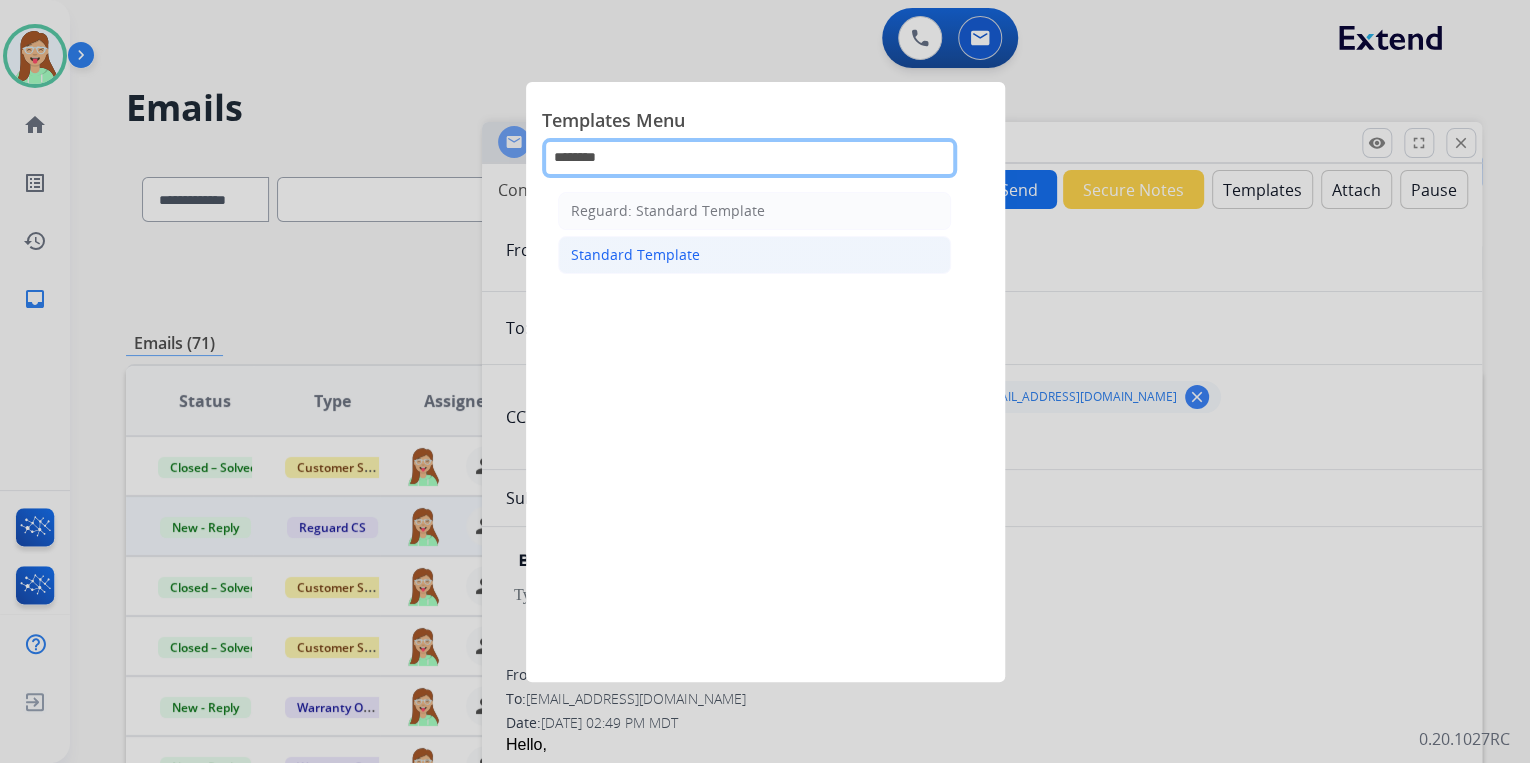 type on "********" 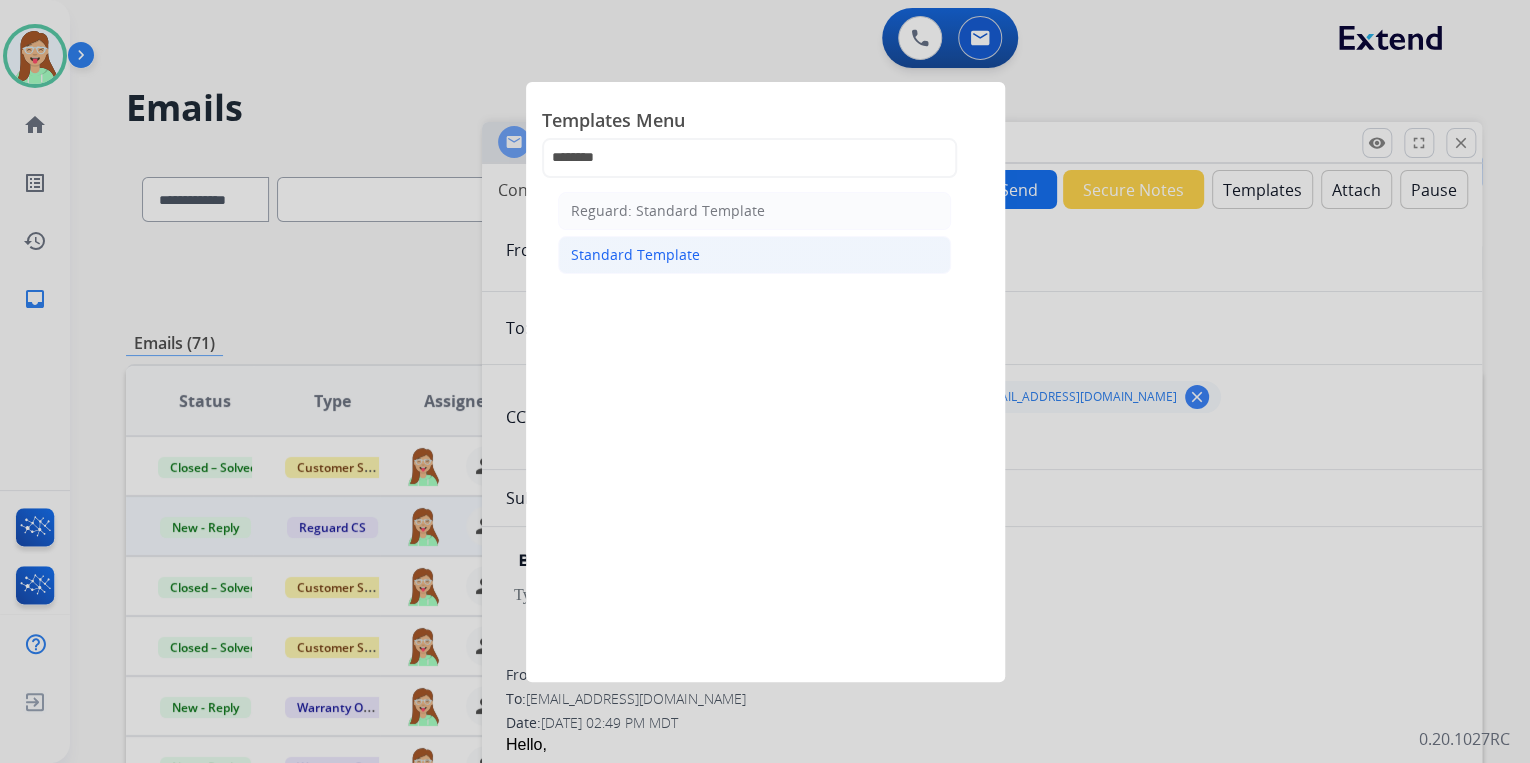 click on "Standard Template" 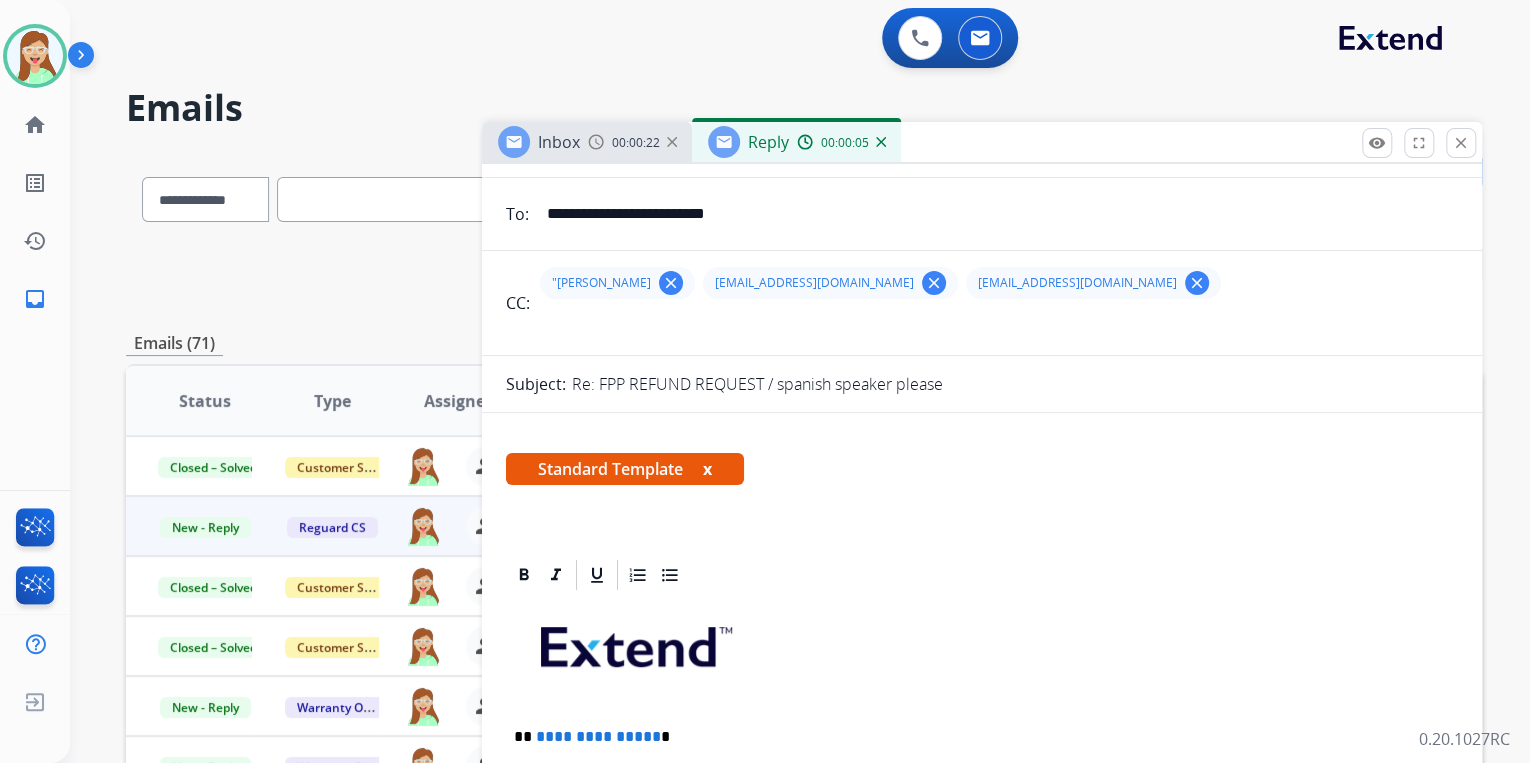 scroll, scrollTop: 400, scrollLeft: 0, axis: vertical 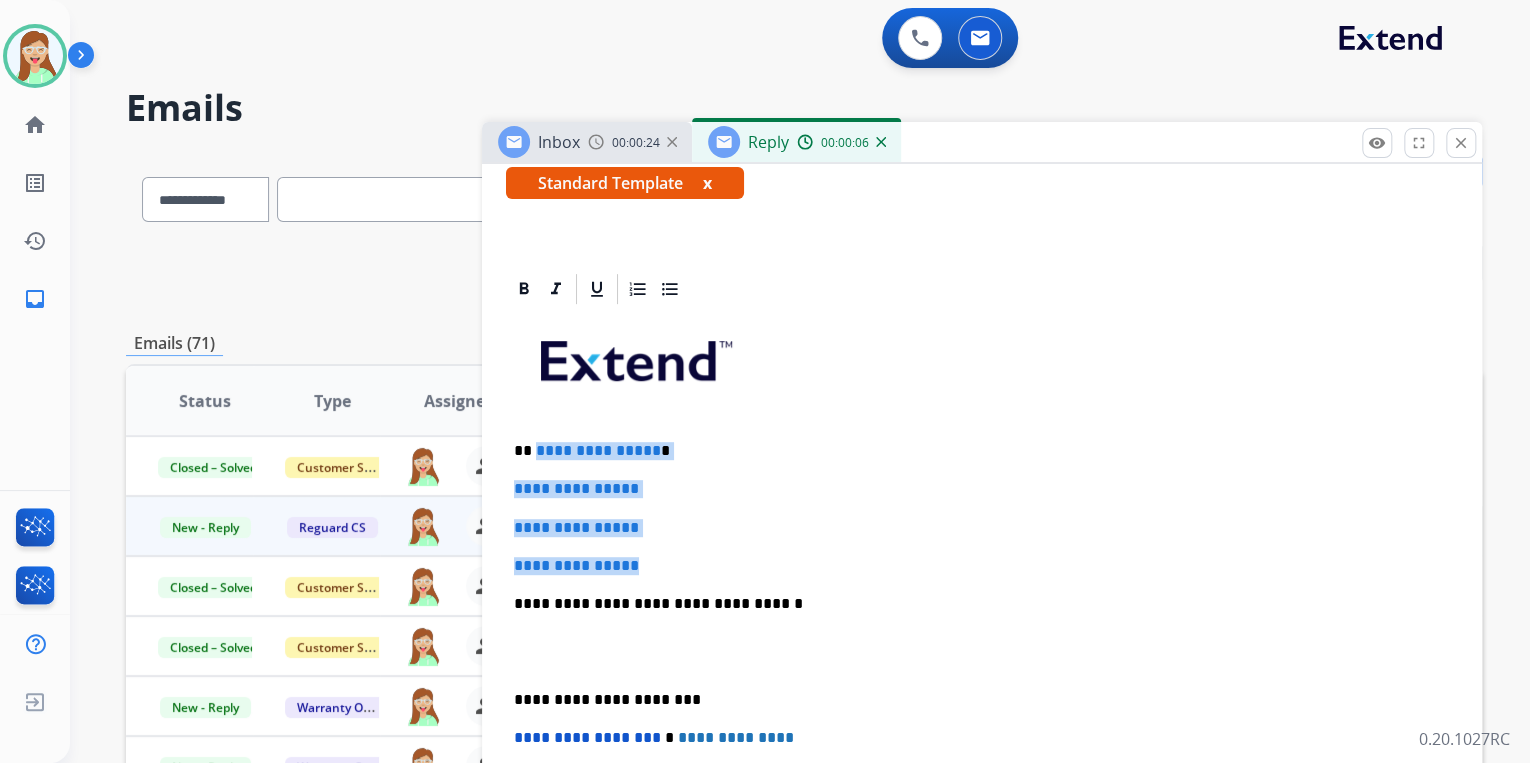 drag, startPoint x: 688, startPoint y: 555, endPoint x: 534, endPoint y: 441, distance: 191.60376 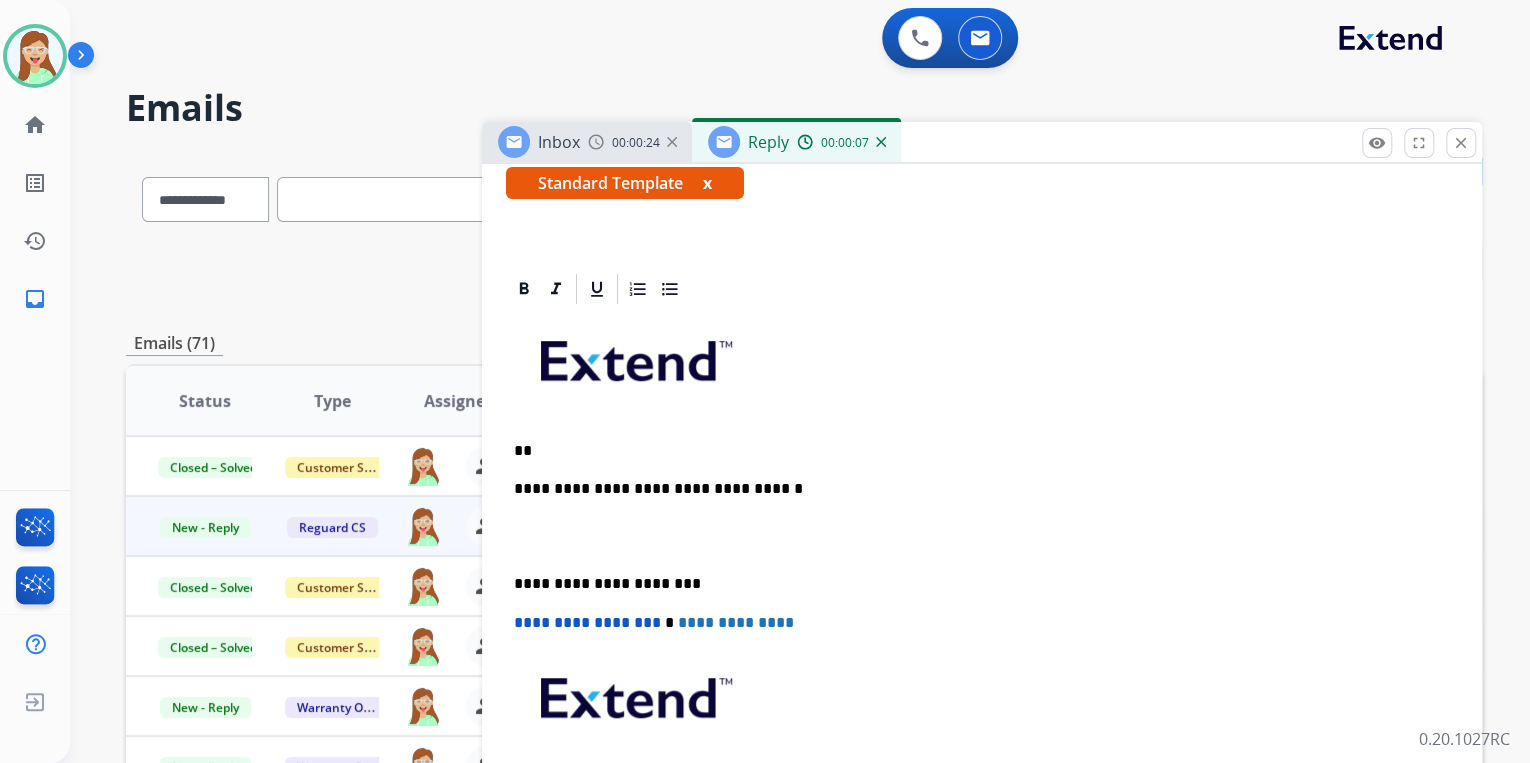 type 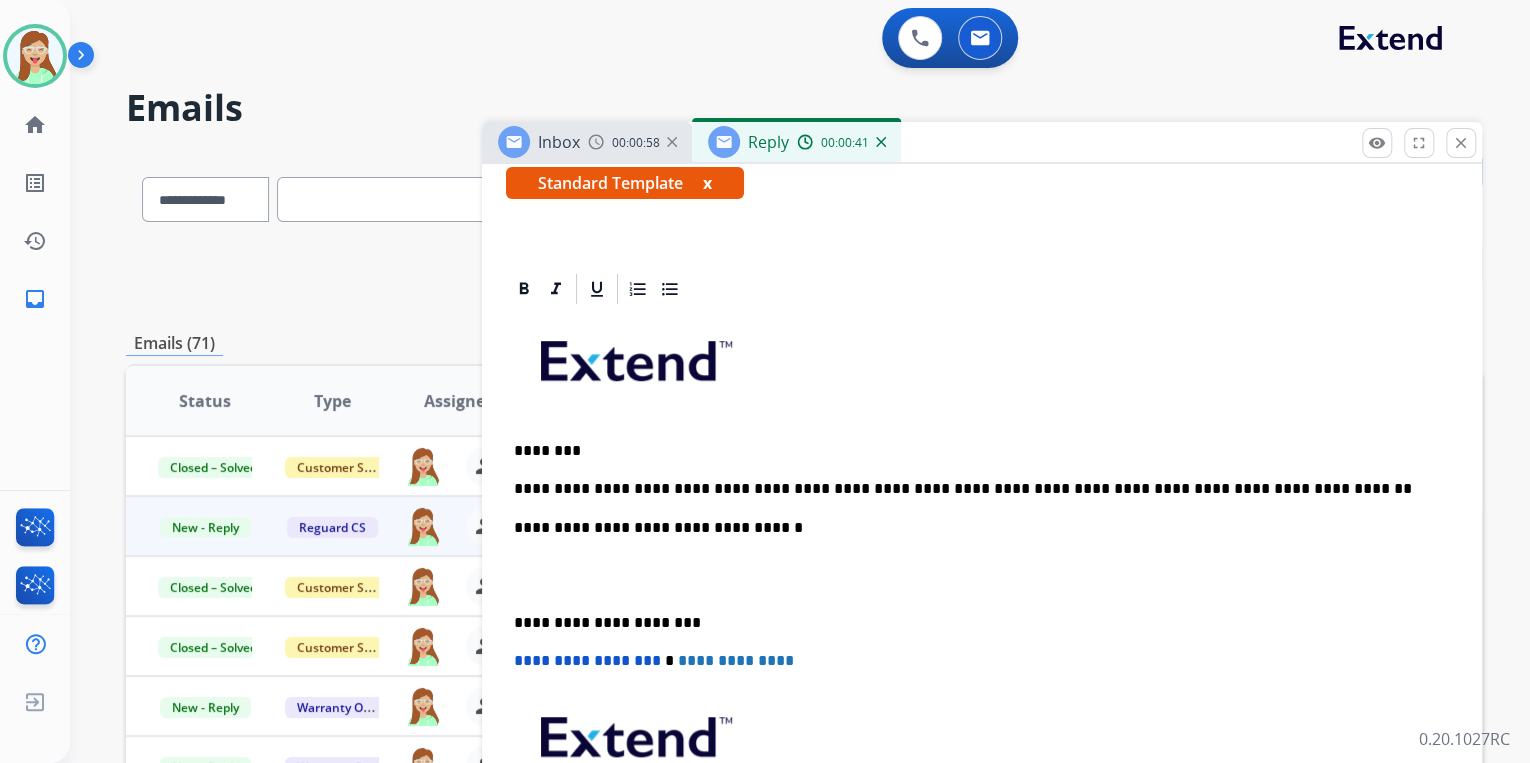 scroll, scrollTop: 0, scrollLeft: 0, axis: both 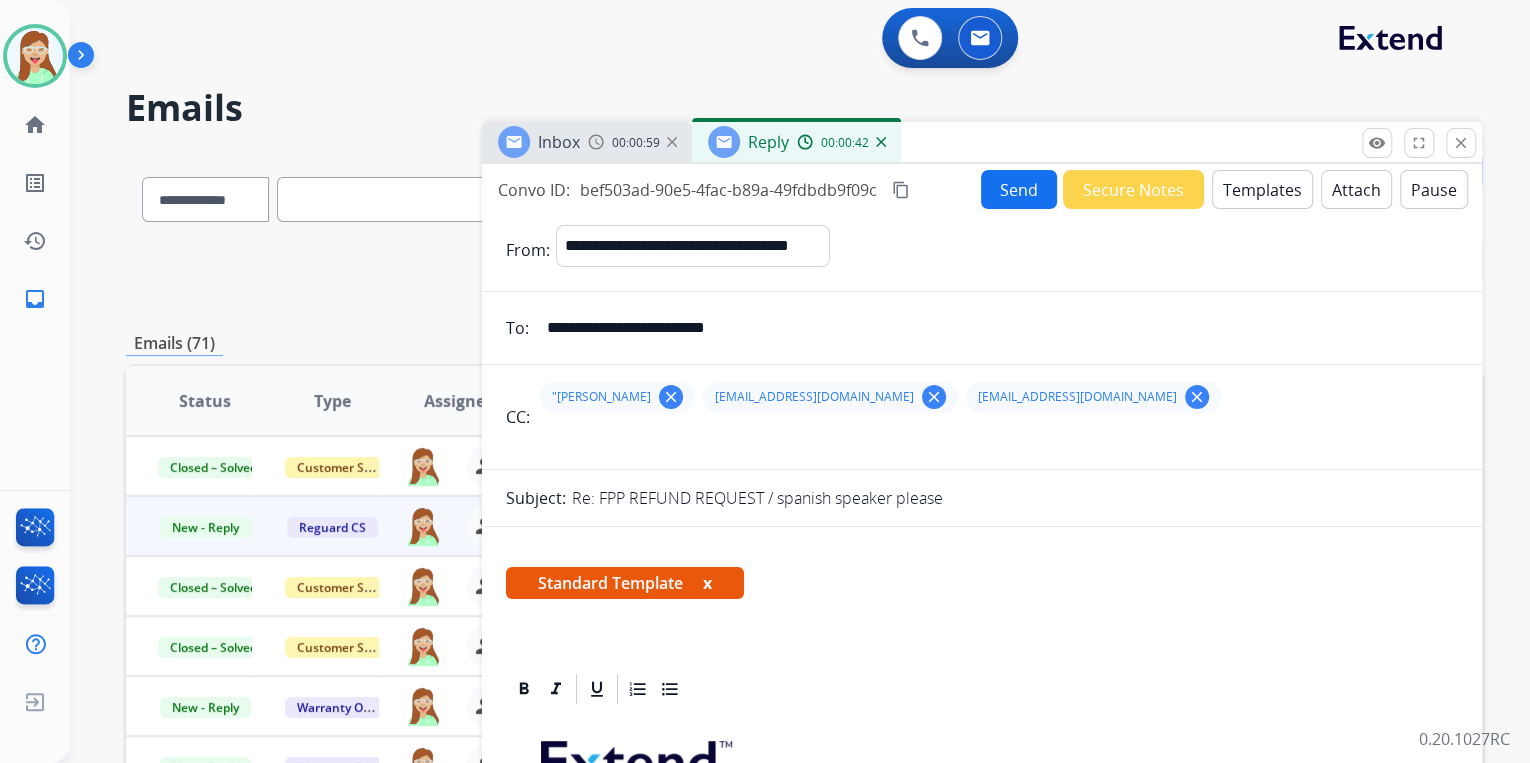 click on "Send" at bounding box center [1019, 189] 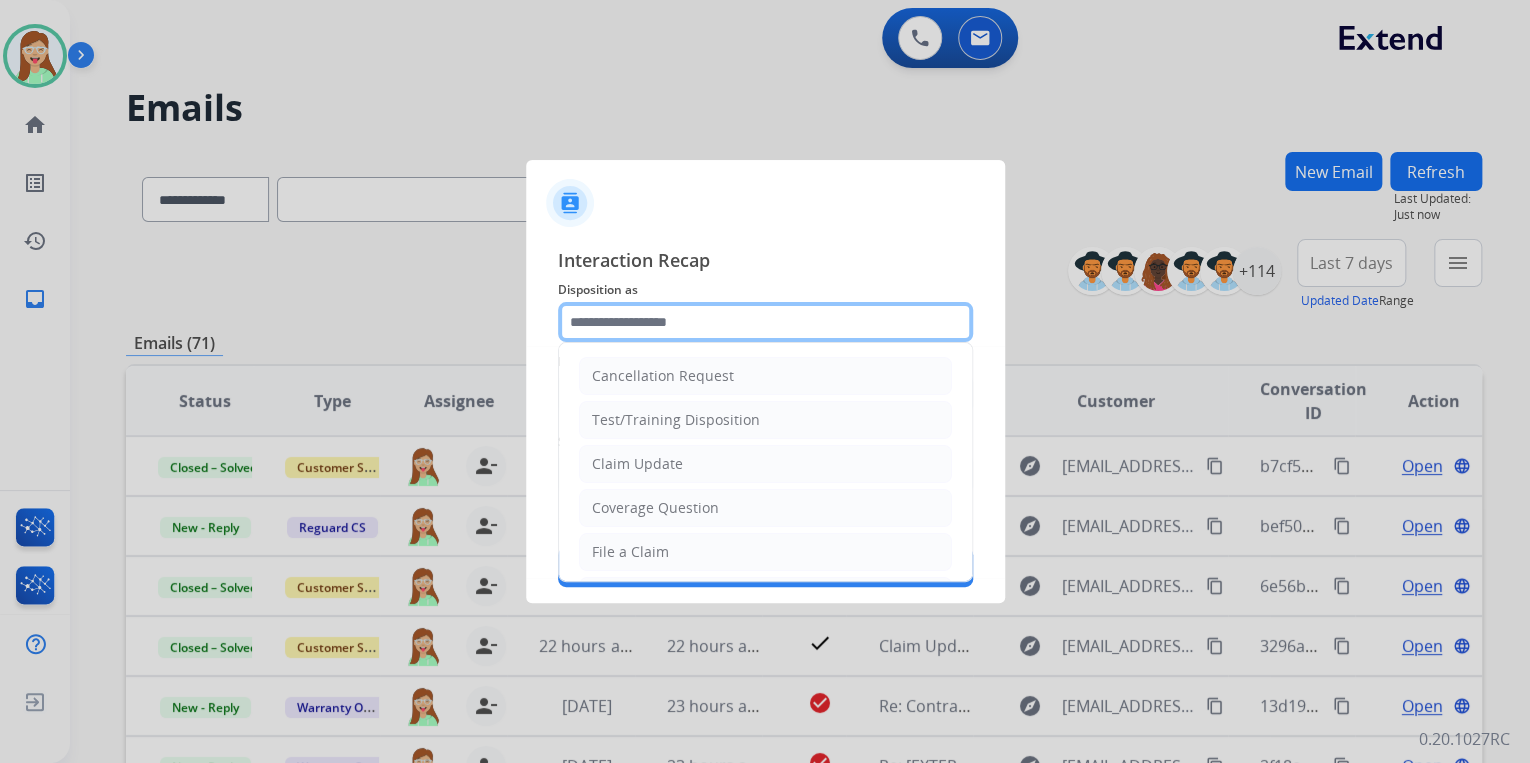 click 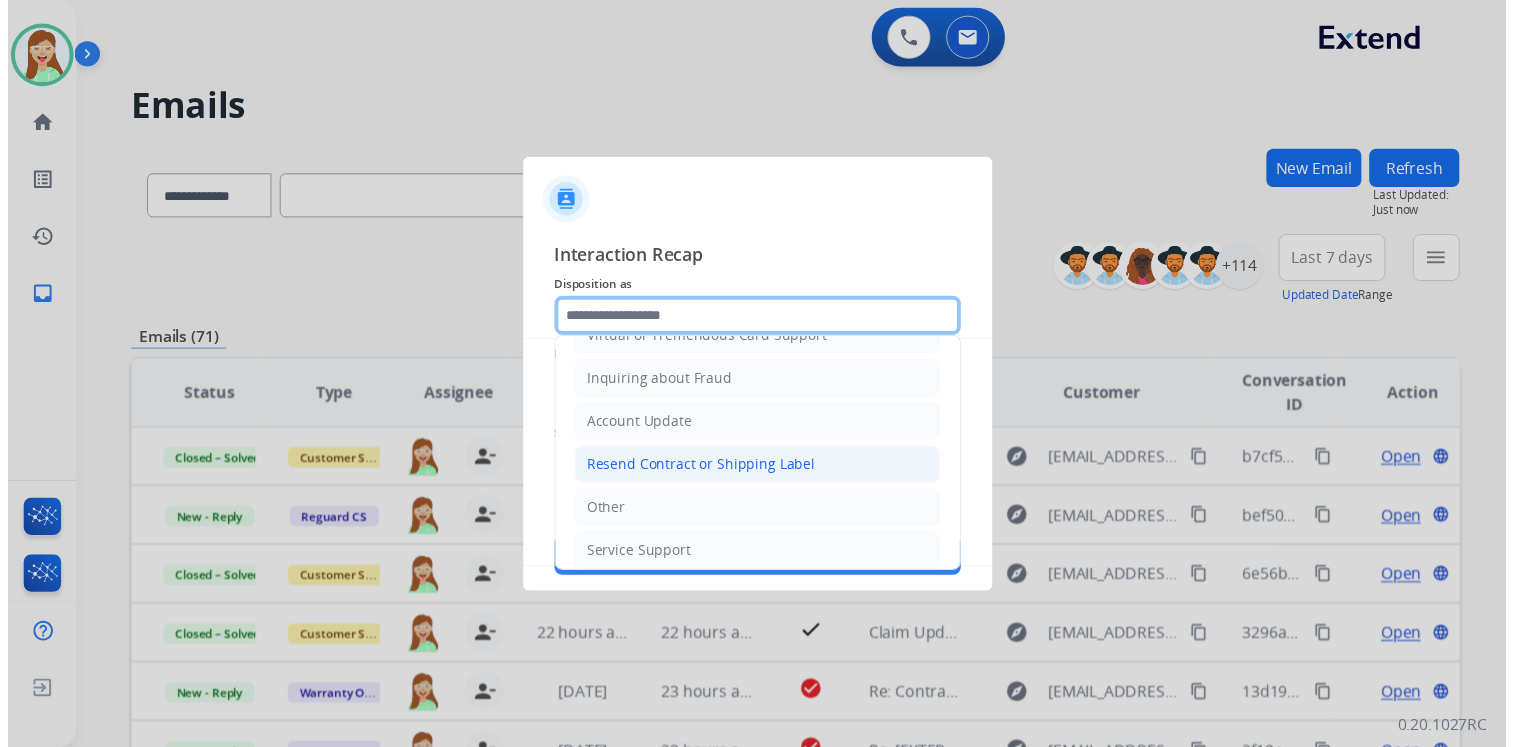 scroll, scrollTop: 306, scrollLeft: 0, axis: vertical 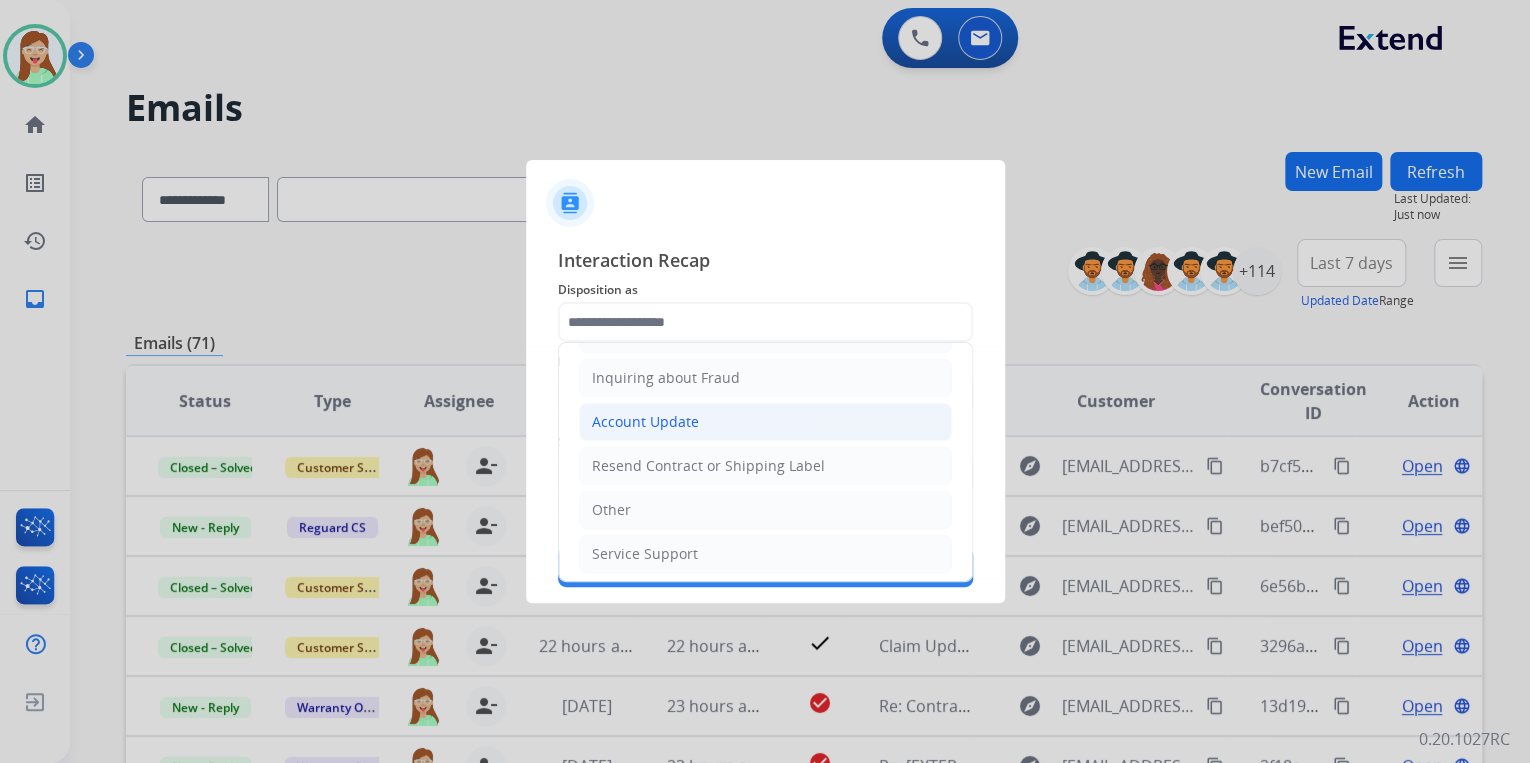 click on "Account Update" 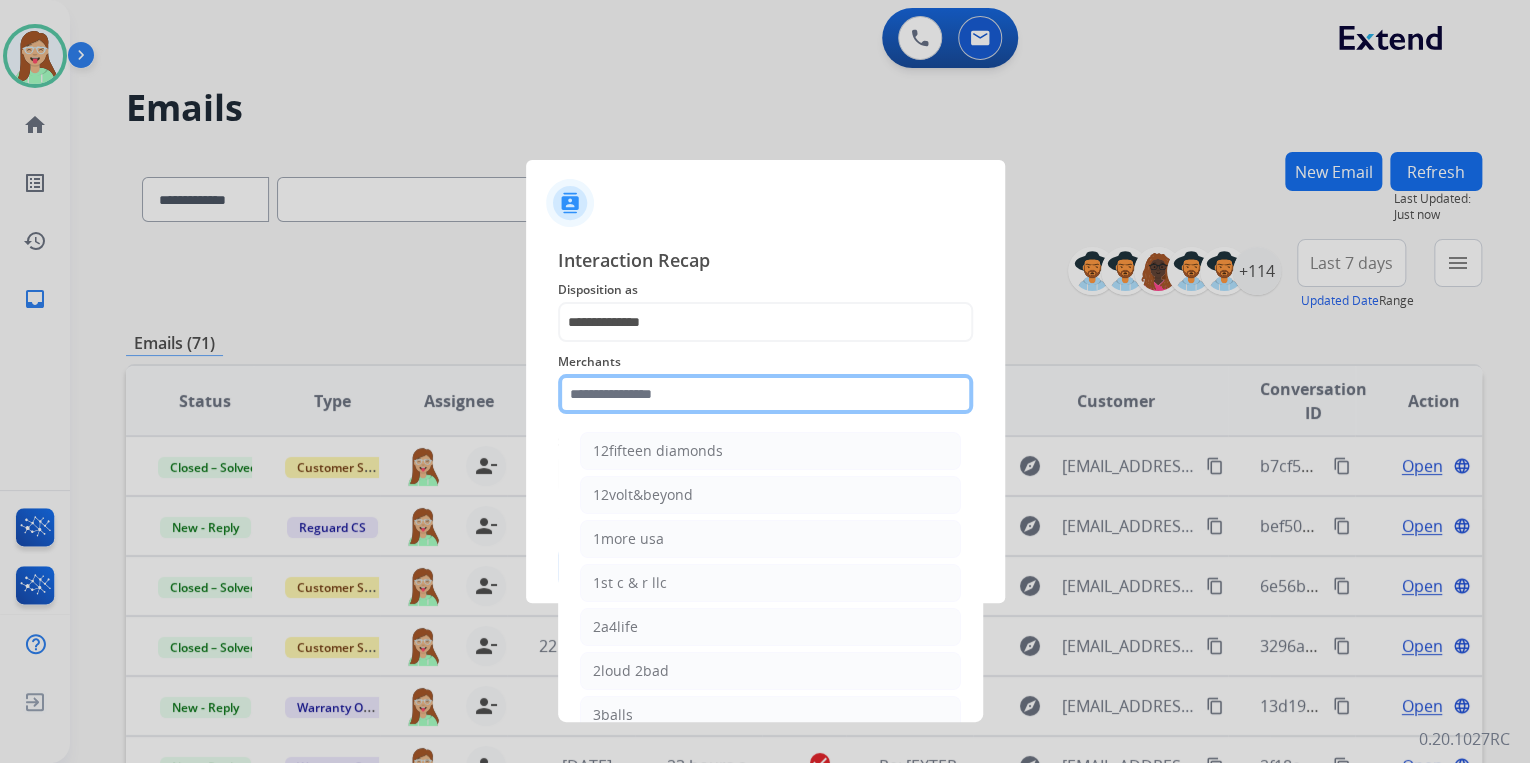 click 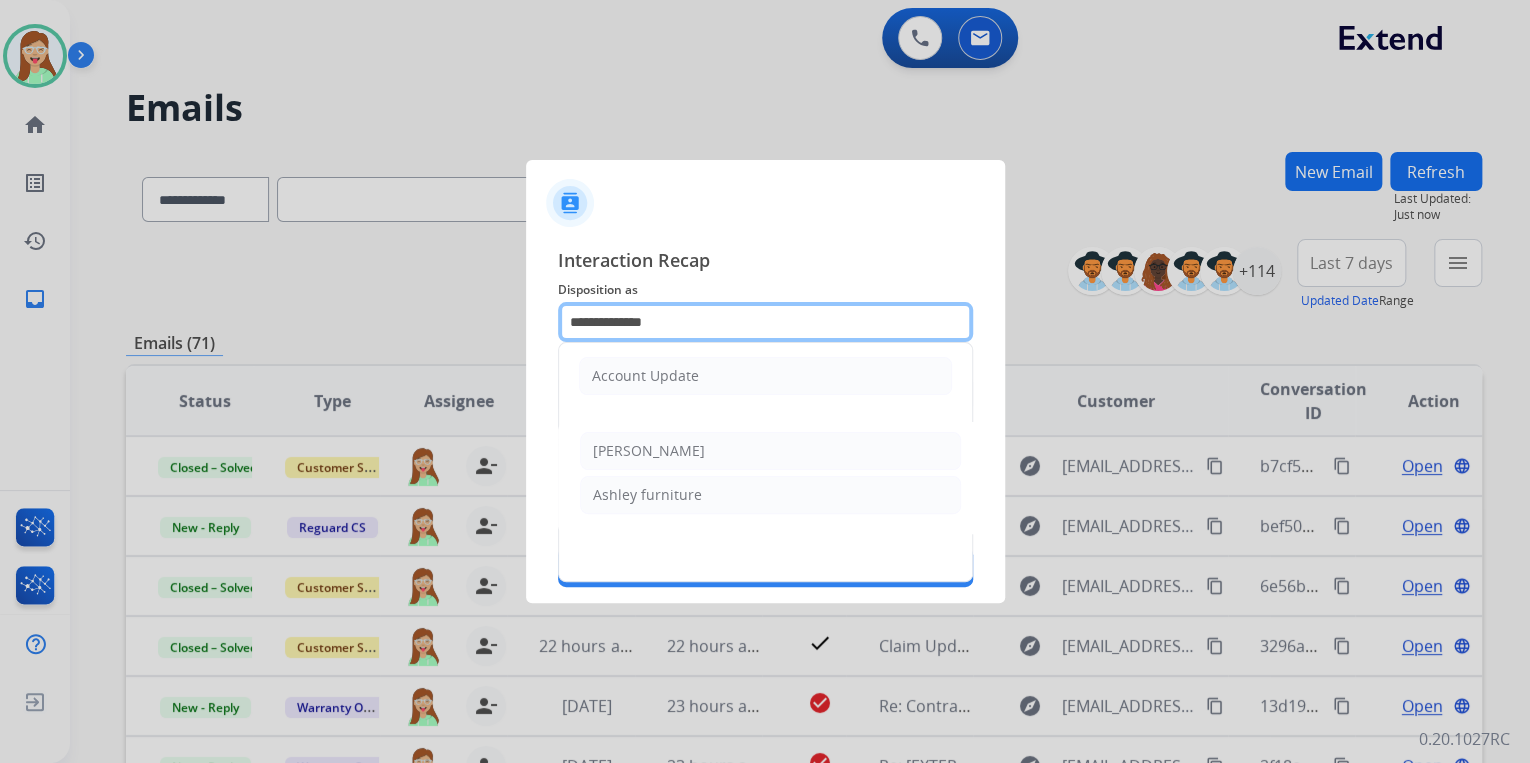 click on "**********" 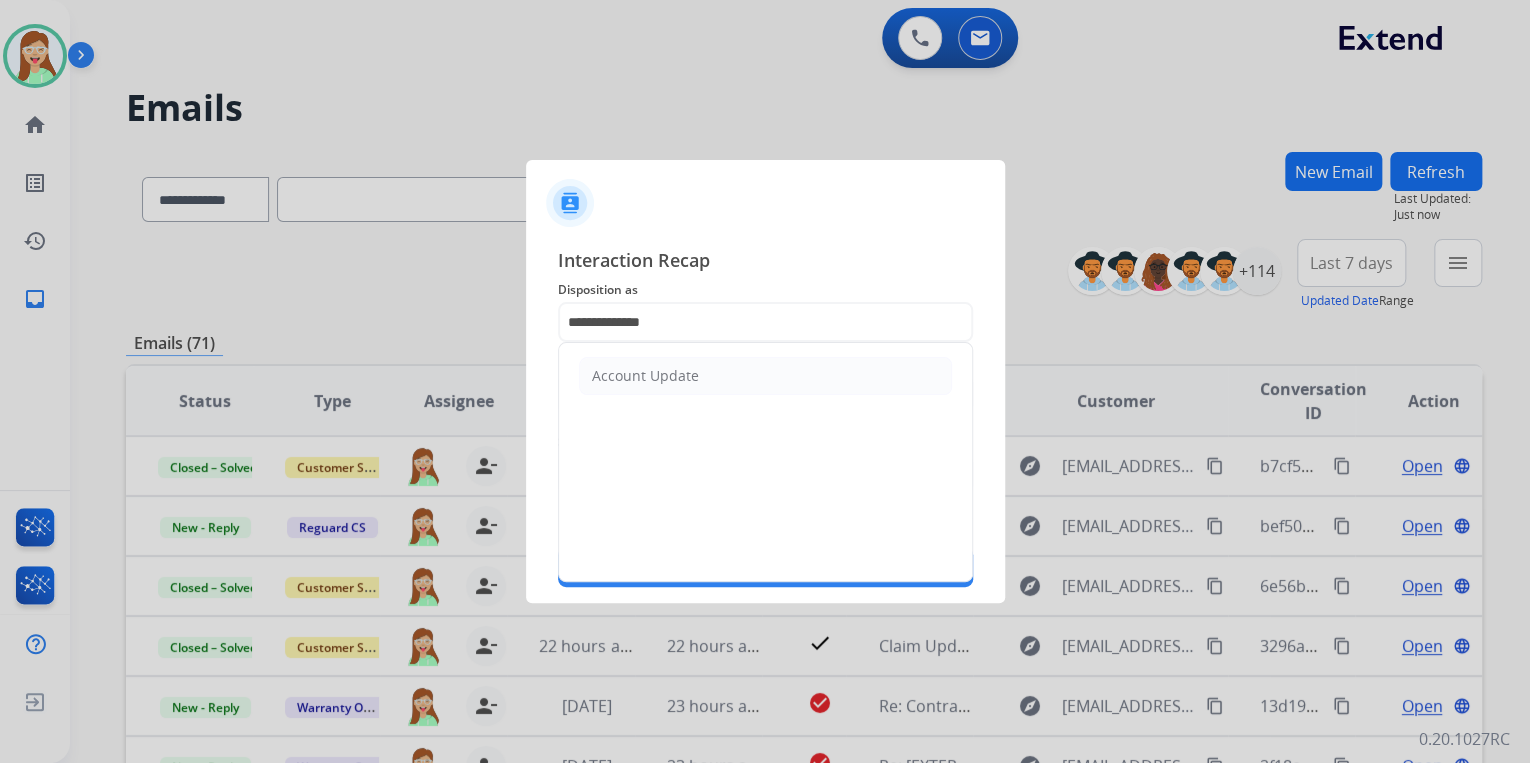 click on "Interaction Recap" 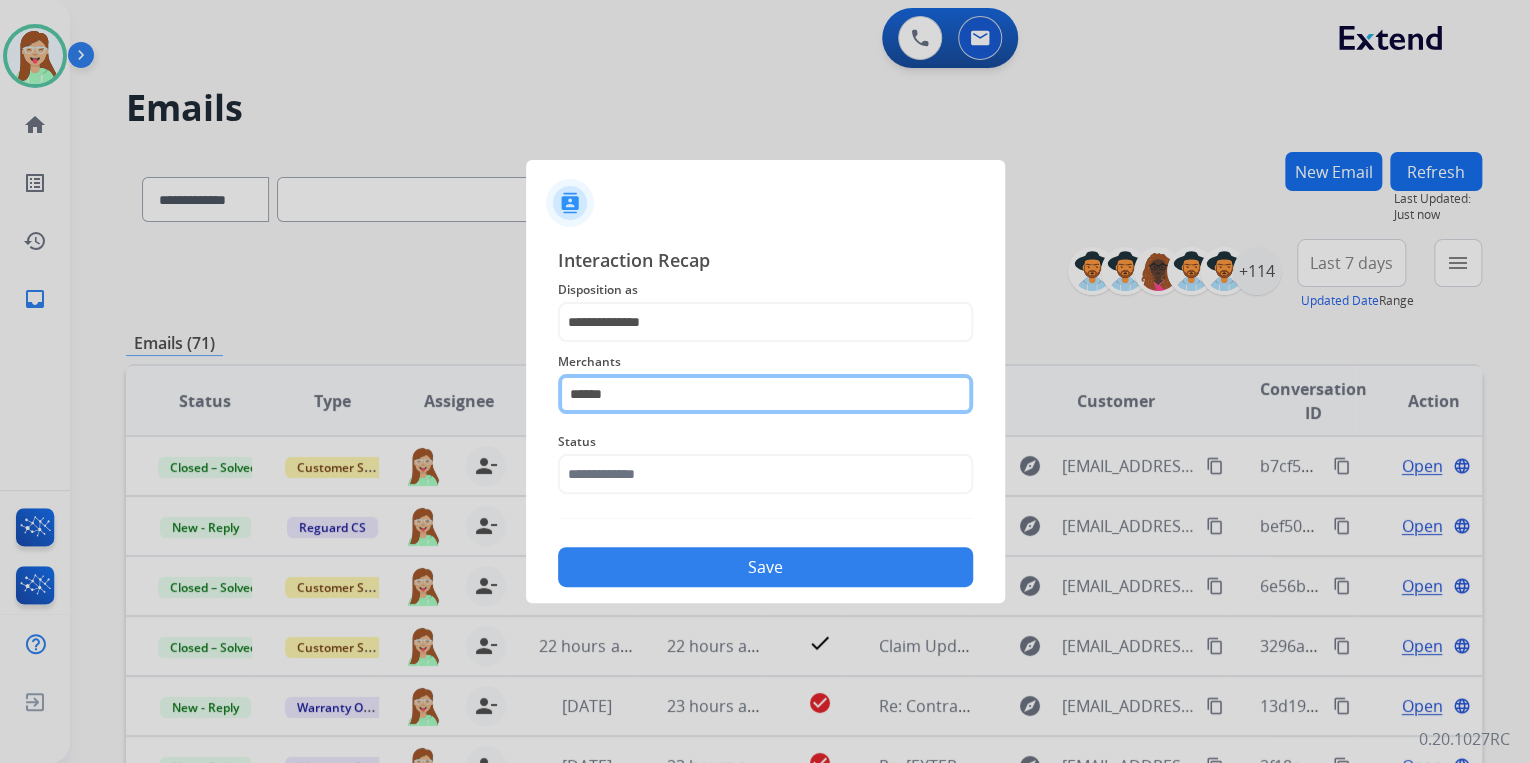 click on "******" 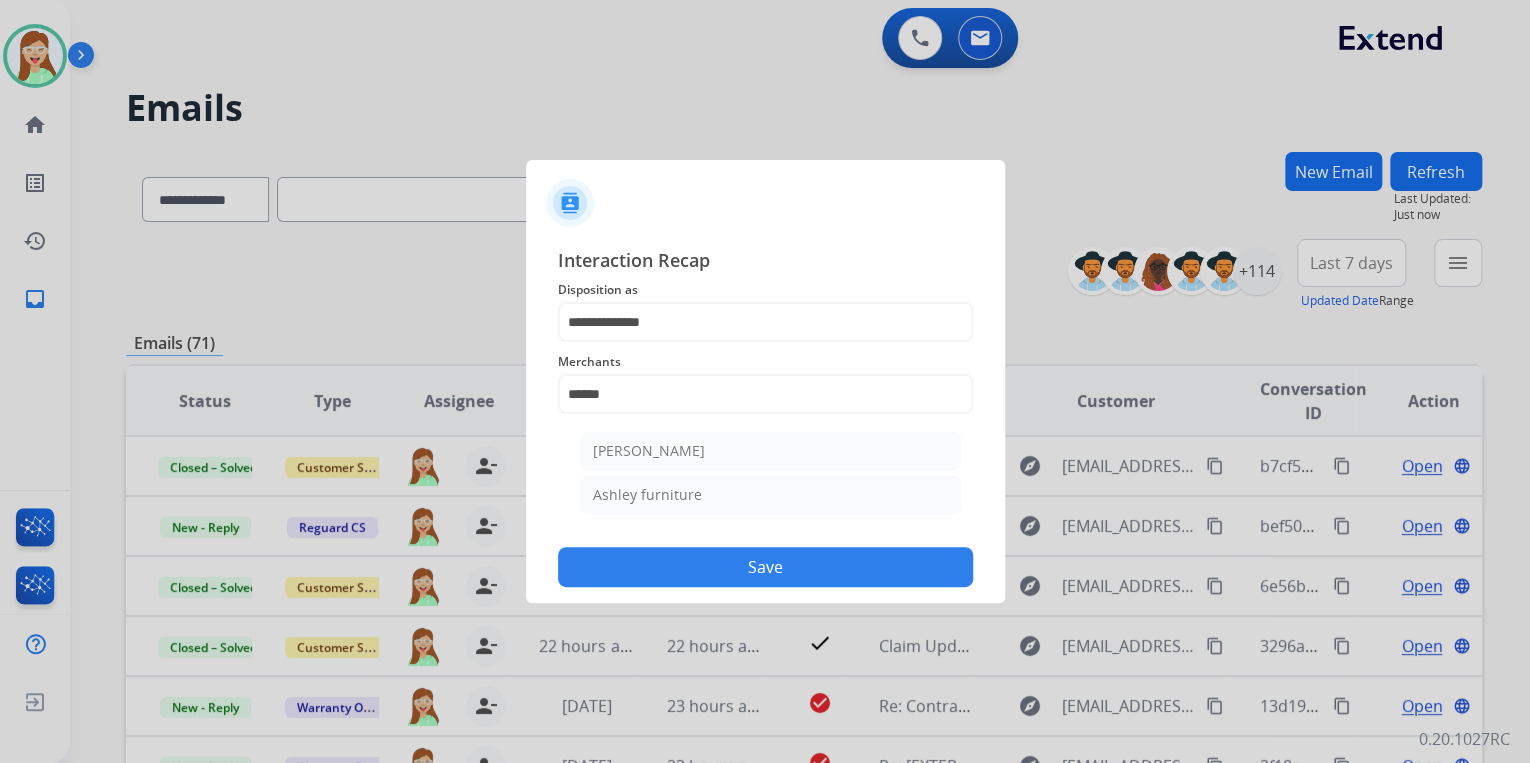 click on "Merchants   ******  Ashley - Reguard   Ashley furniture" 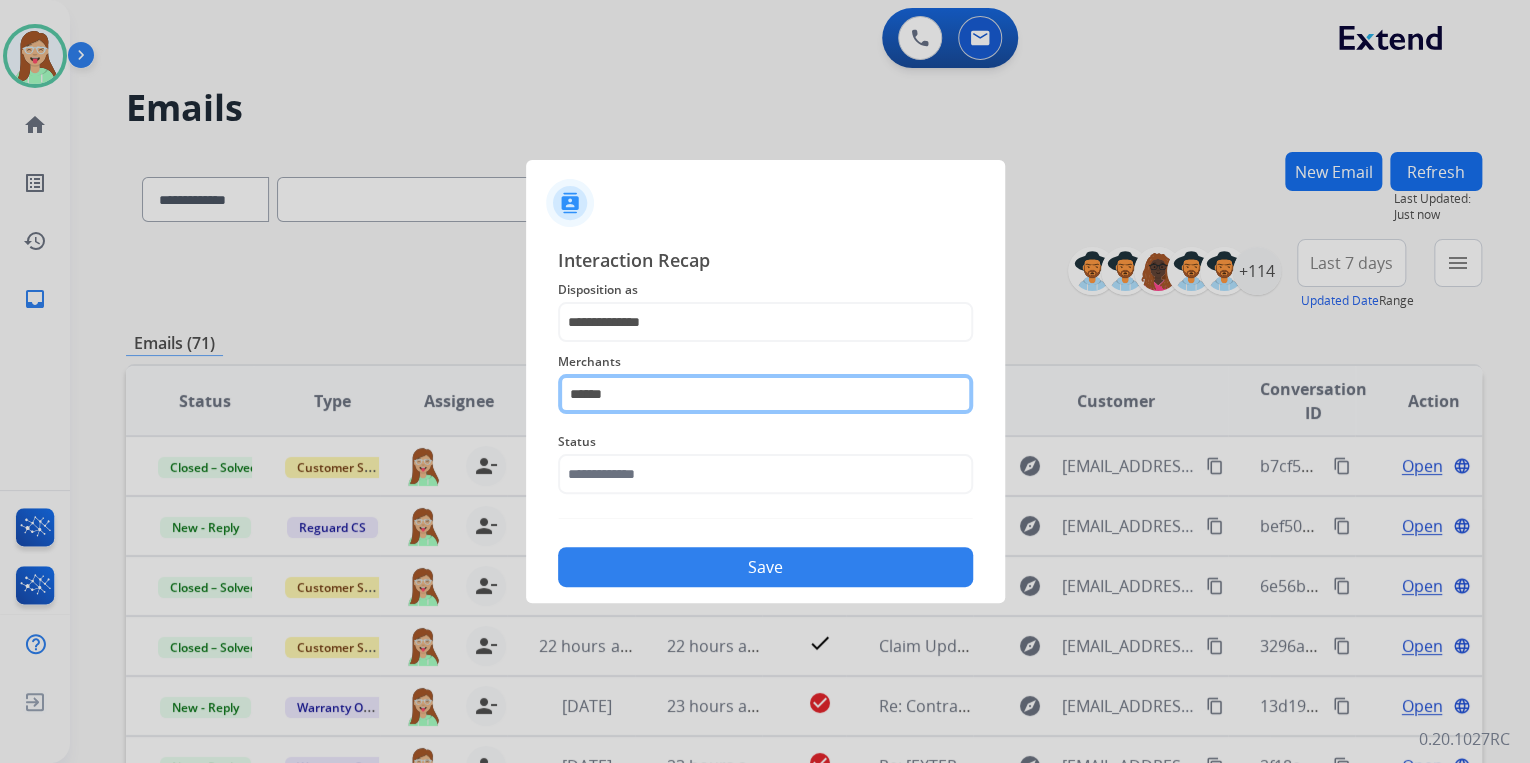click on "******" 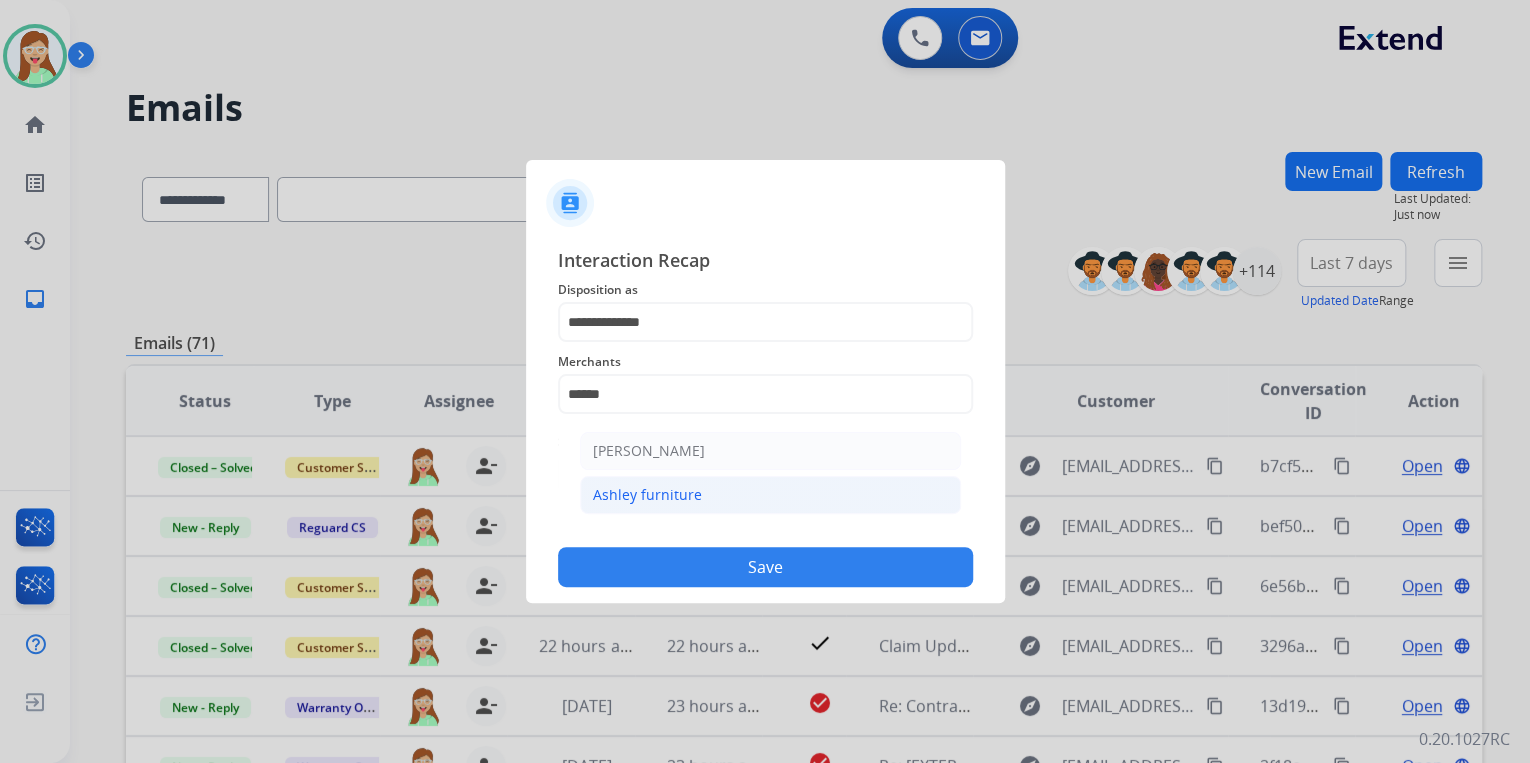 click on "Ashley furniture" 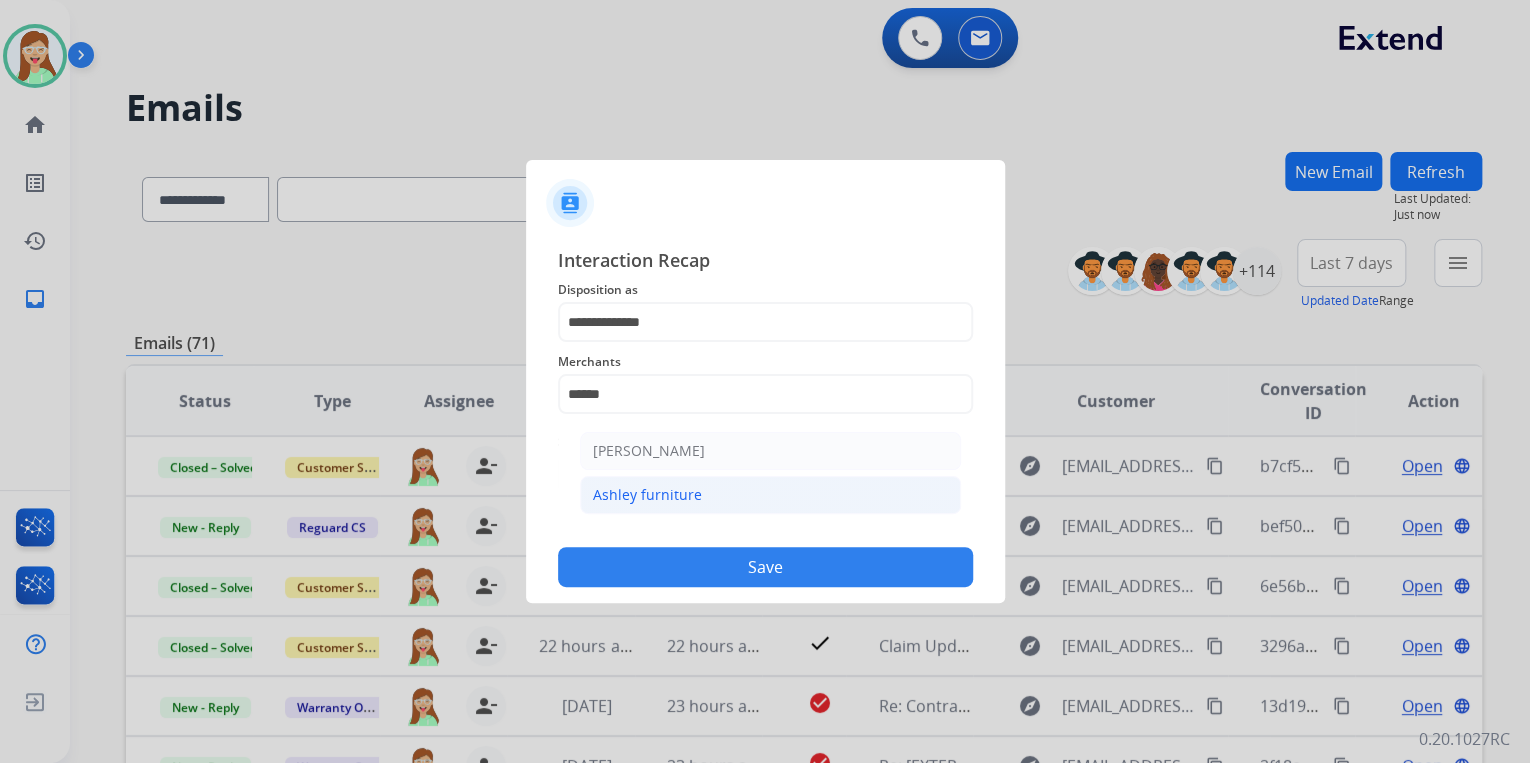 type on "**********" 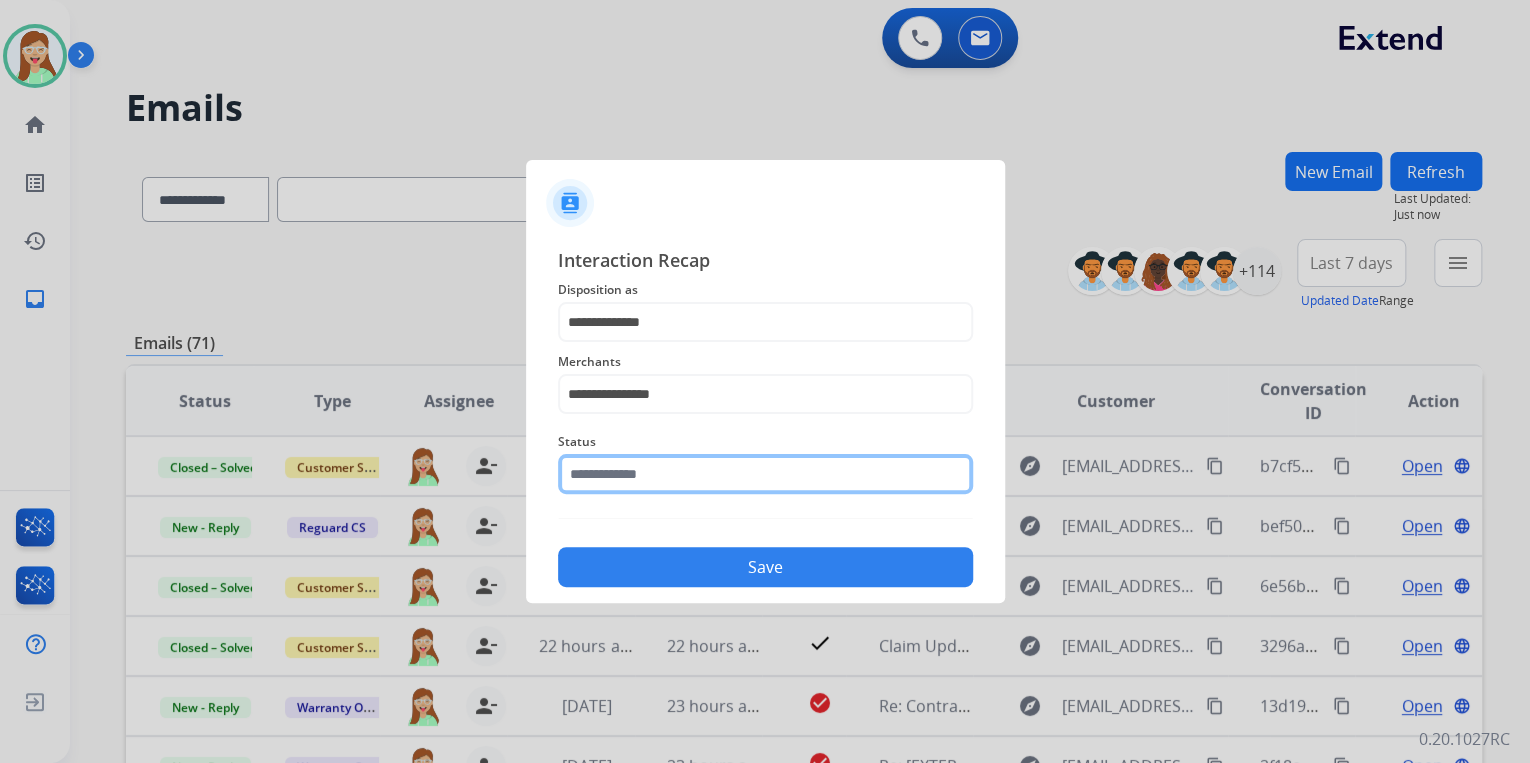 click 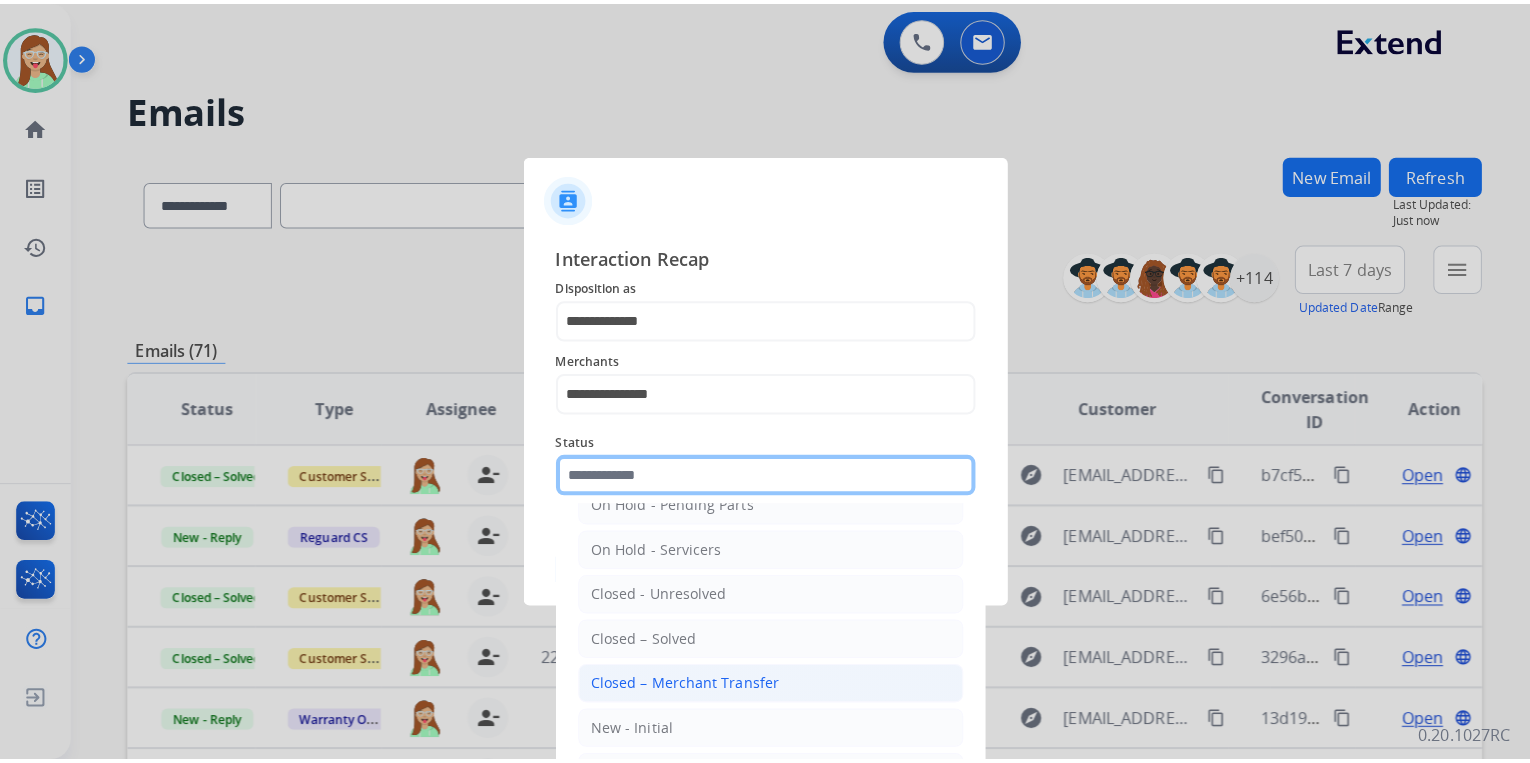 scroll, scrollTop: 116, scrollLeft: 0, axis: vertical 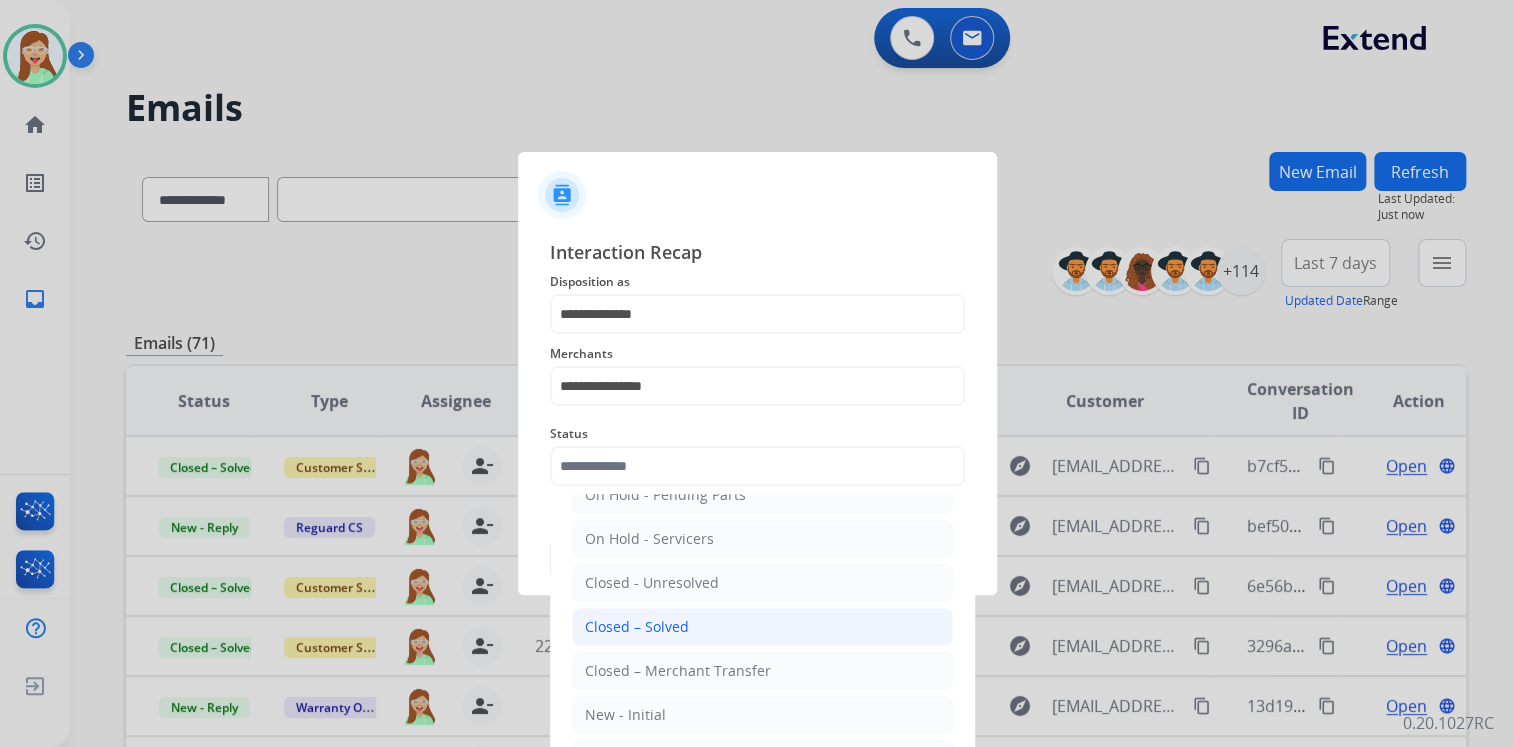 click on "Closed – Solved" 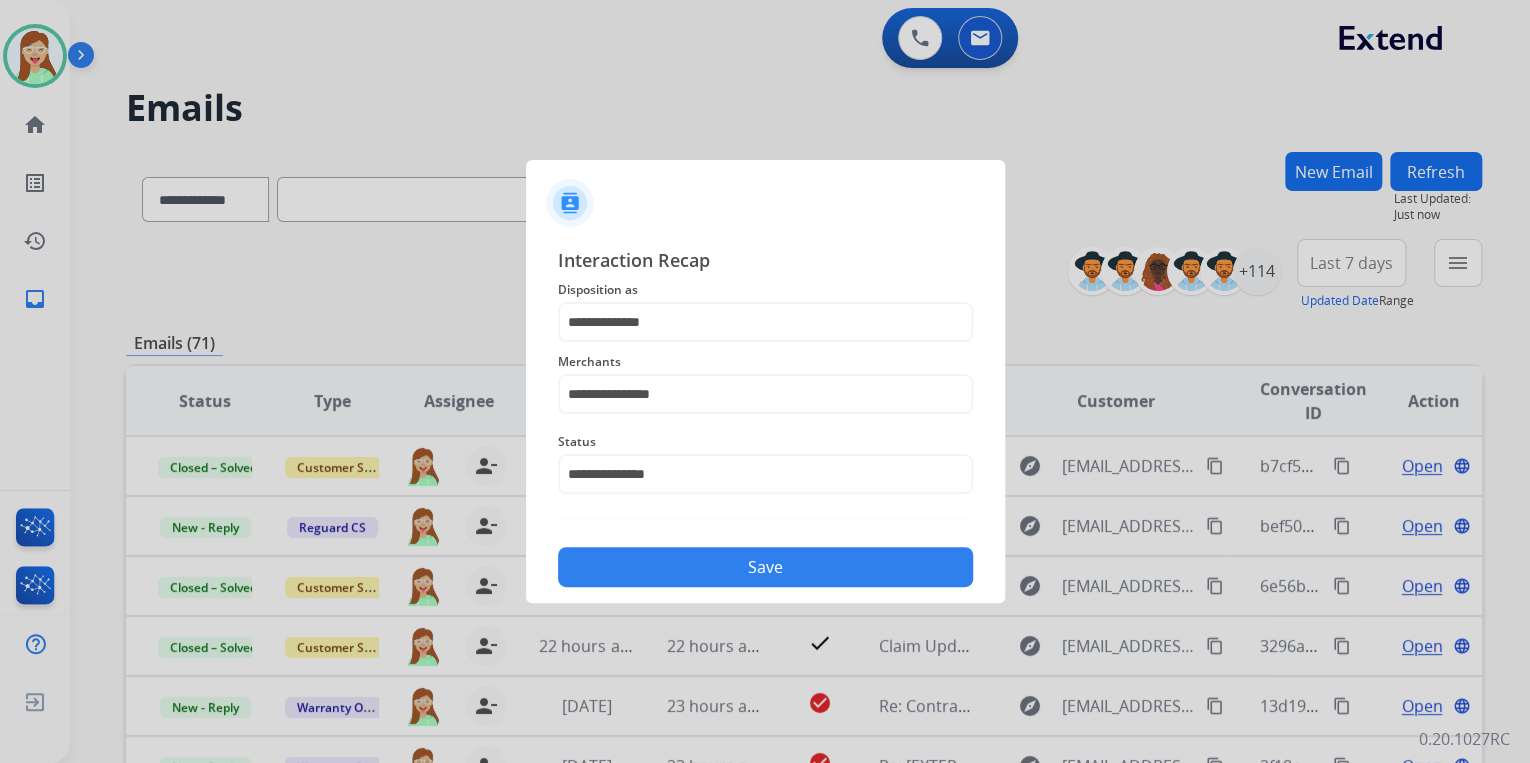 click on "Save" 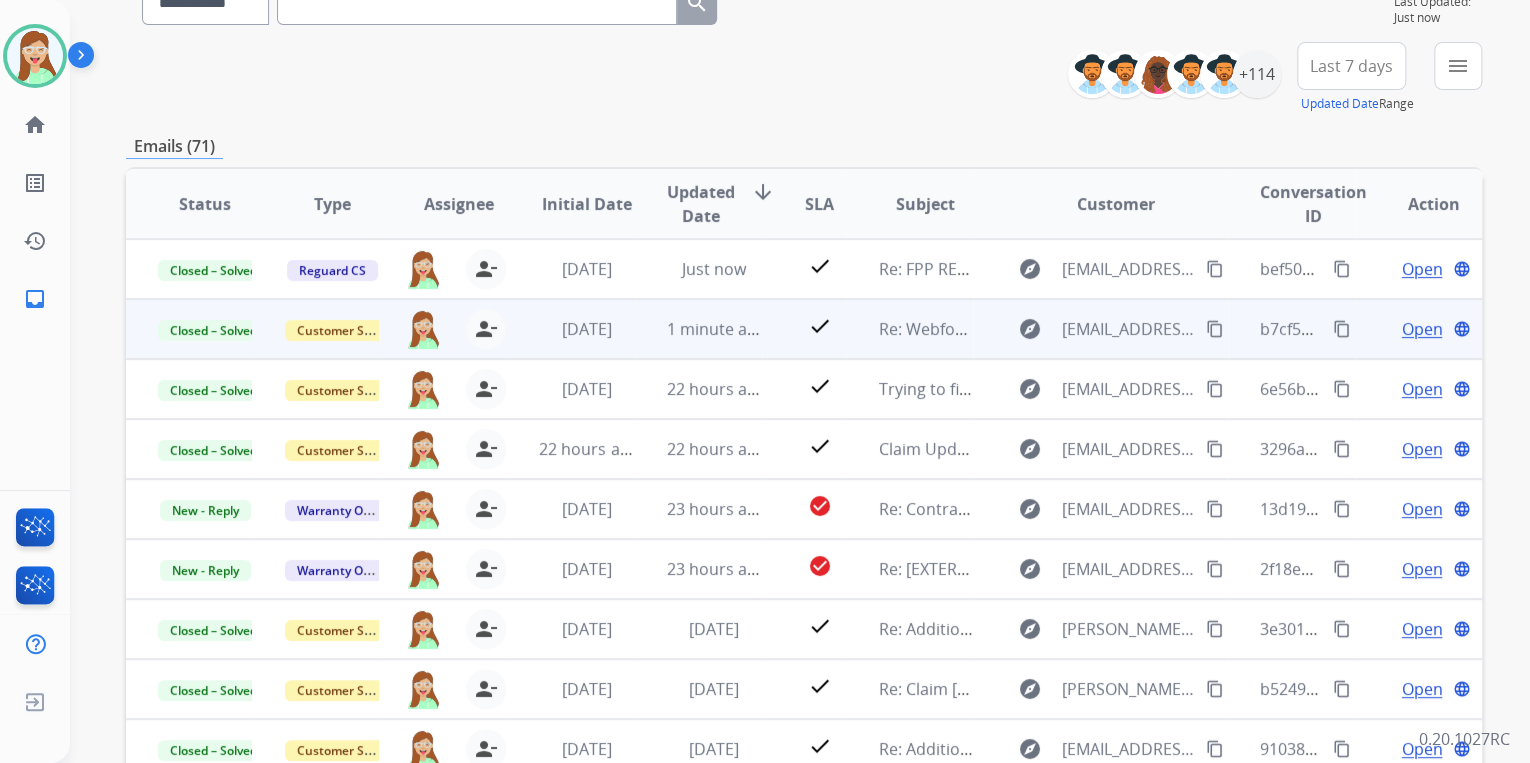 scroll, scrollTop: 240, scrollLeft: 0, axis: vertical 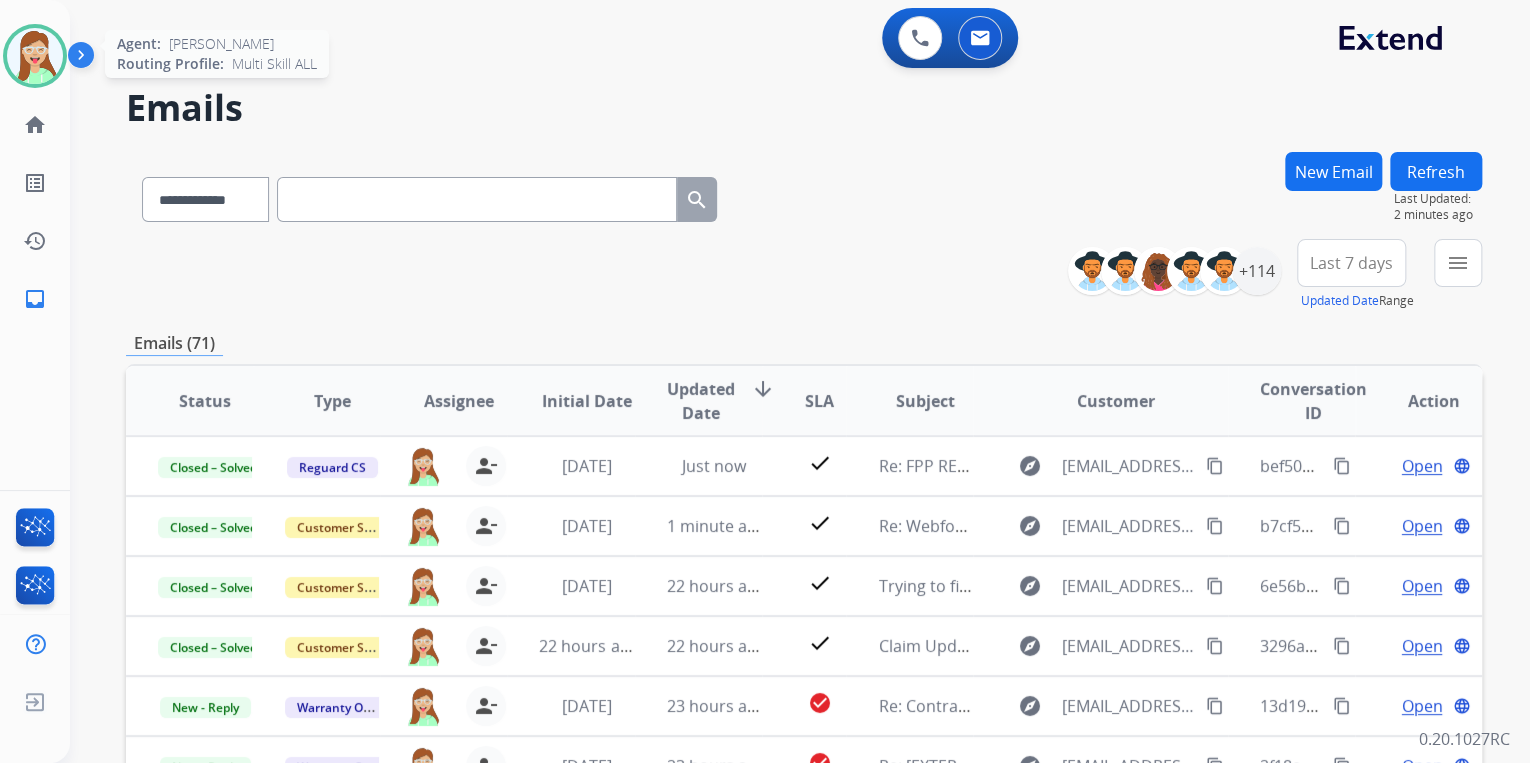 click at bounding box center [35, 56] 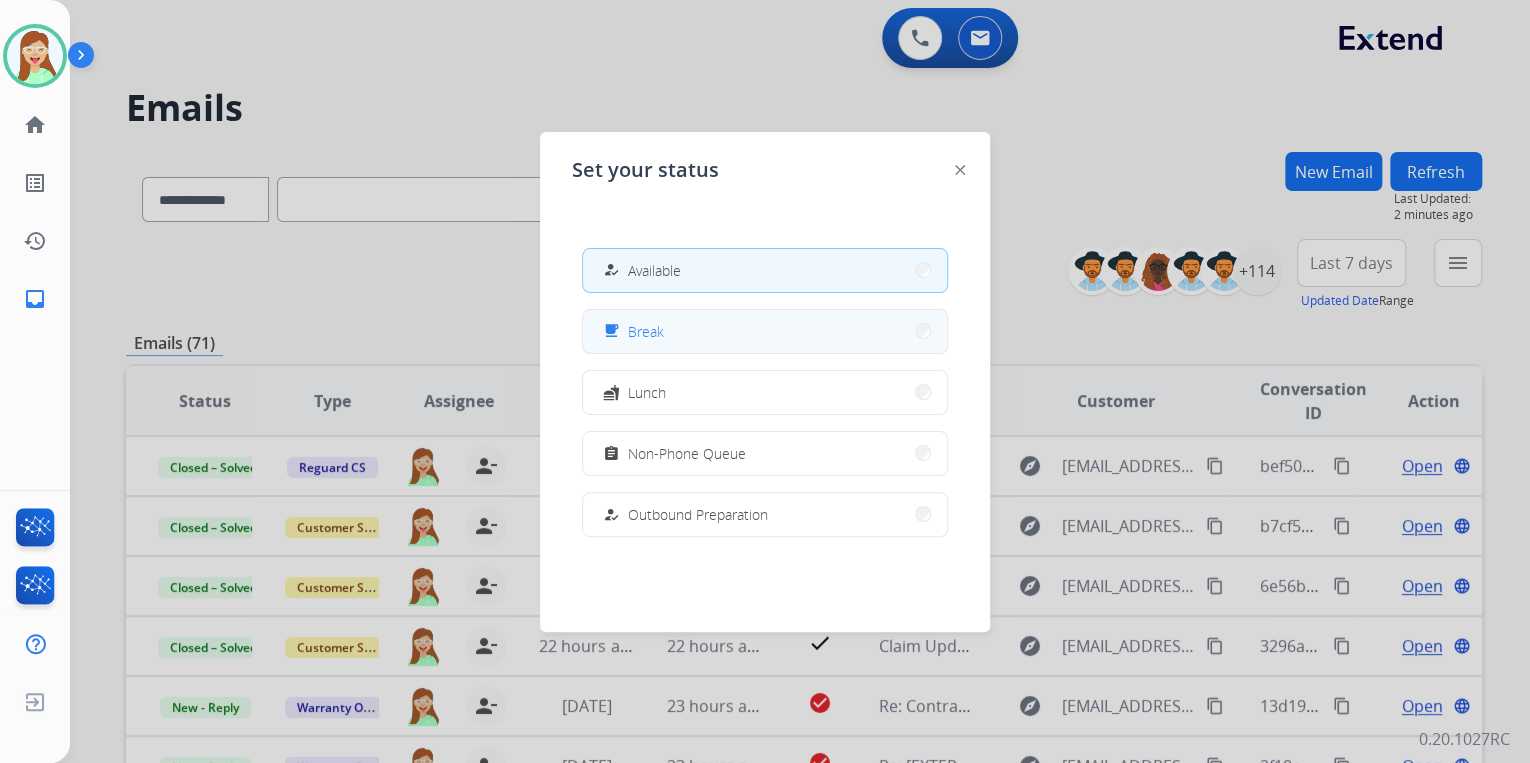 click on "free_breakfast" at bounding box center (613, 331) 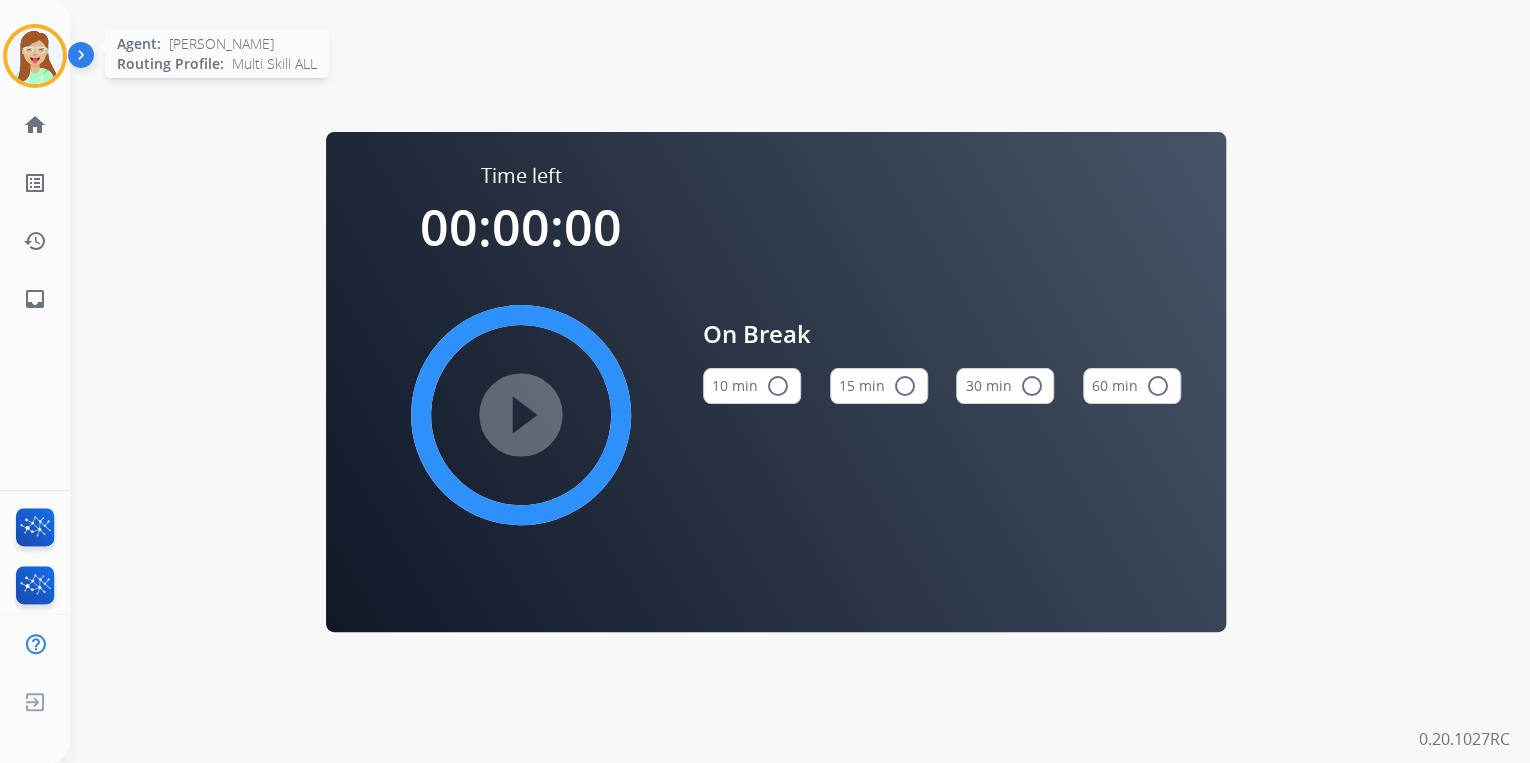 click at bounding box center [35, 56] 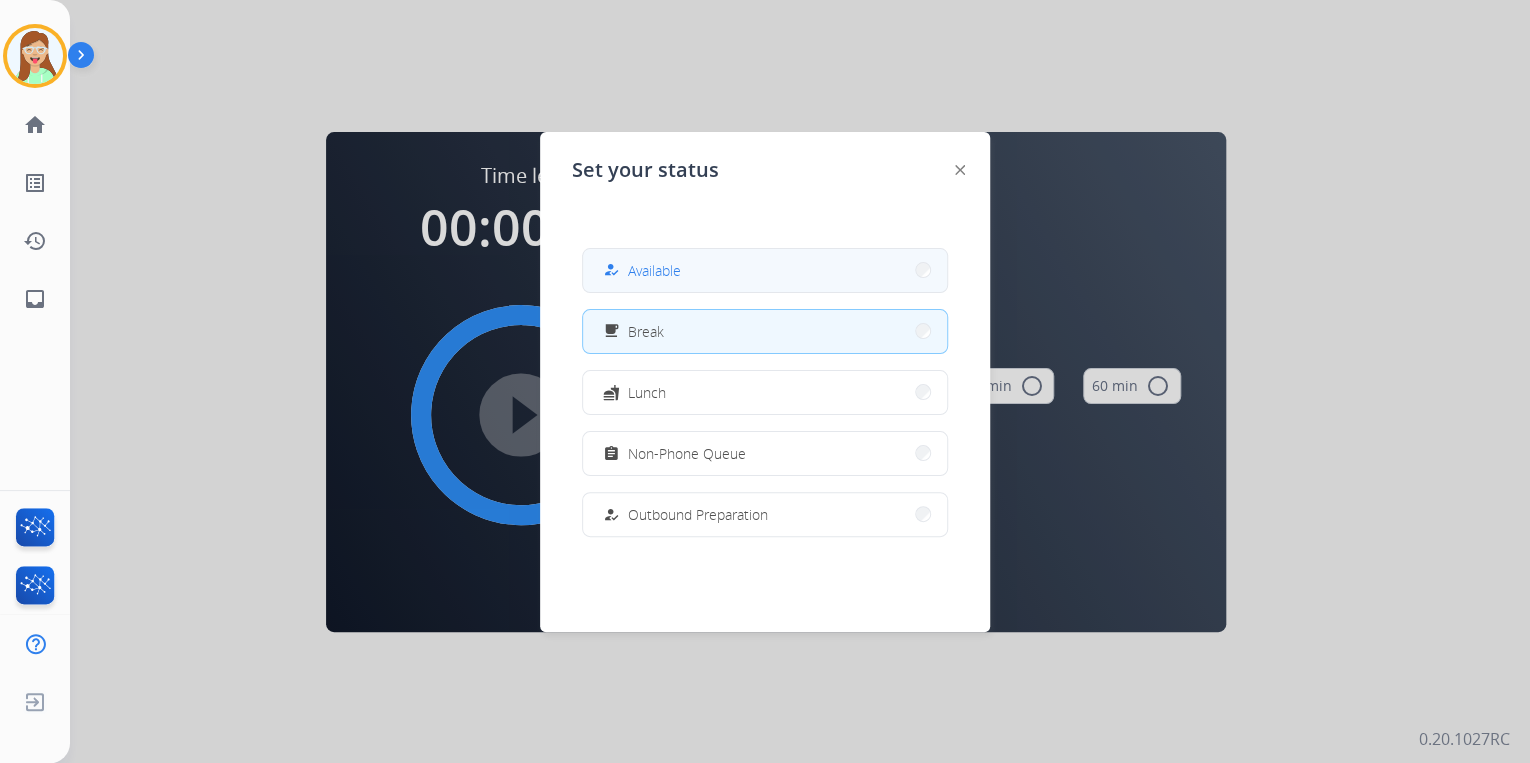 click on "how_to_reg Available" at bounding box center (765, 270) 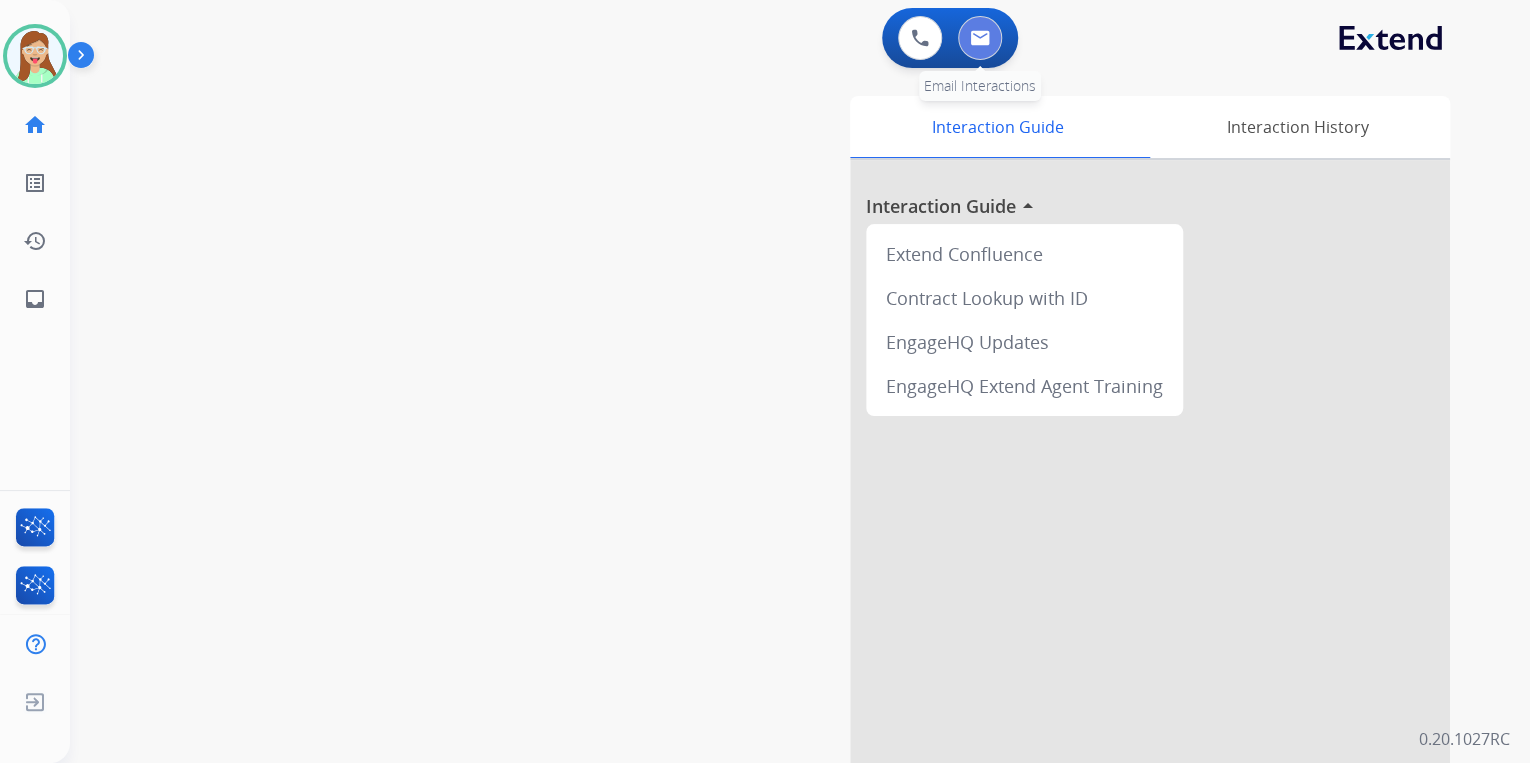 click at bounding box center (980, 38) 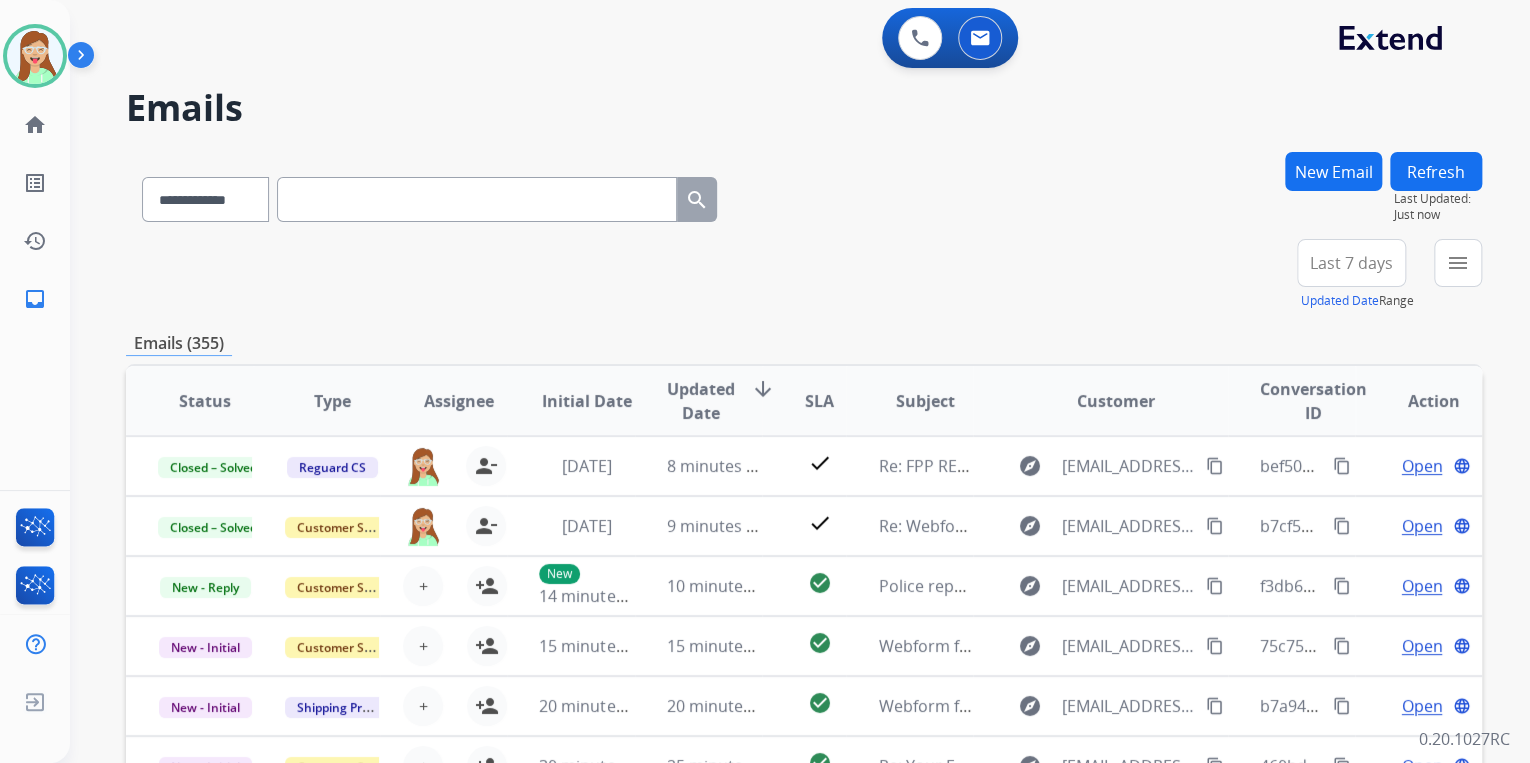 click on "New Email" at bounding box center [1333, 171] 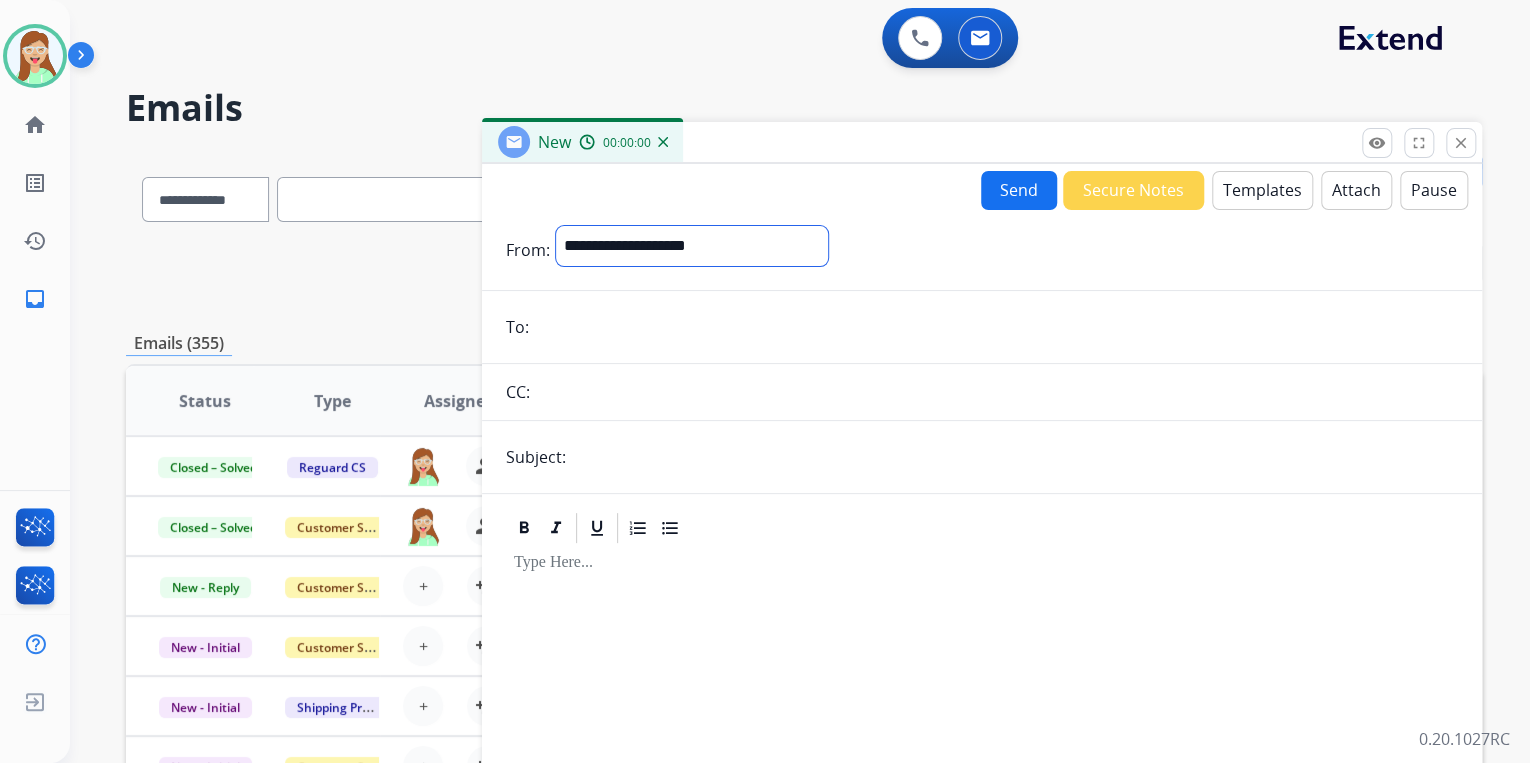 drag, startPoint x: 748, startPoint y: 249, endPoint x: 742, endPoint y: 267, distance: 18.973665 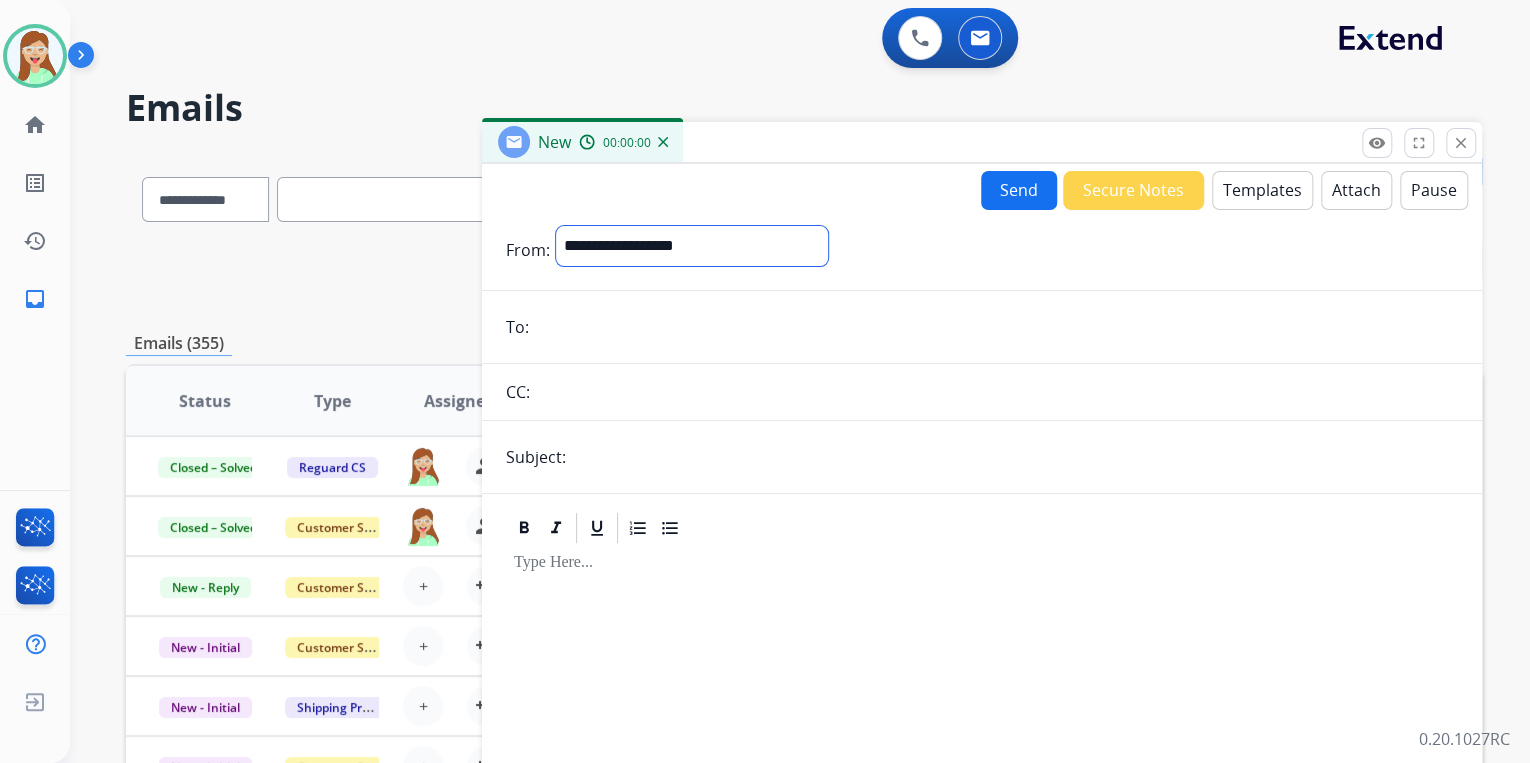 click on "**********" at bounding box center [692, 246] 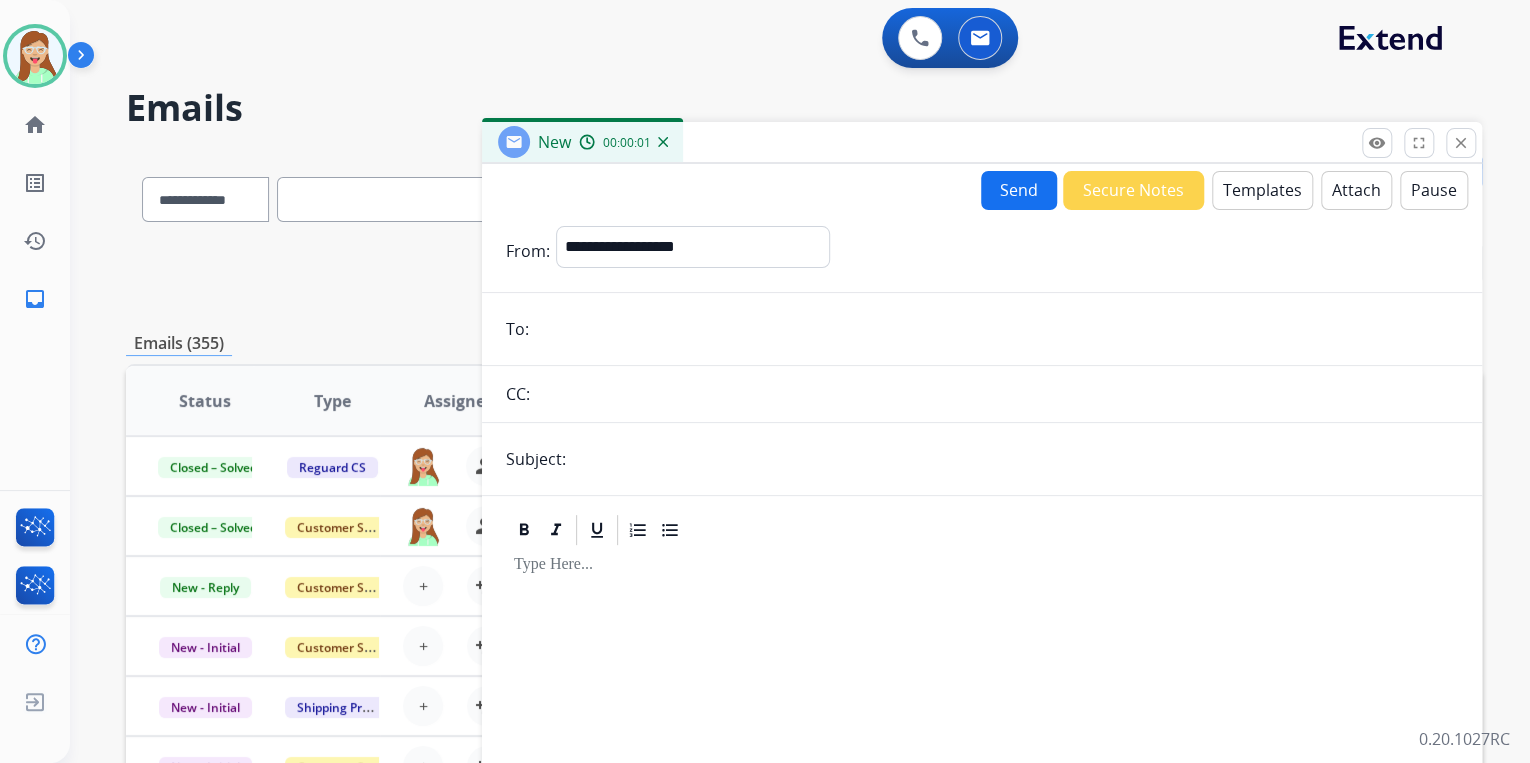 click at bounding box center [996, 329] 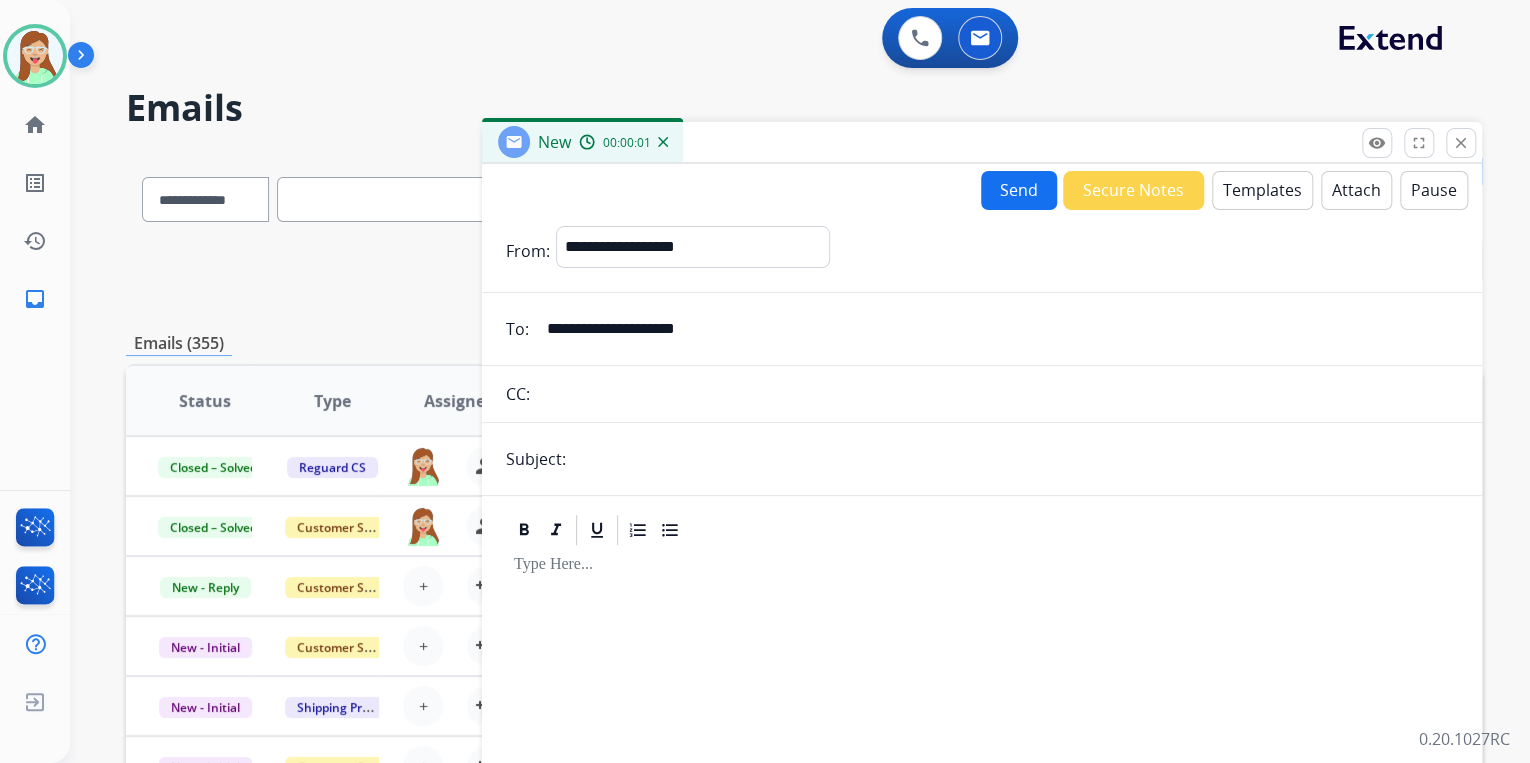 type on "**********" 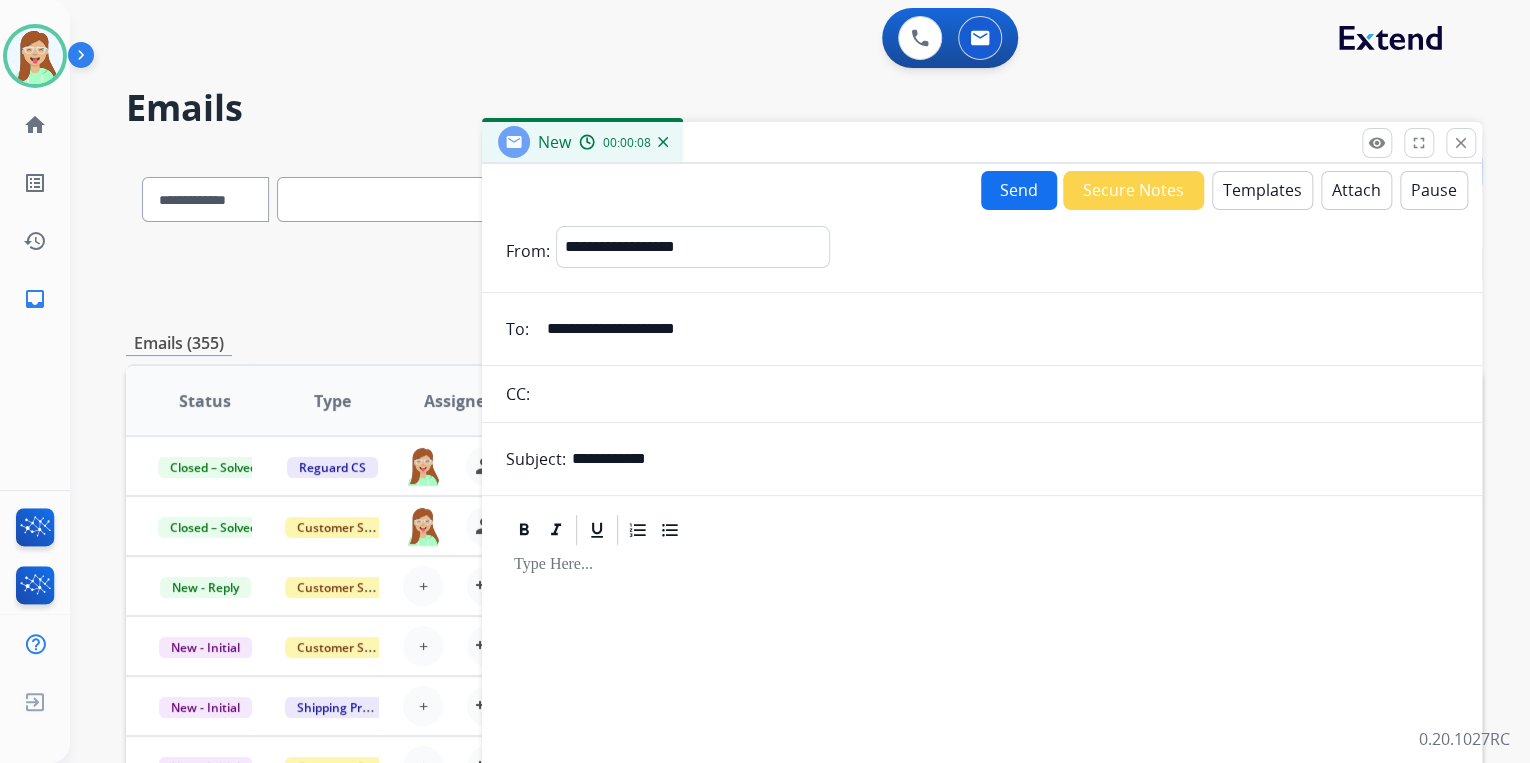 type on "**********" 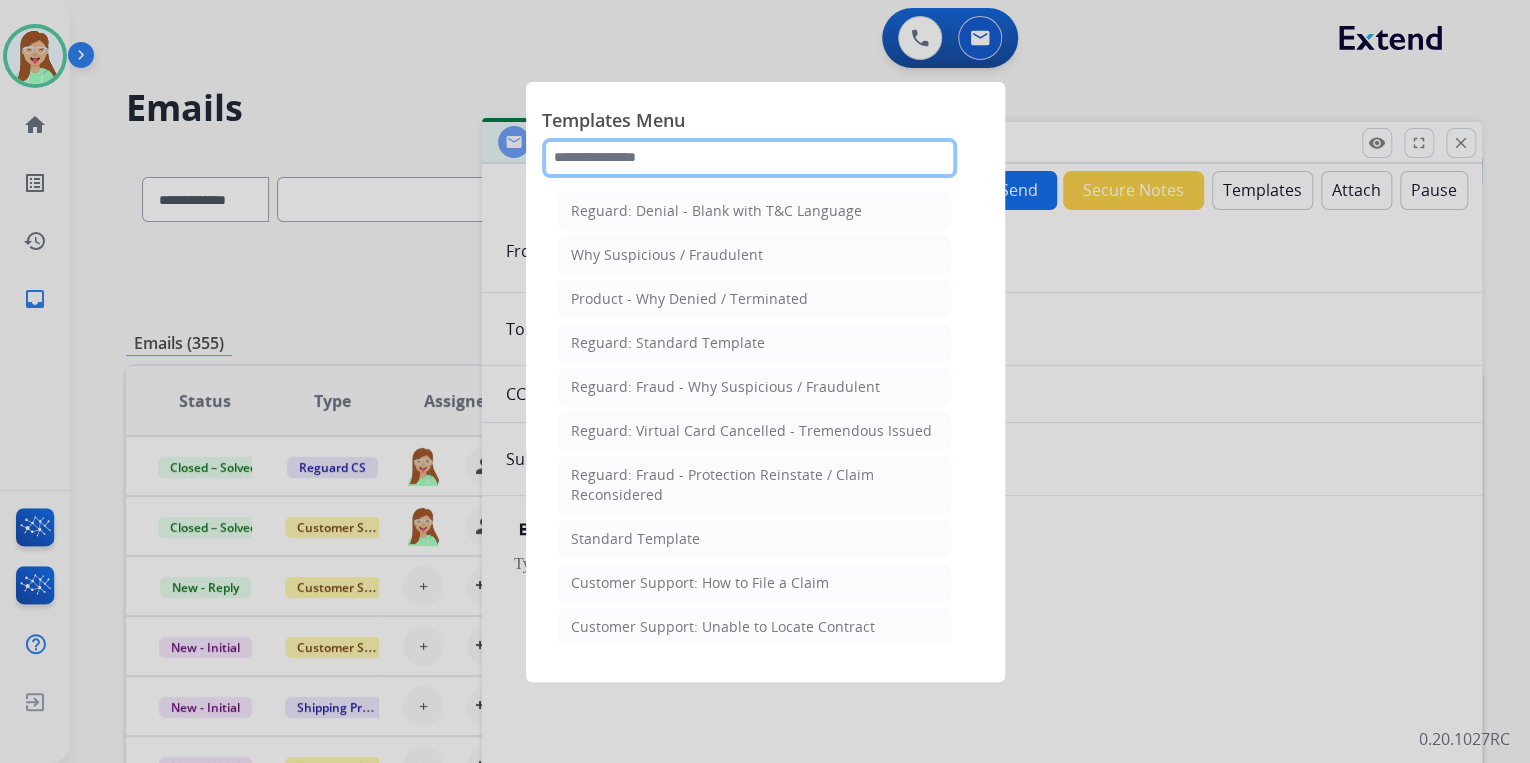click 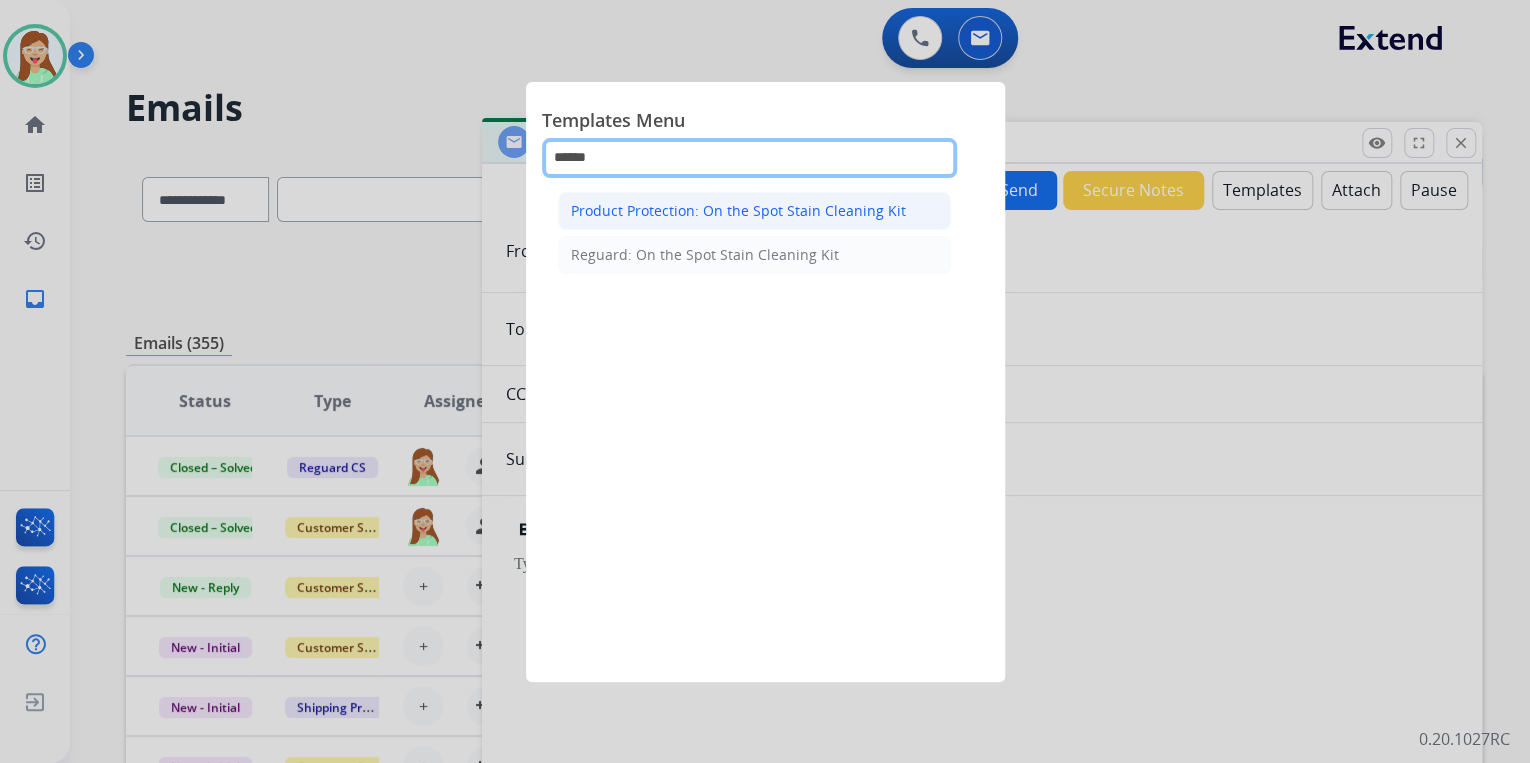 type on "******" 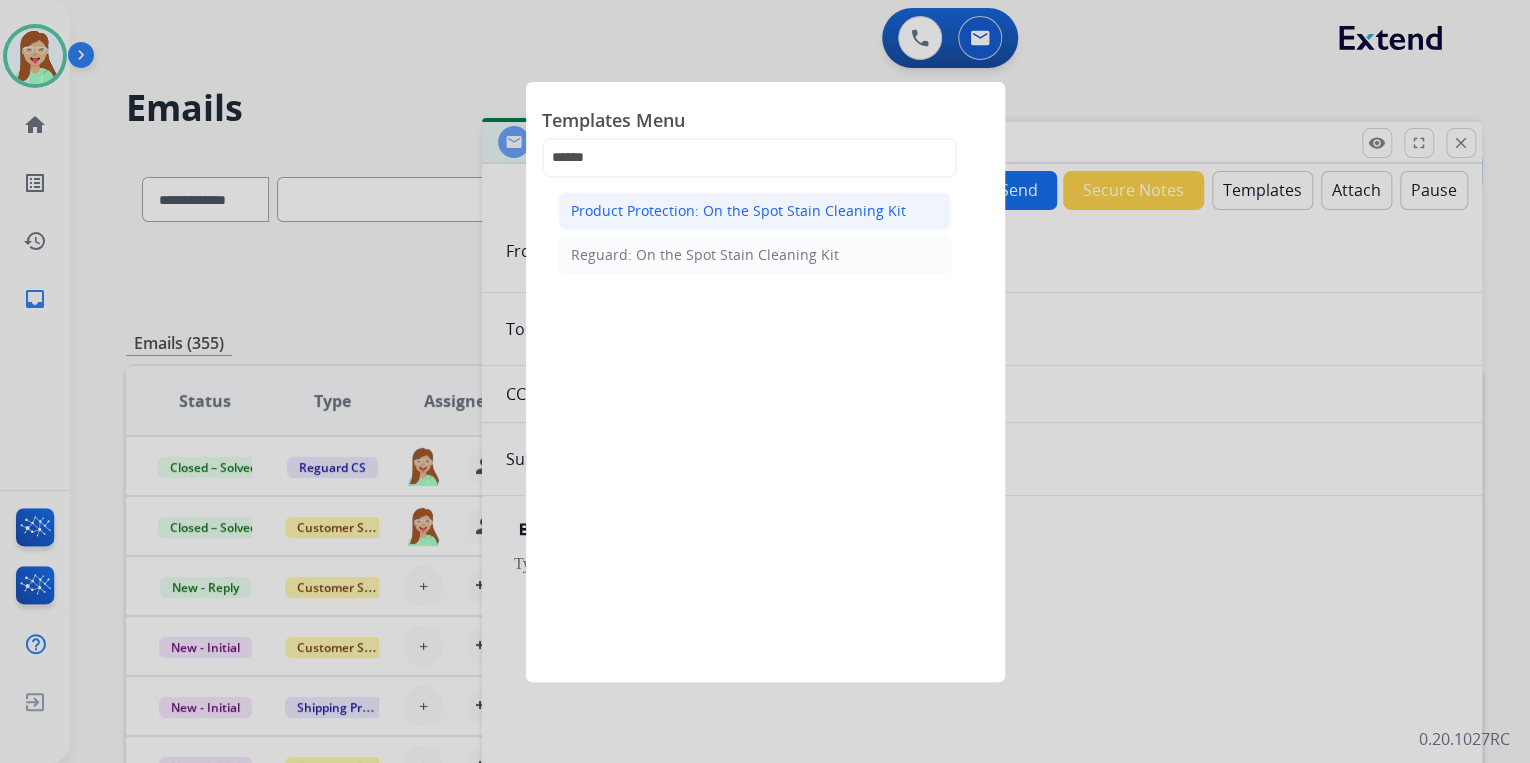 click on "Product Protection: On the Spot Stain Cleaning Kit" 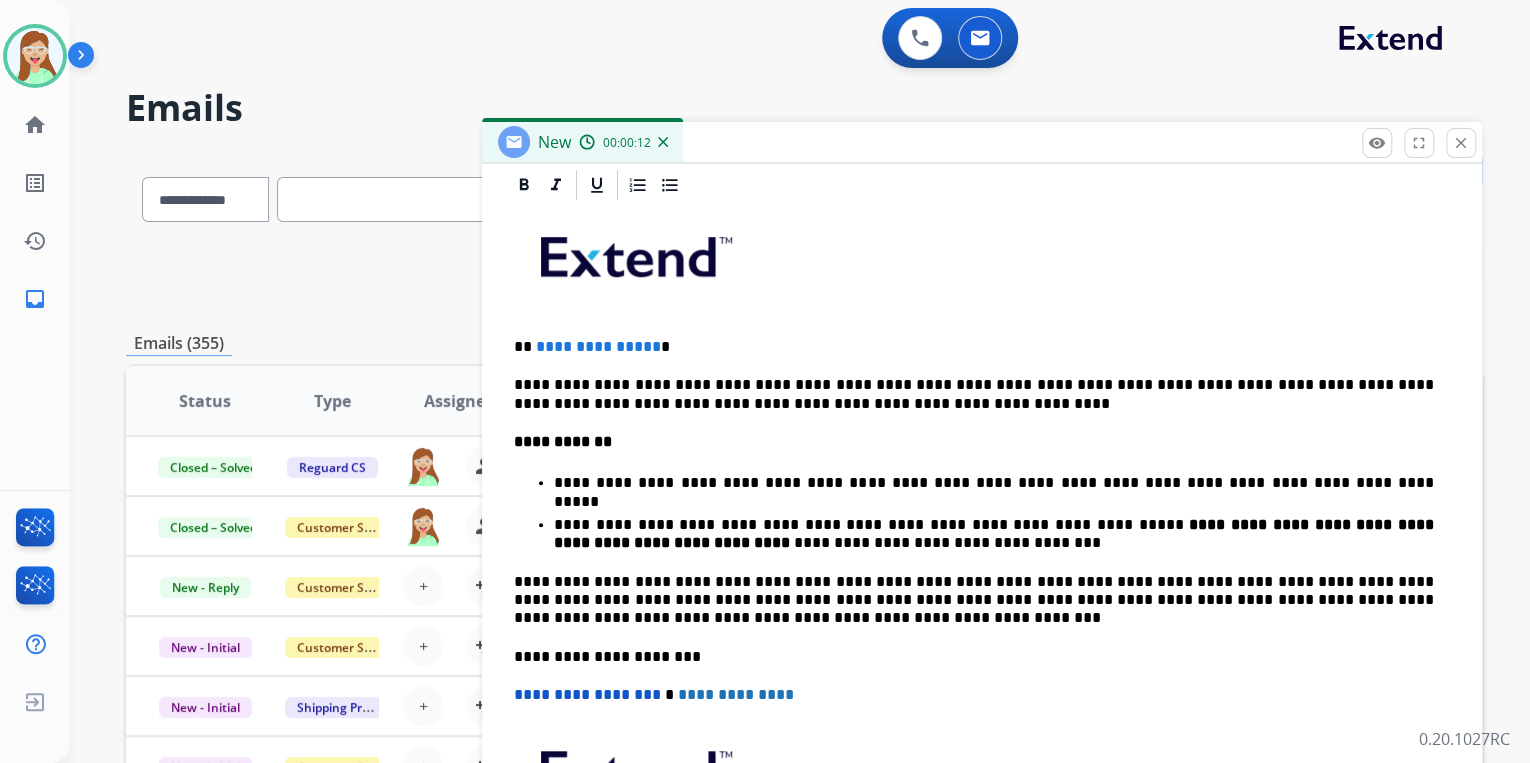 scroll, scrollTop: 480, scrollLeft: 0, axis: vertical 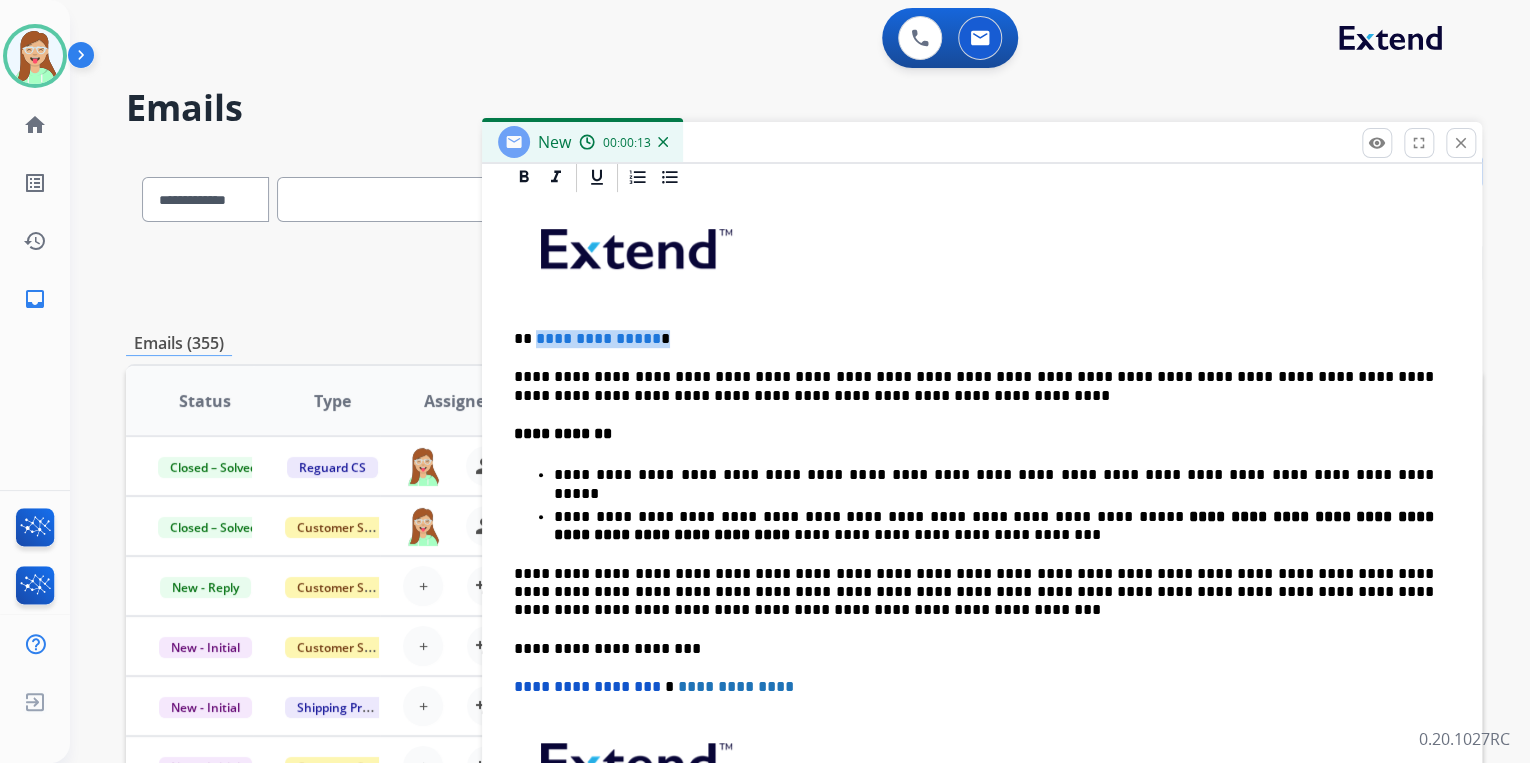 drag, startPoint x: 662, startPoint y: 331, endPoint x: 532, endPoint y: 322, distance: 130.31117 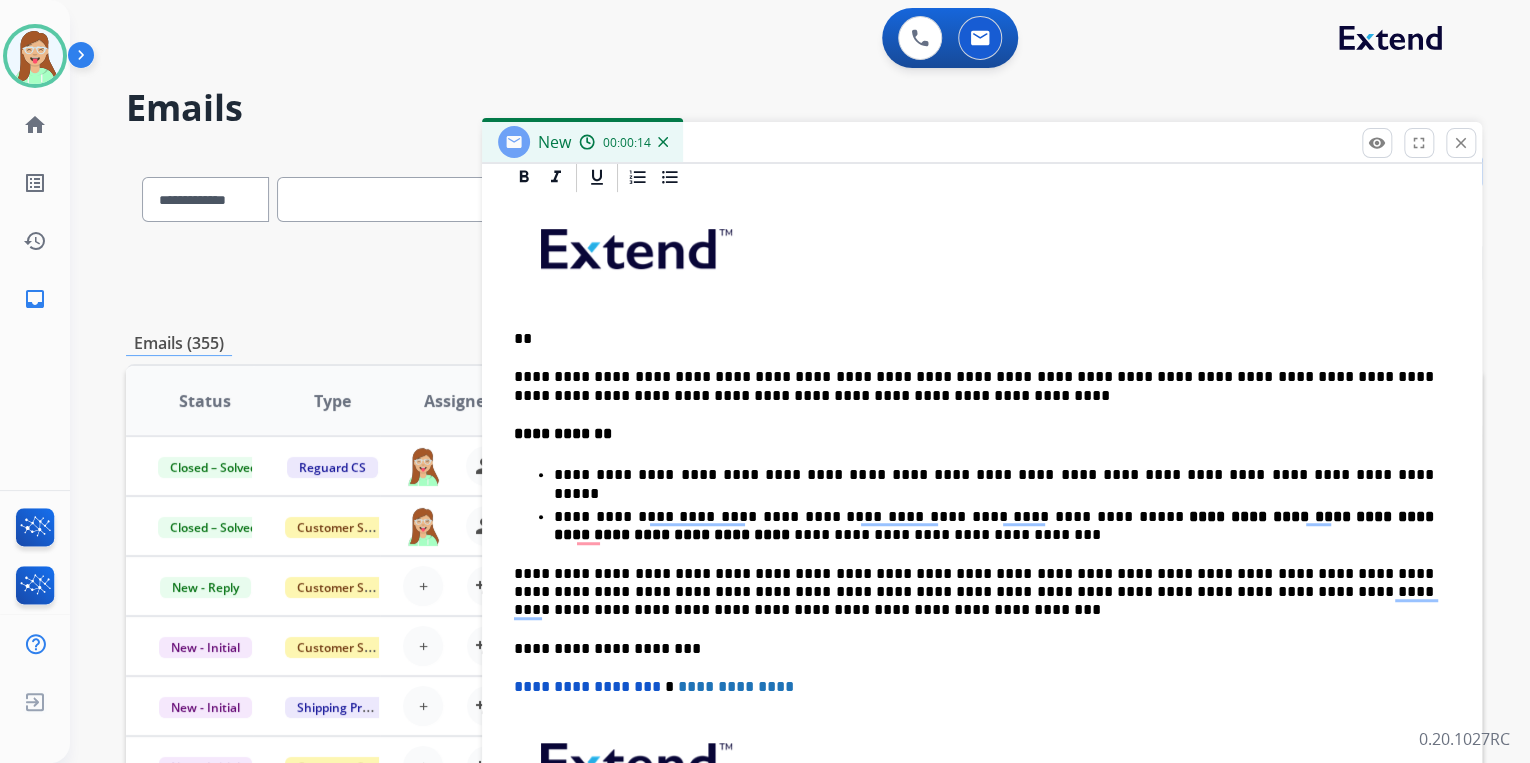 type 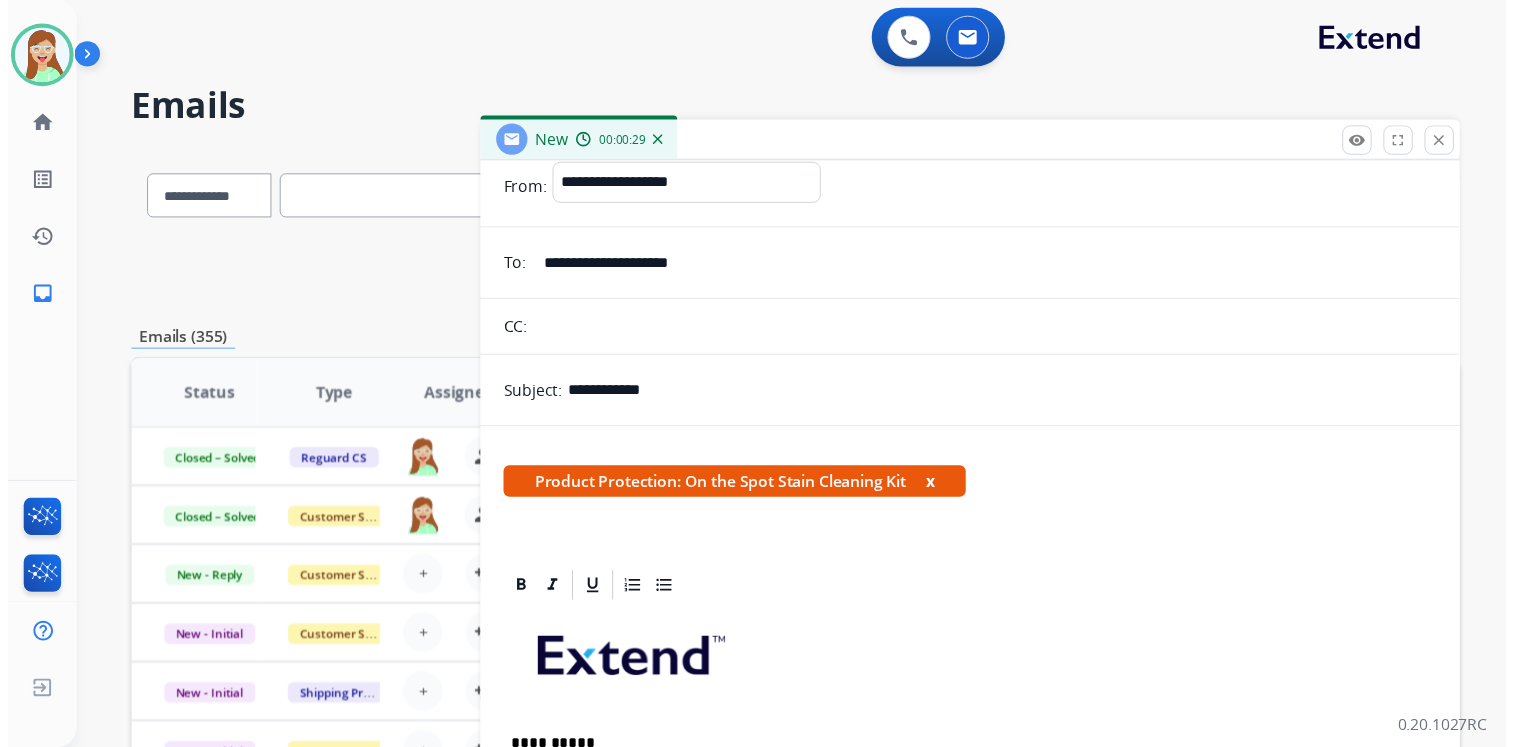 scroll, scrollTop: 0, scrollLeft: 0, axis: both 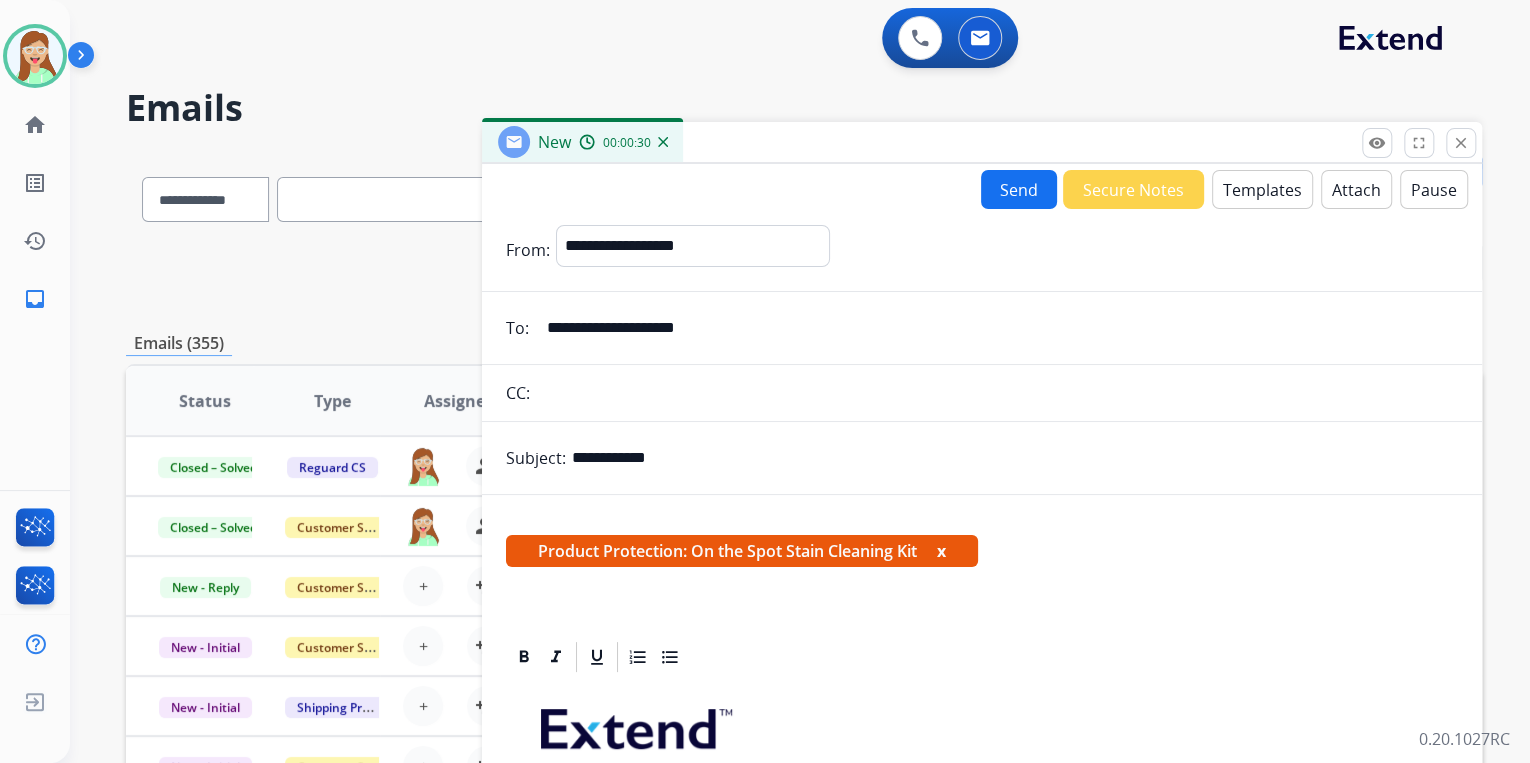 click on "Send" at bounding box center [1019, 189] 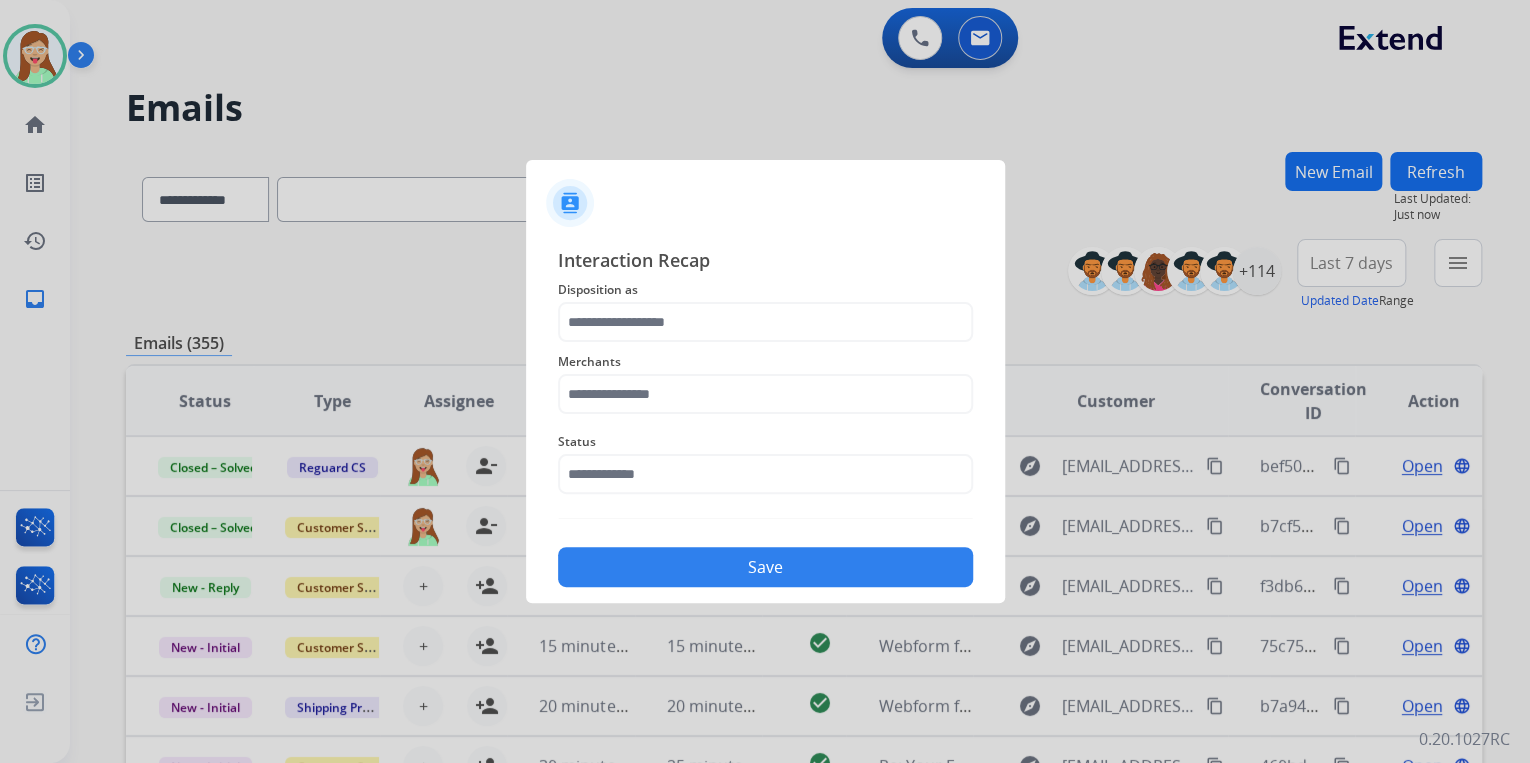 click on "Interaction Recap Disposition as    Merchants   Status    Save" 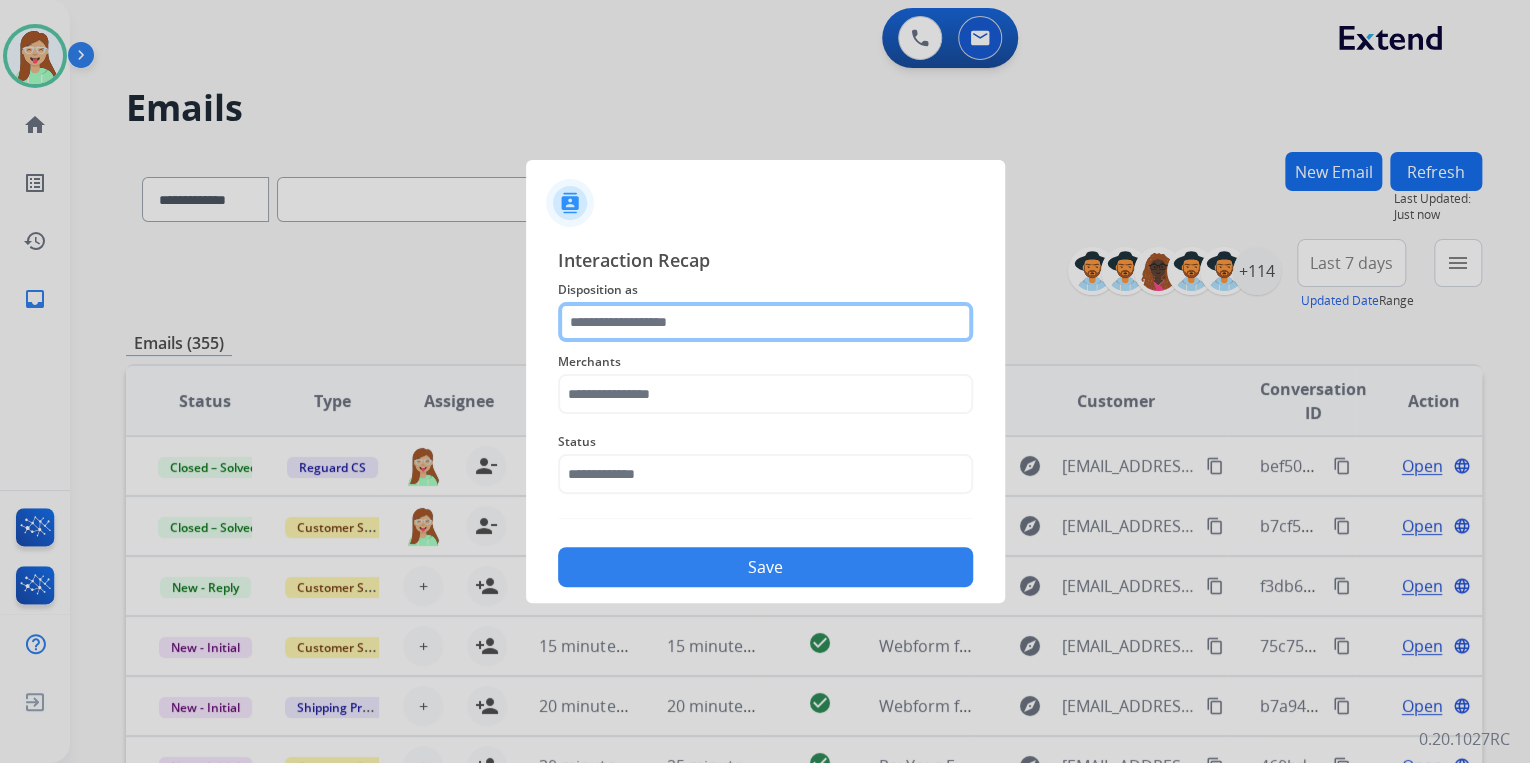 click 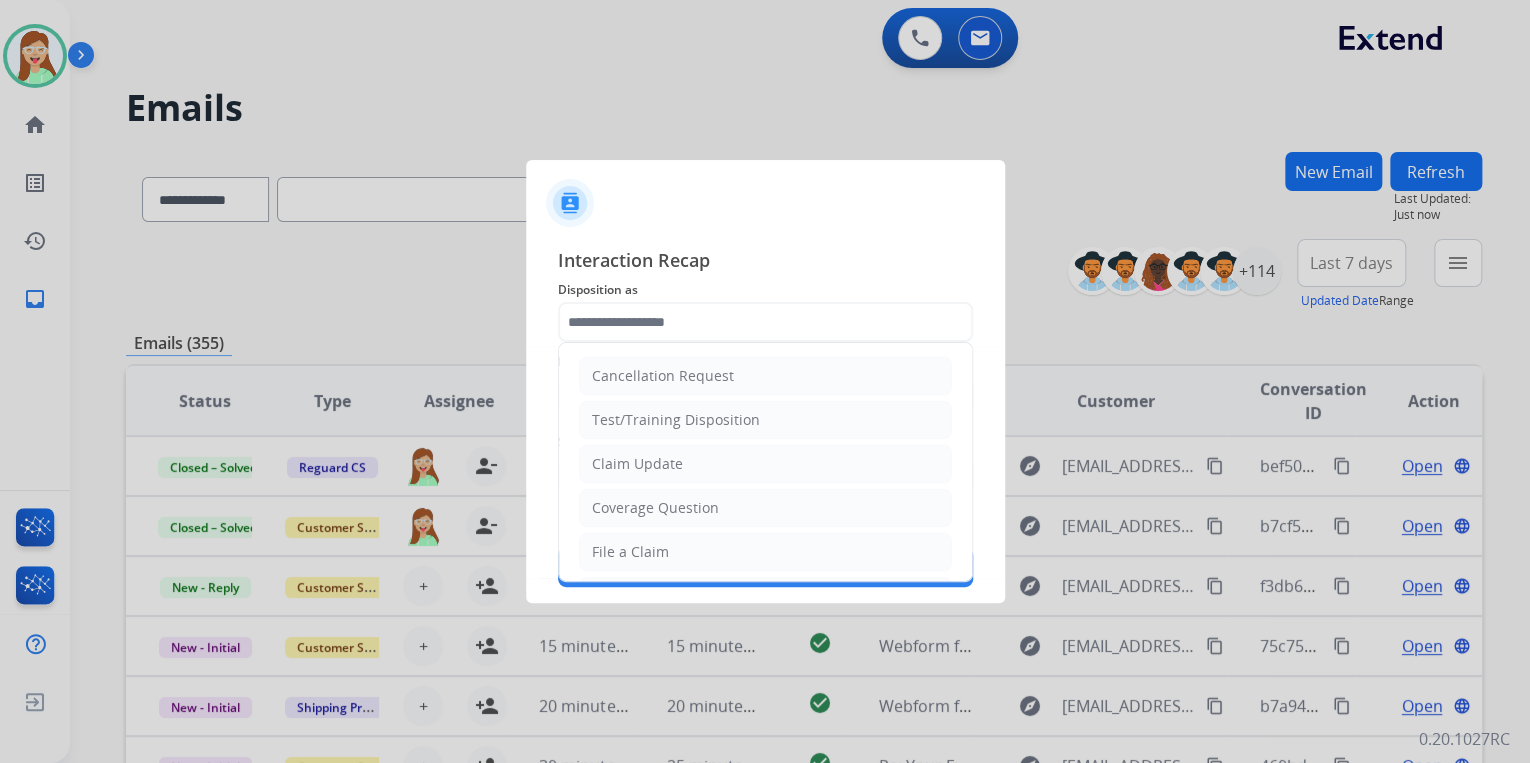 drag, startPoint x: 683, startPoint y: 466, endPoint x: 670, endPoint y: 448, distance: 22.203604 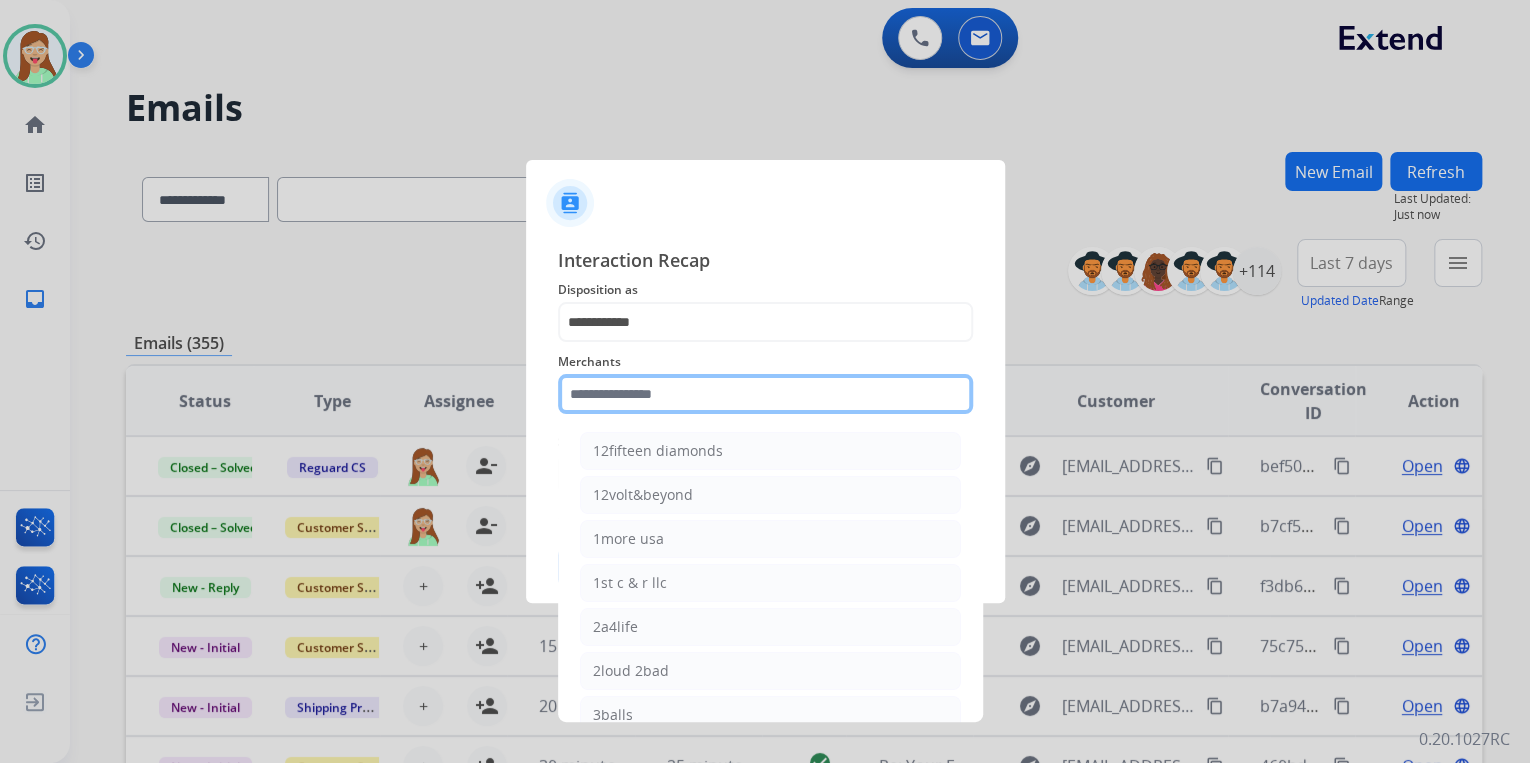 click 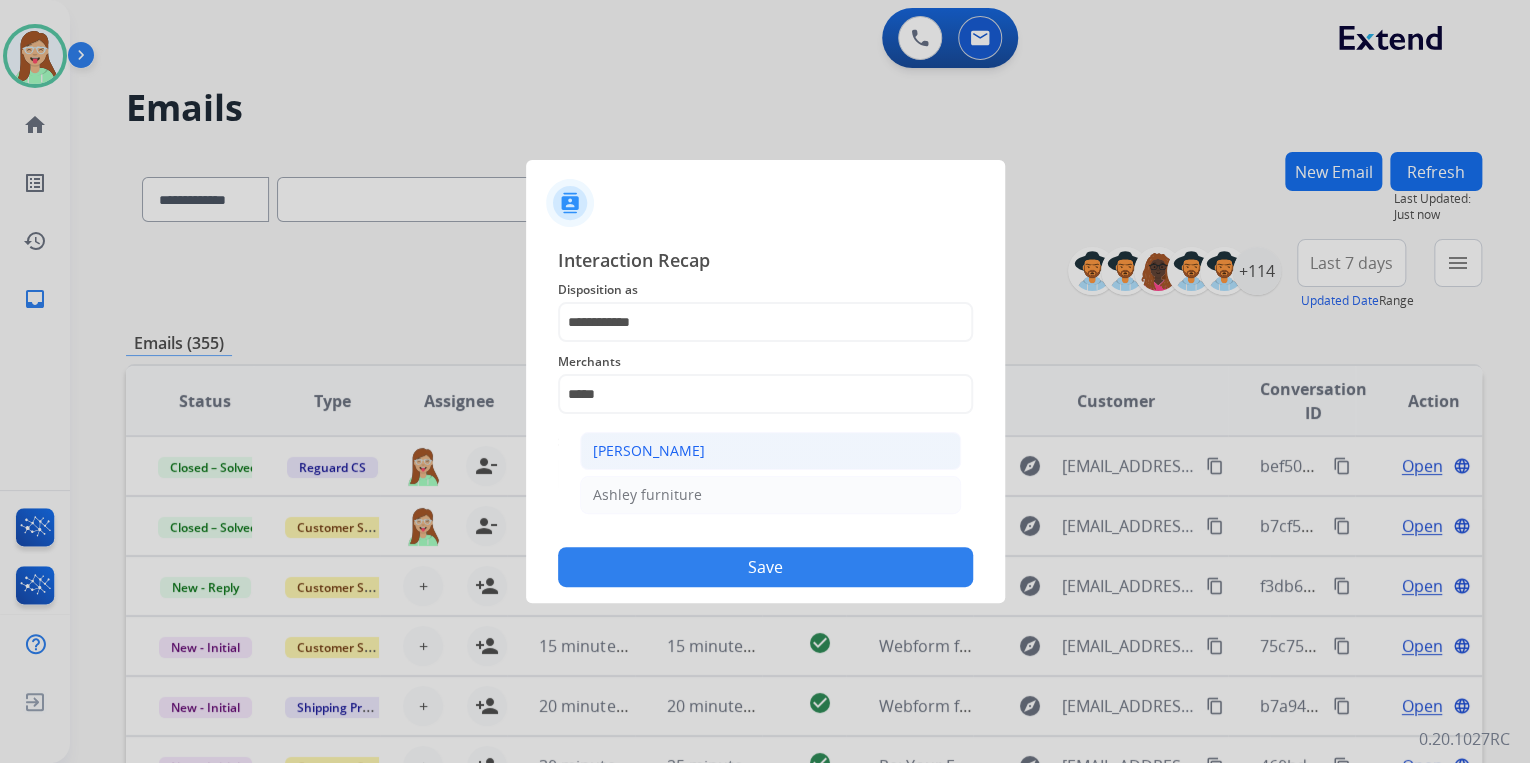 click on "Ashley - Reguard" 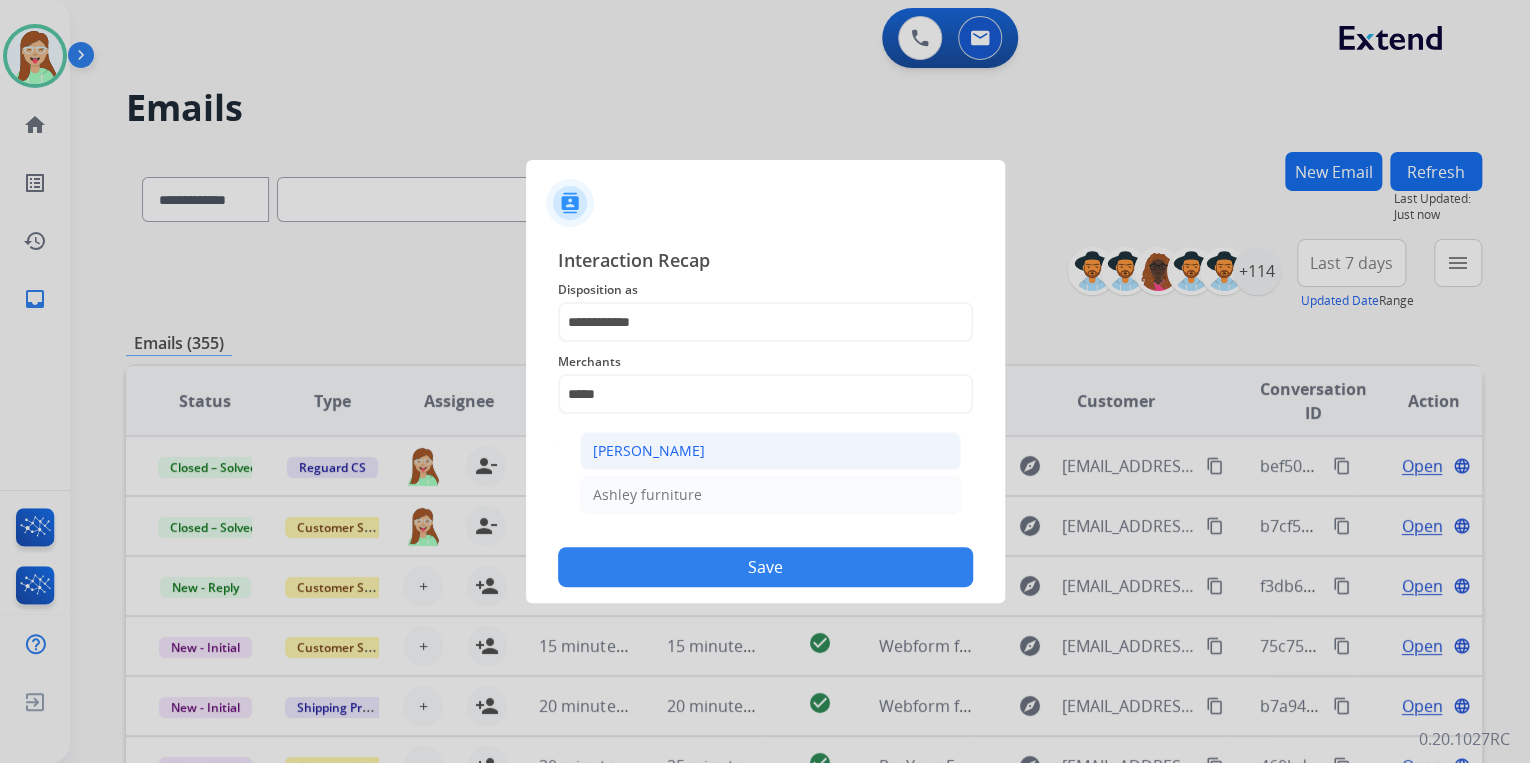 type on "**********" 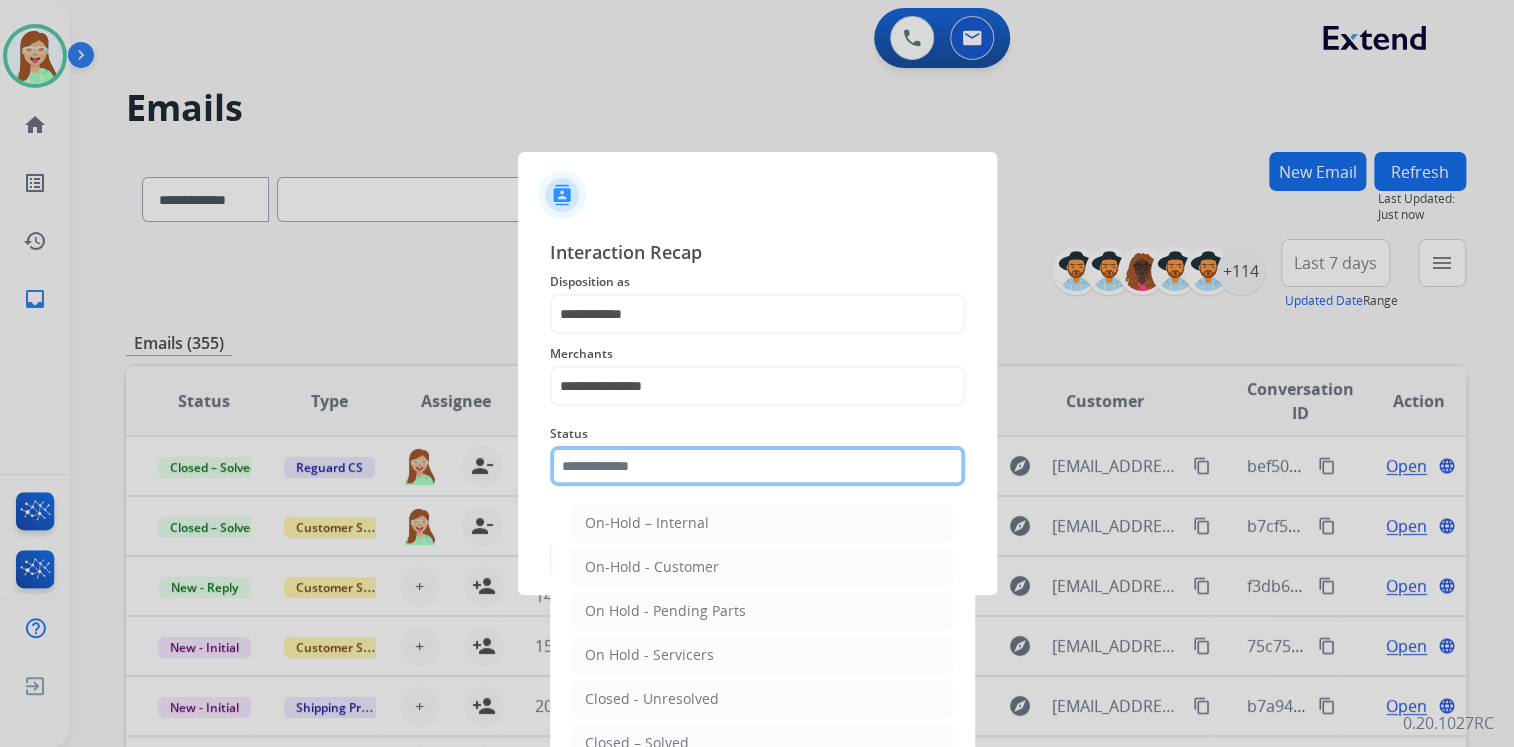 click 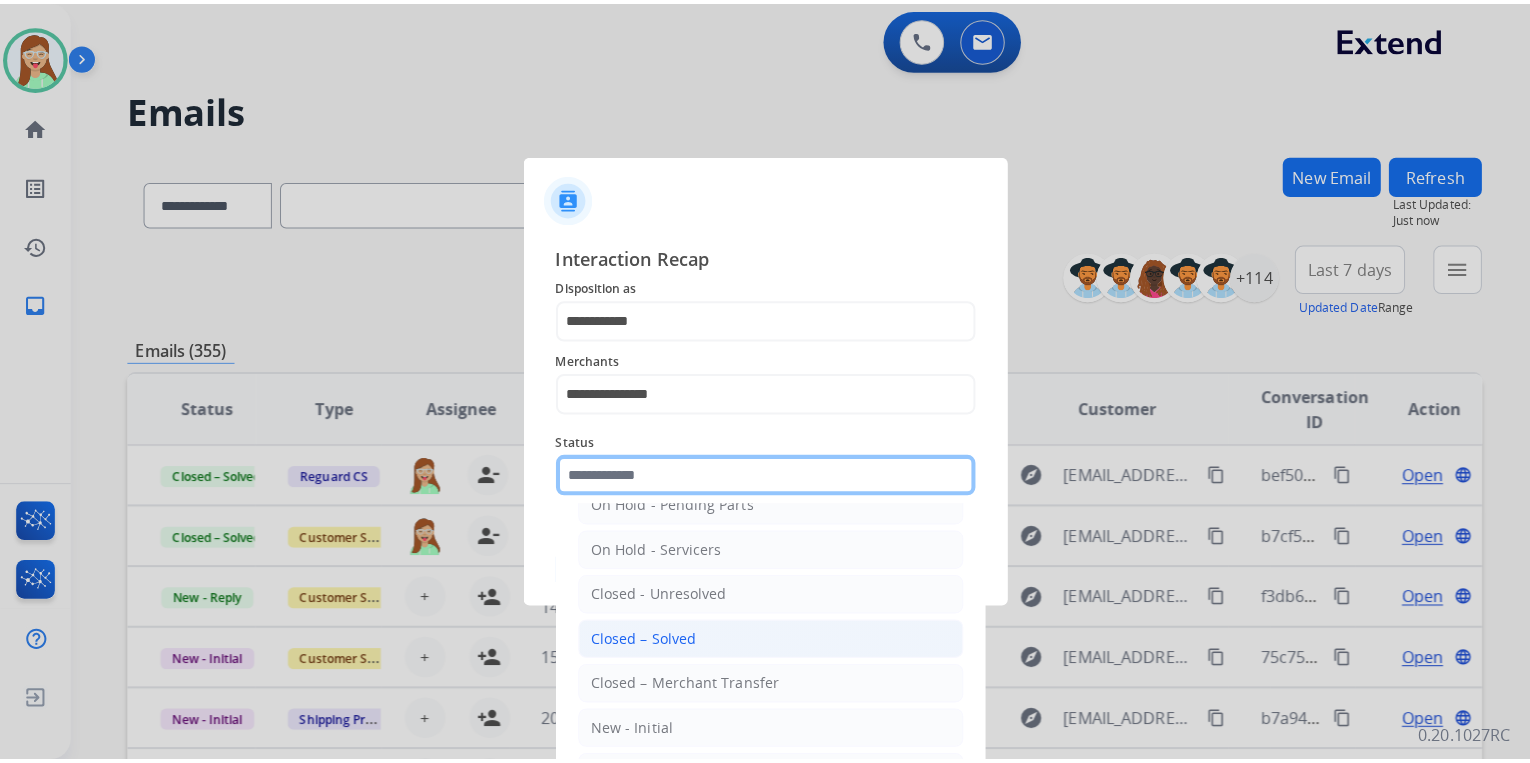 scroll, scrollTop: 116, scrollLeft: 0, axis: vertical 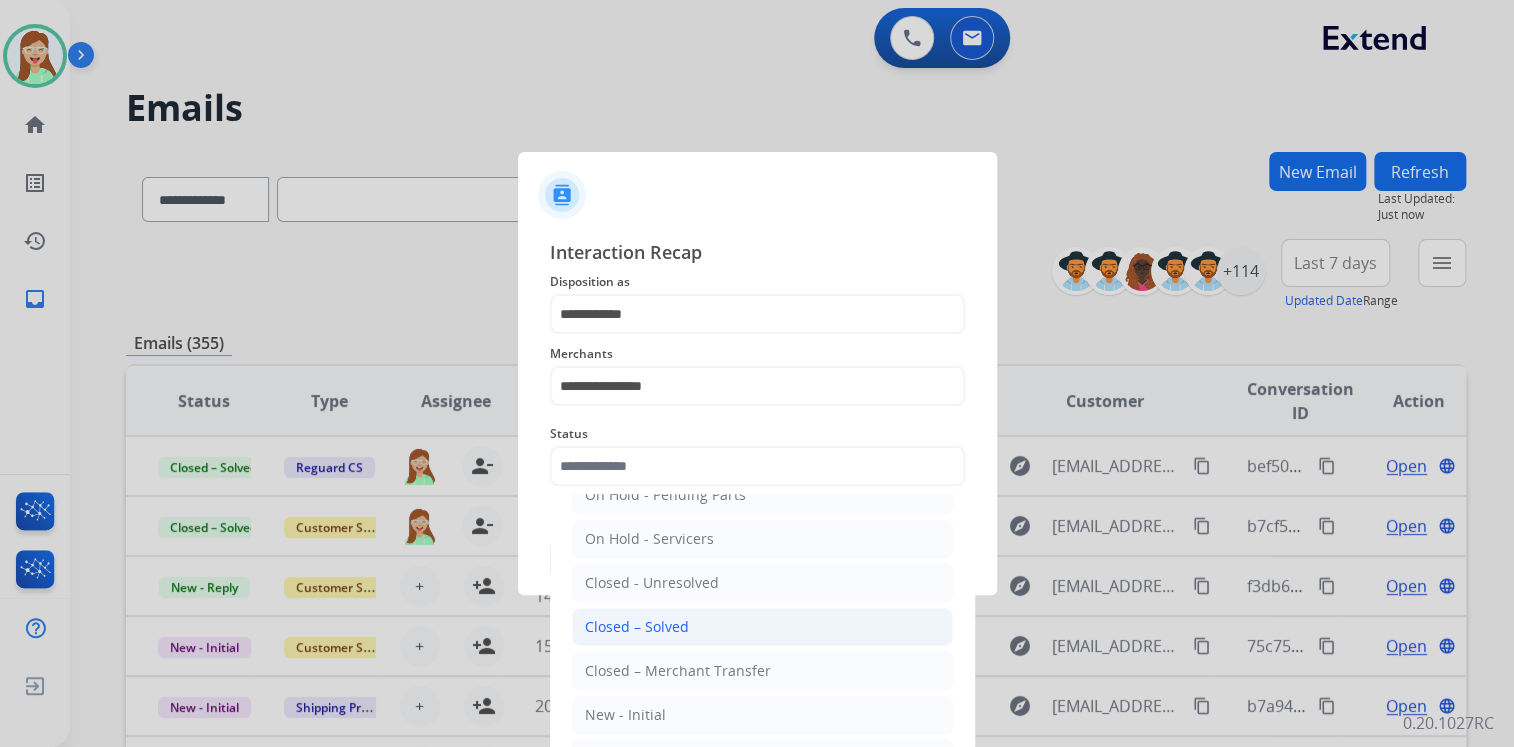 click on "Closed – Solved" 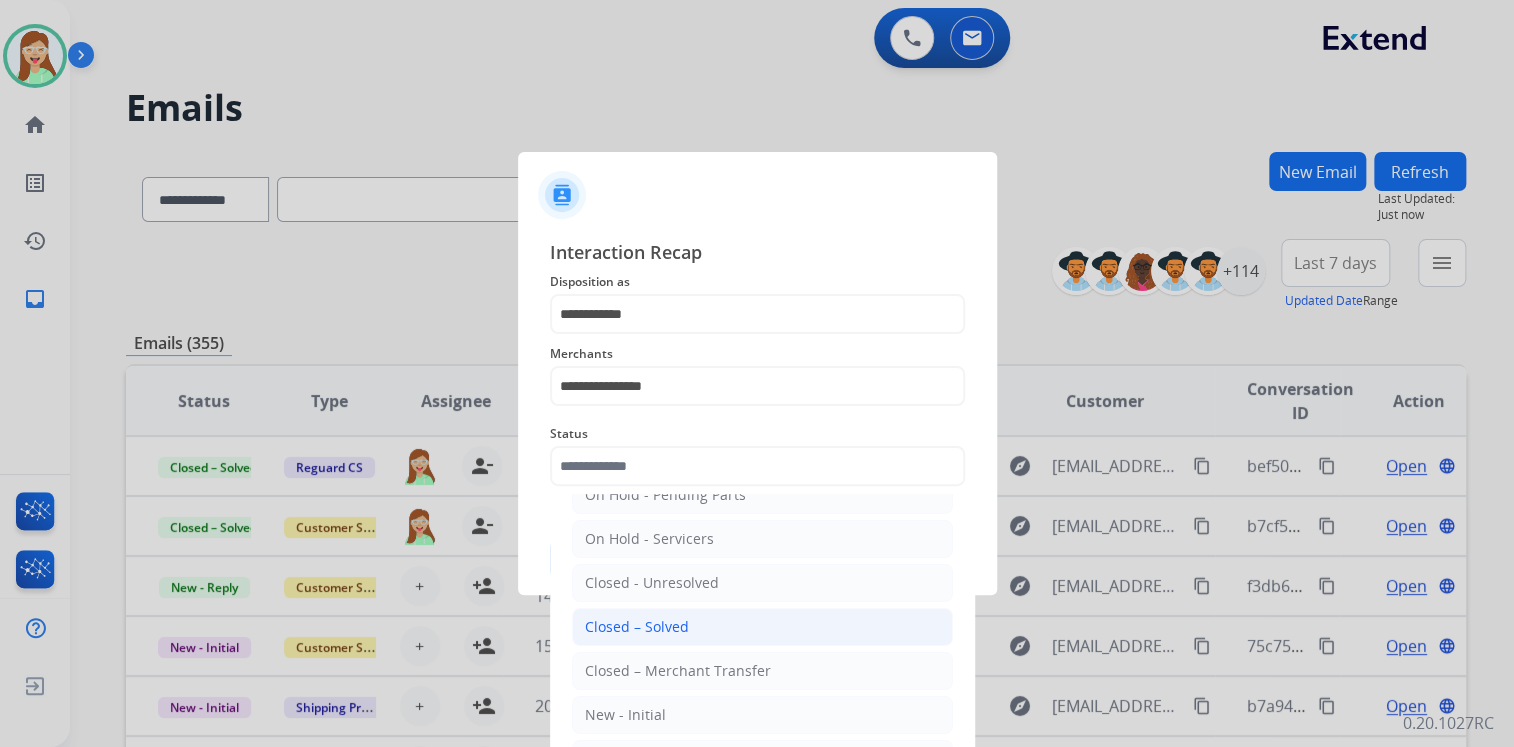type on "**********" 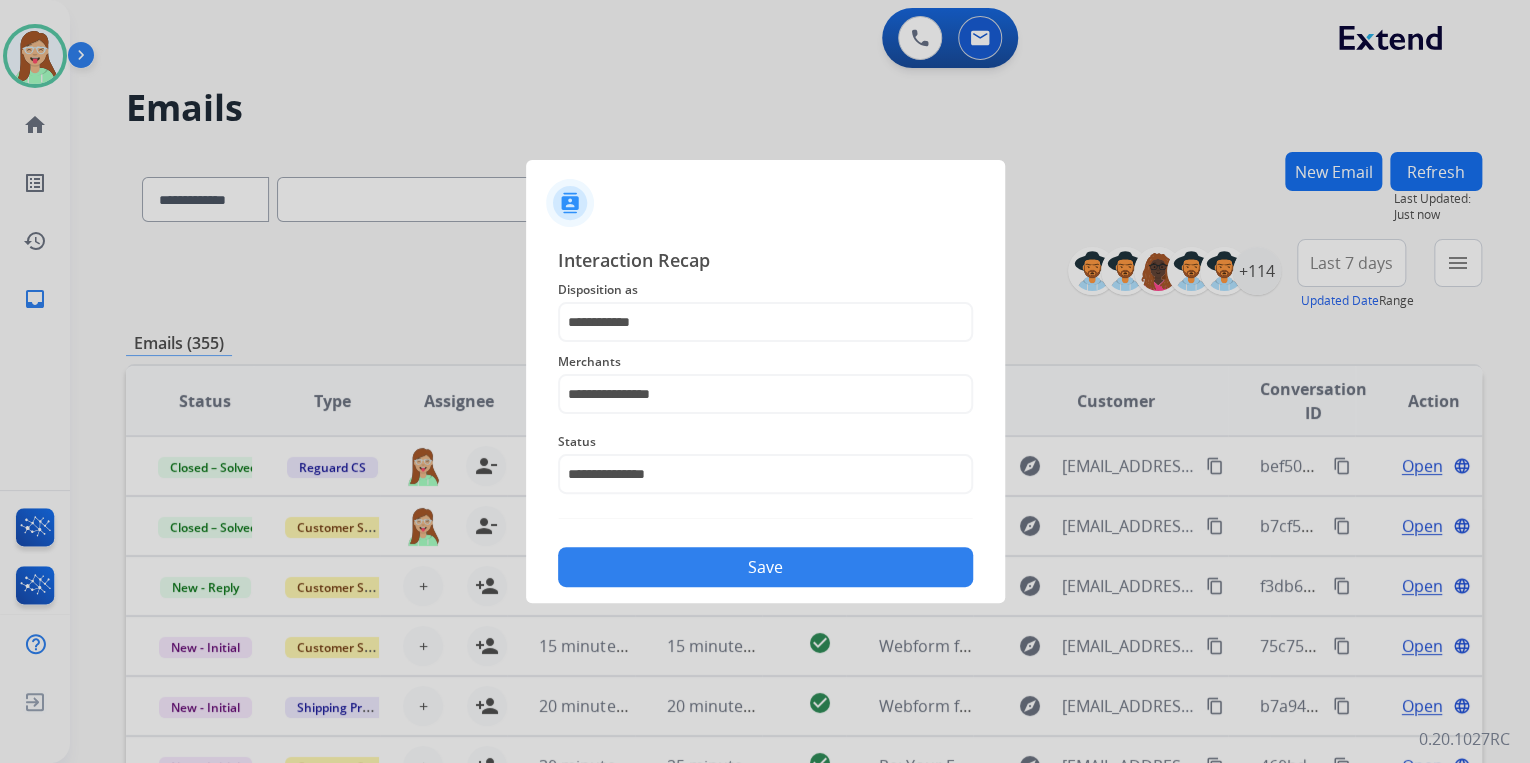 click on "Save" 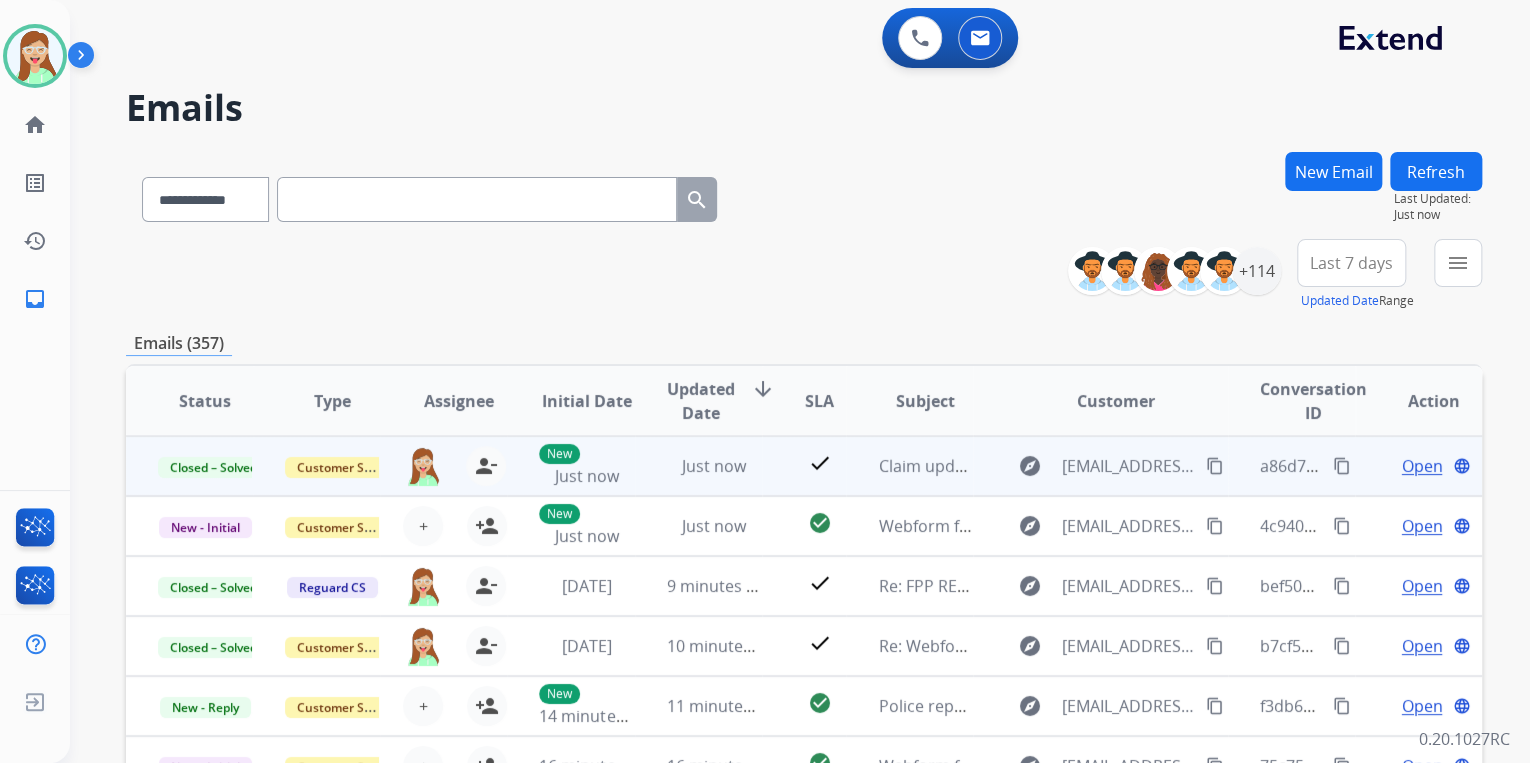 click on "content_copy" at bounding box center (1342, 466) 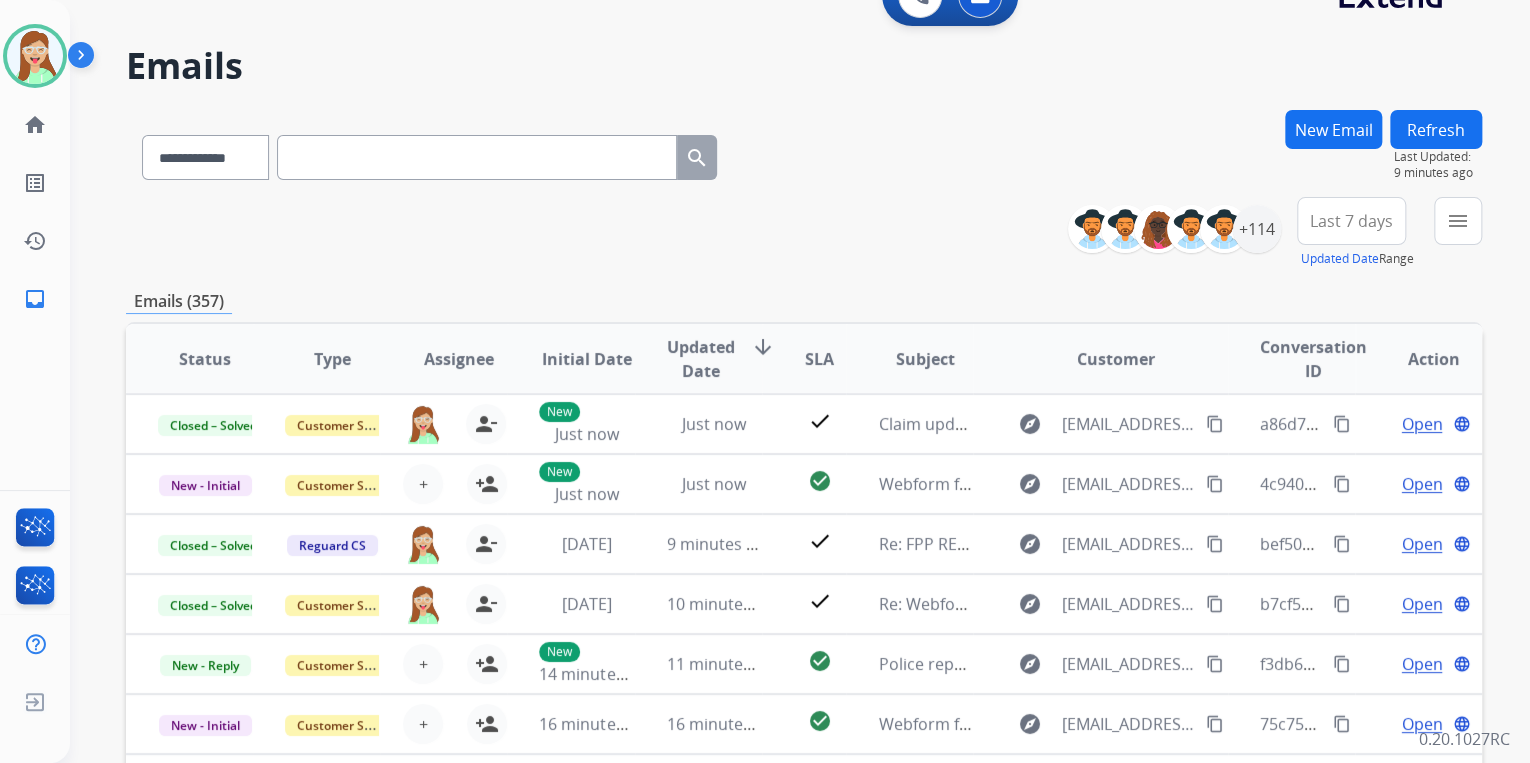 scroll, scrollTop: 0, scrollLeft: 0, axis: both 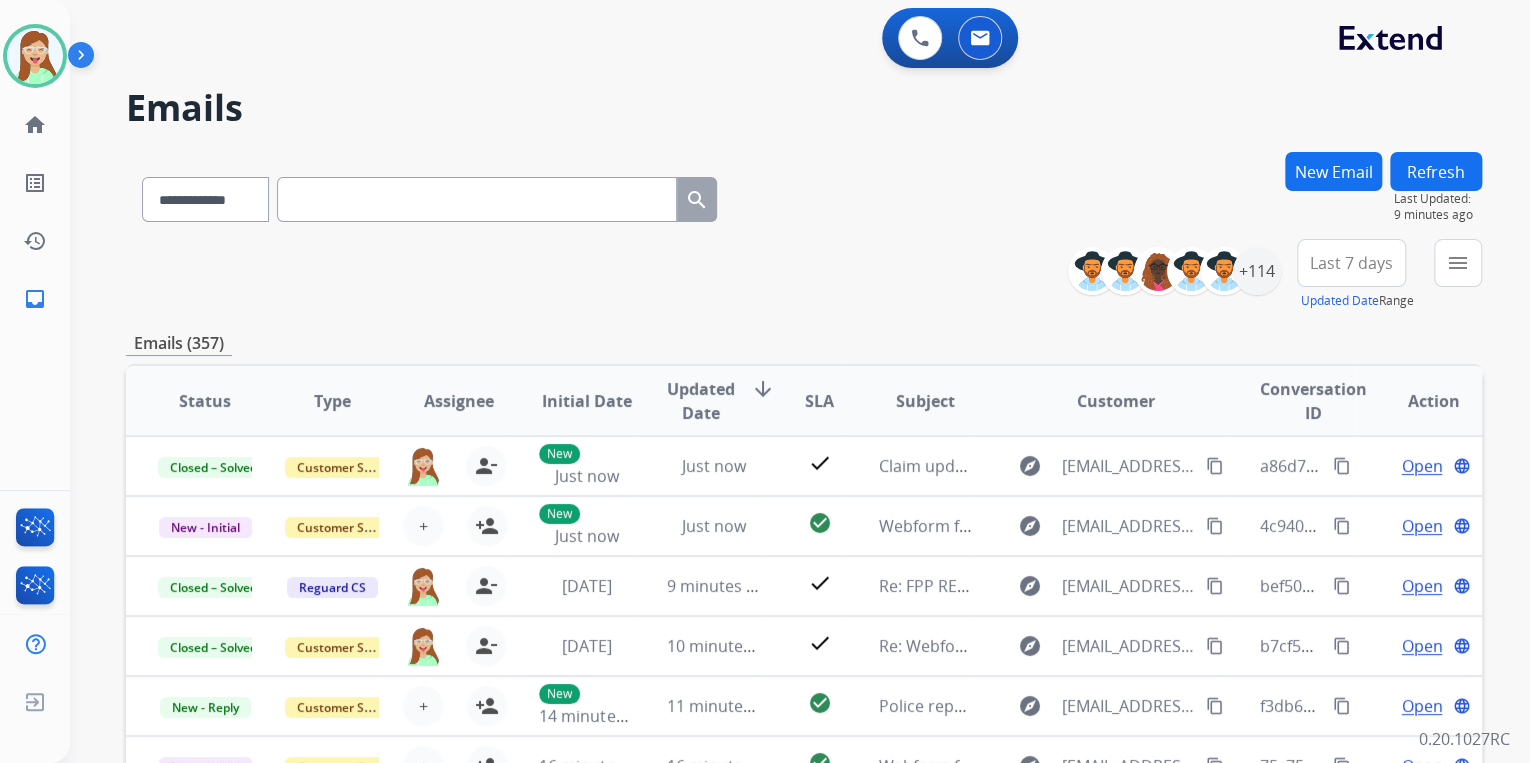 click on "Refresh" at bounding box center [1436, 171] 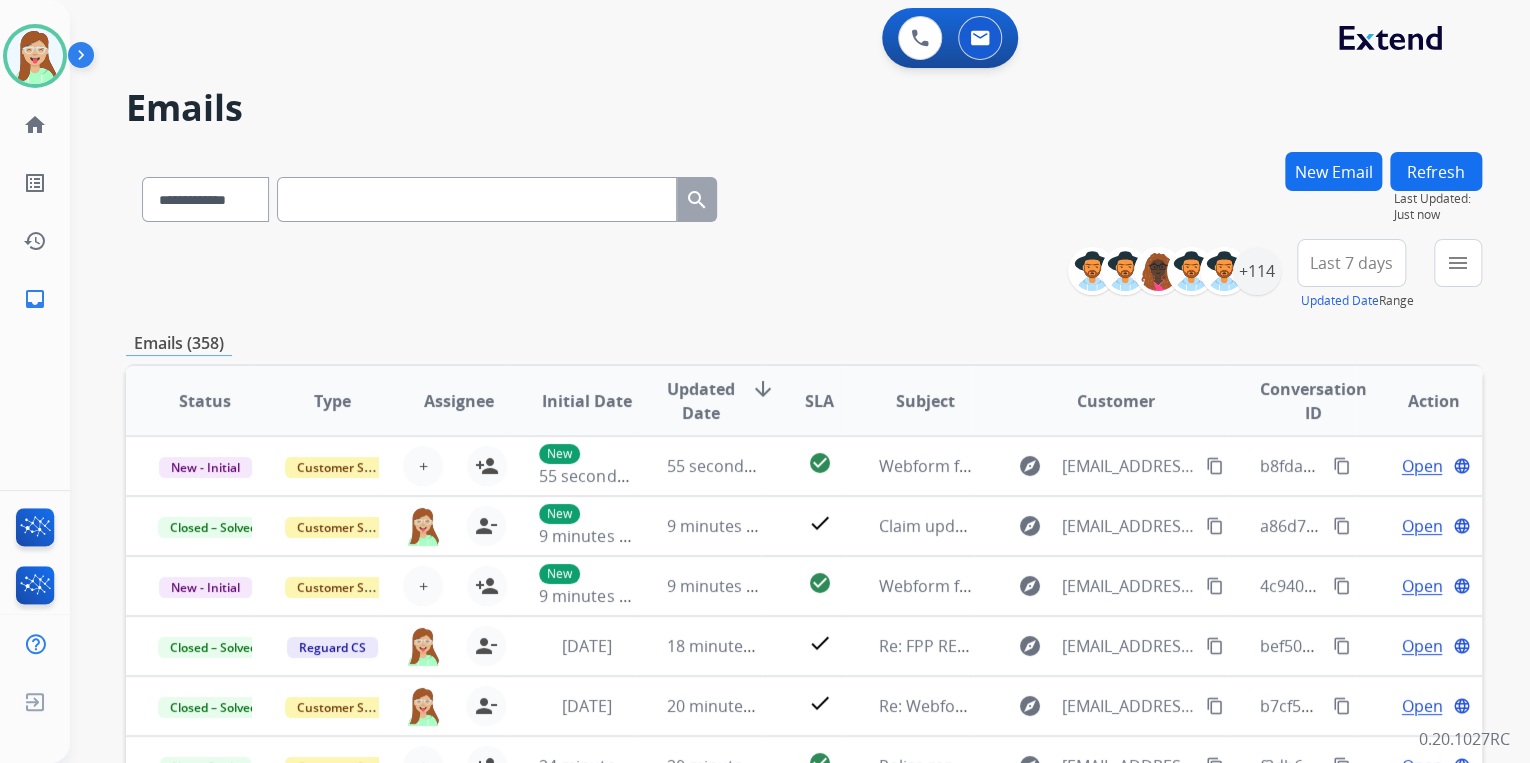 click on "**********" at bounding box center (804, 195) 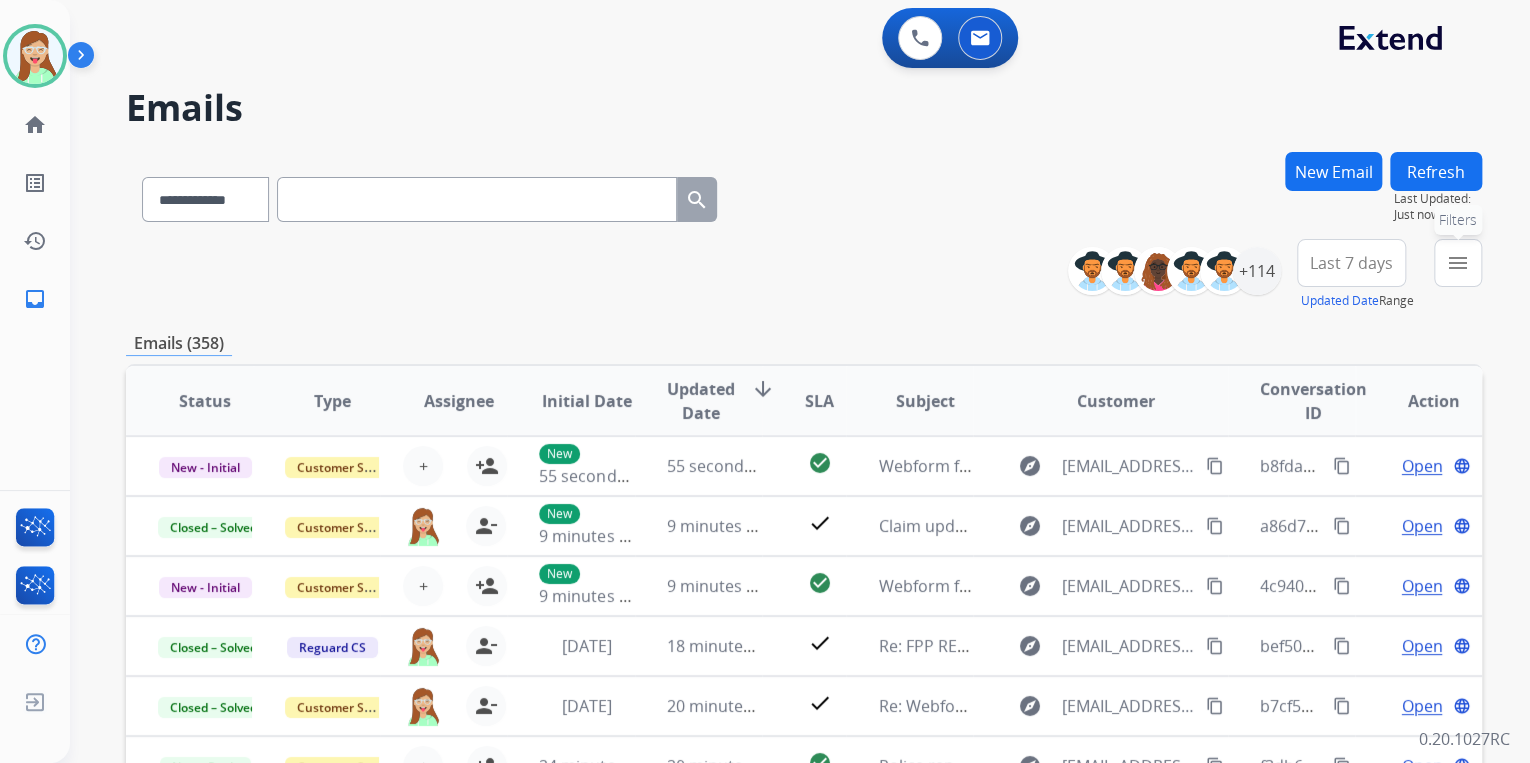 click on "menu  Filters" at bounding box center (1458, 263) 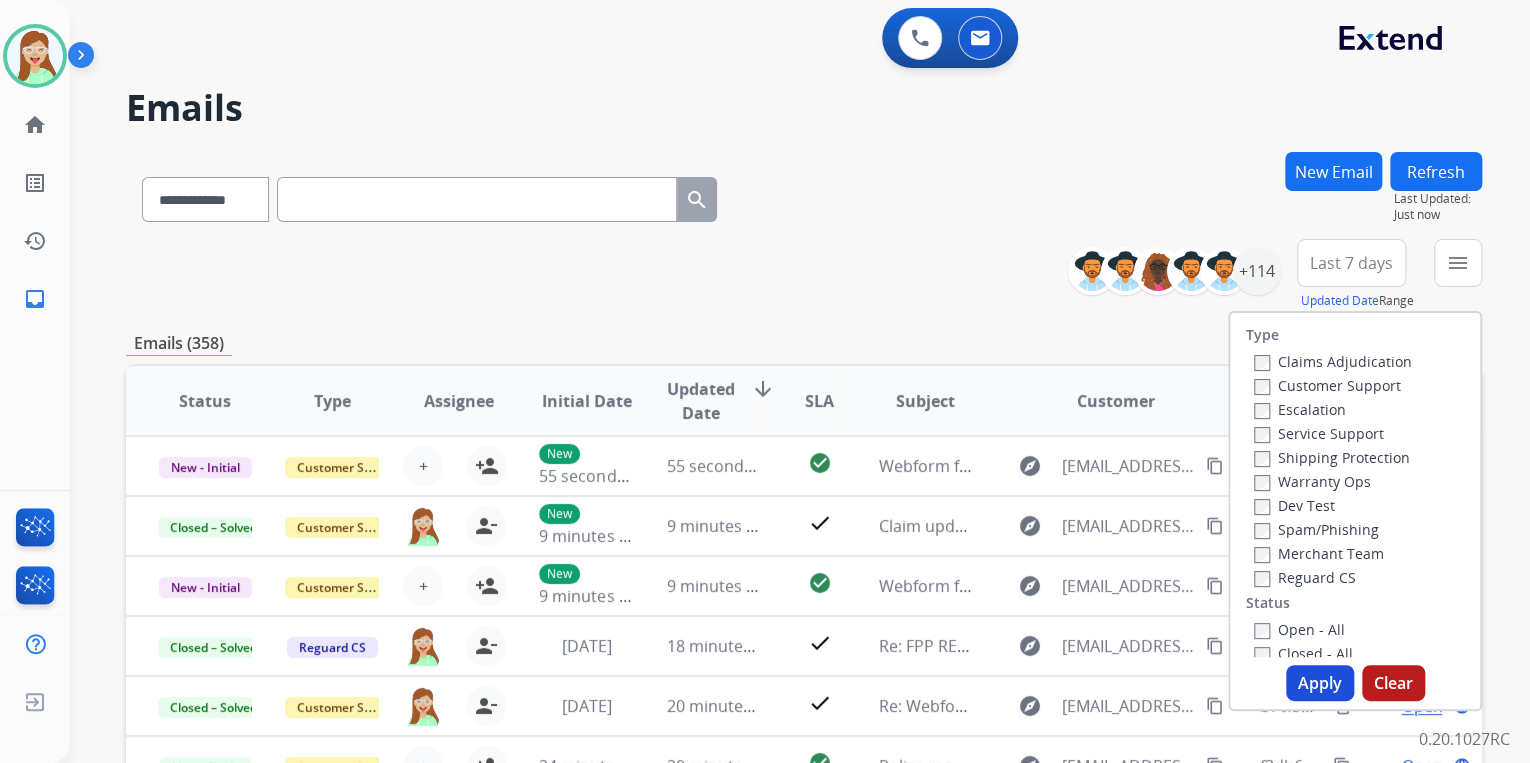 click on "Customer Support" at bounding box center (1327, 385) 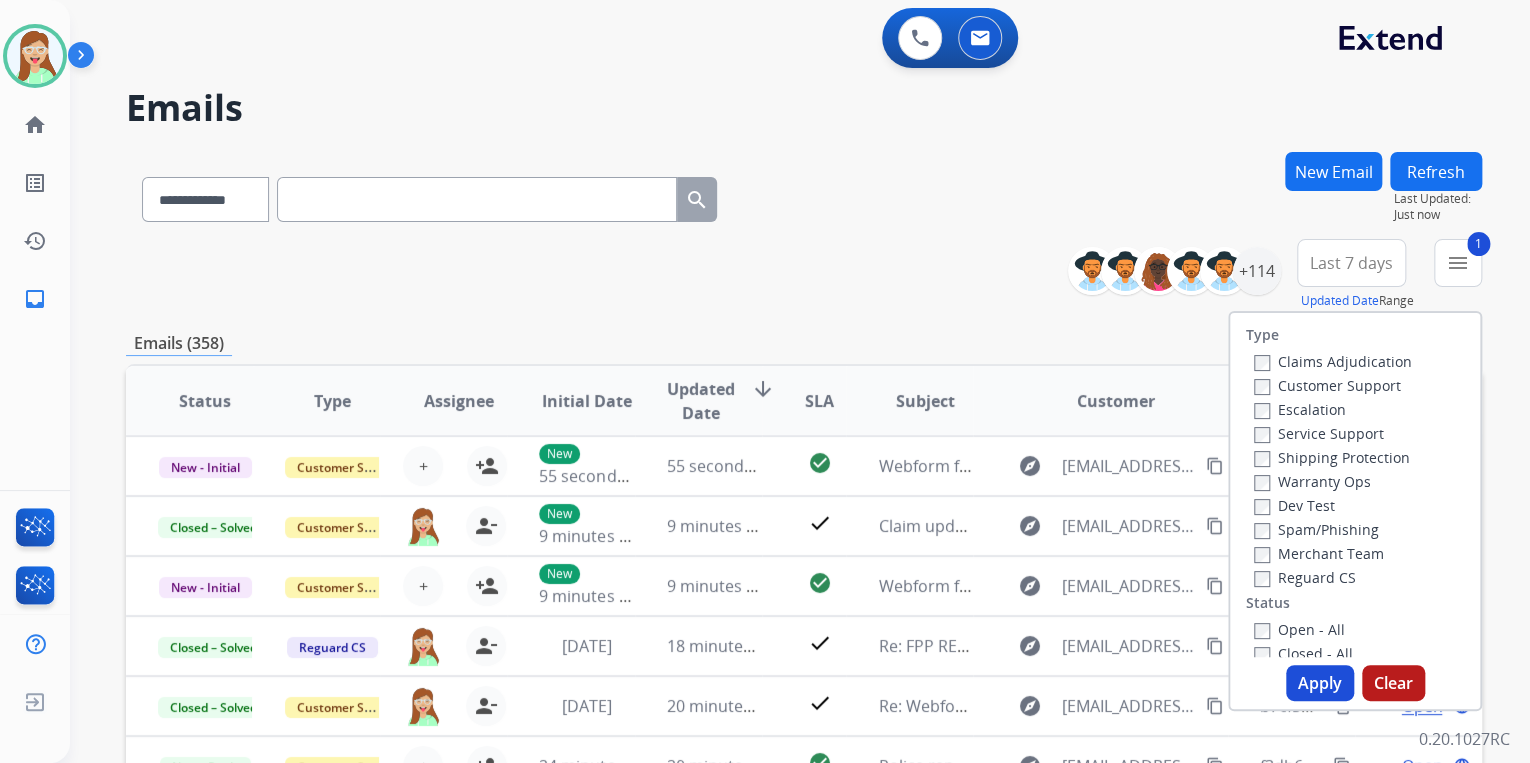 click on "Shipping Protection" at bounding box center [1332, 457] 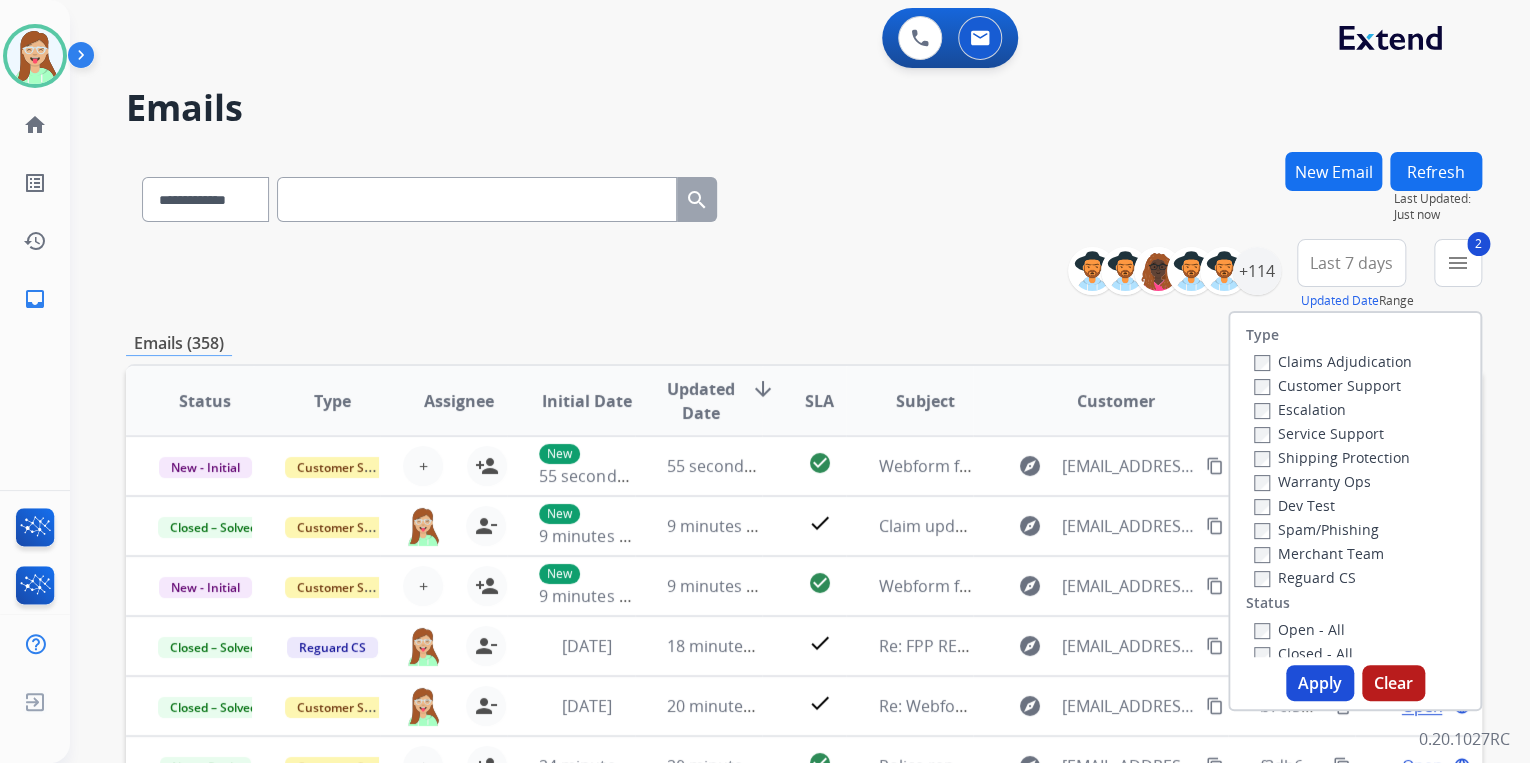 click on "Reguard CS" at bounding box center [1305, 577] 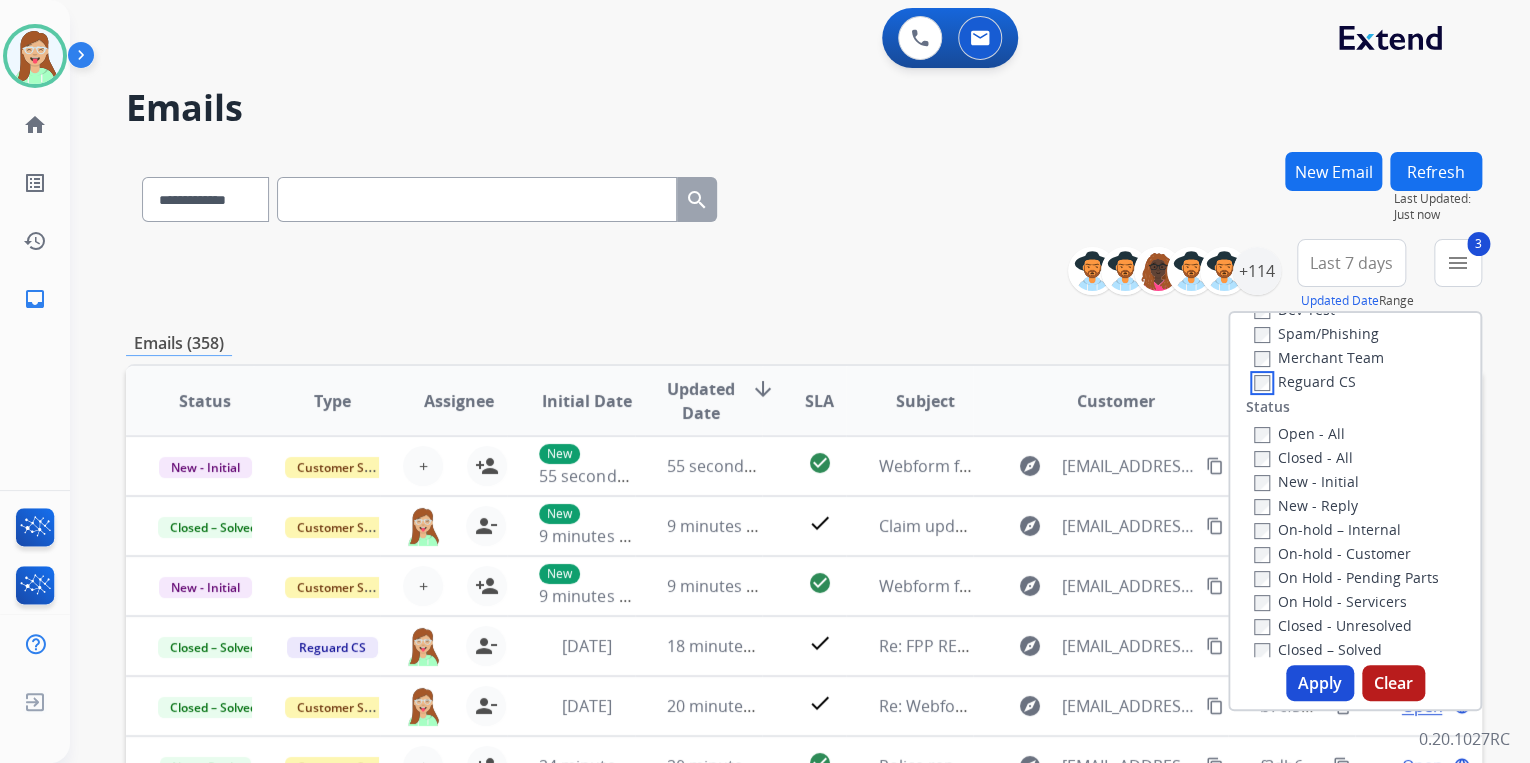 scroll, scrollTop: 240, scrollLeft: 0, axis: vertical 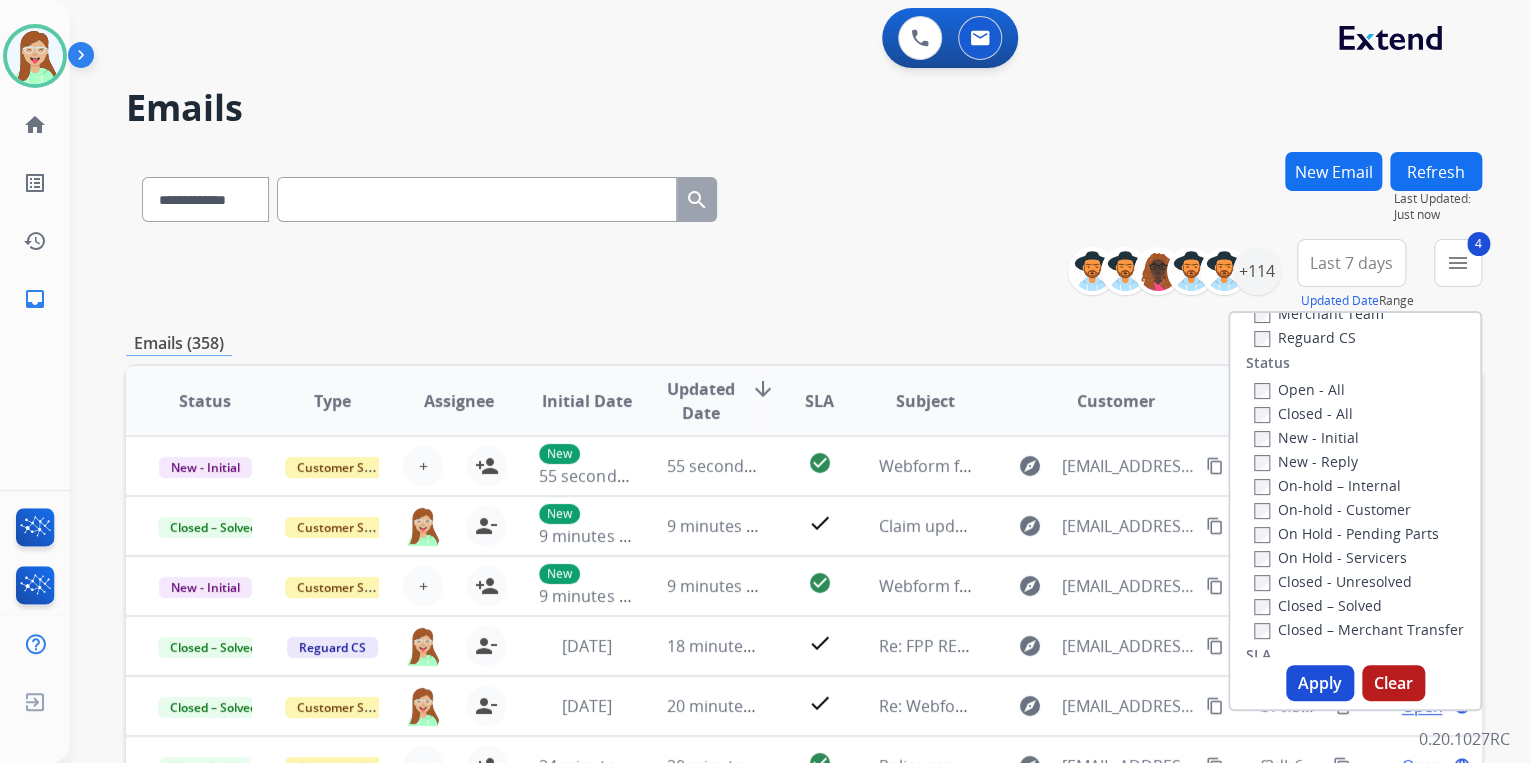 click on "Apply" at bounding box center (1320, 683) 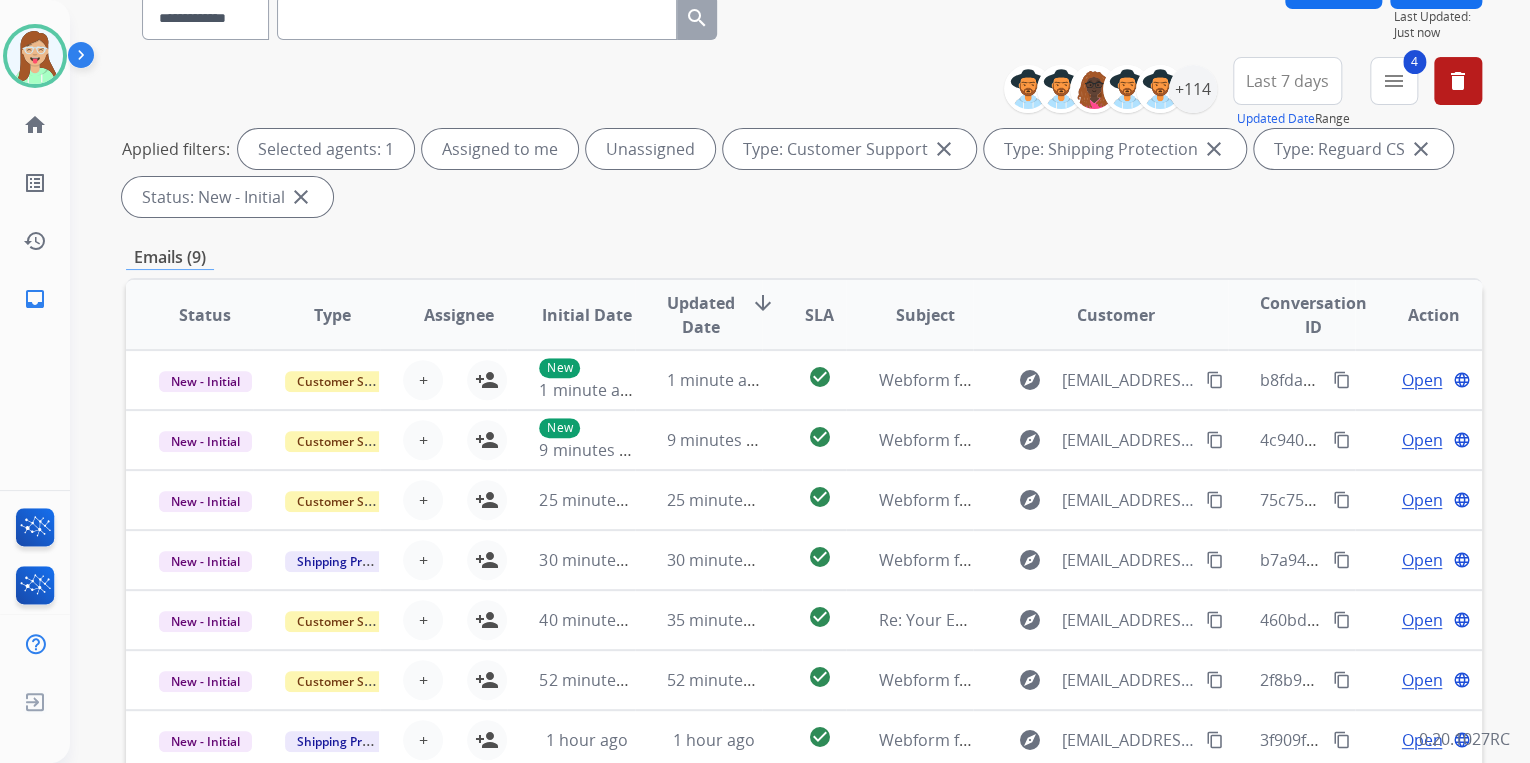 scroll, scrollTop: 0, scrollLeft: 0, axis: both 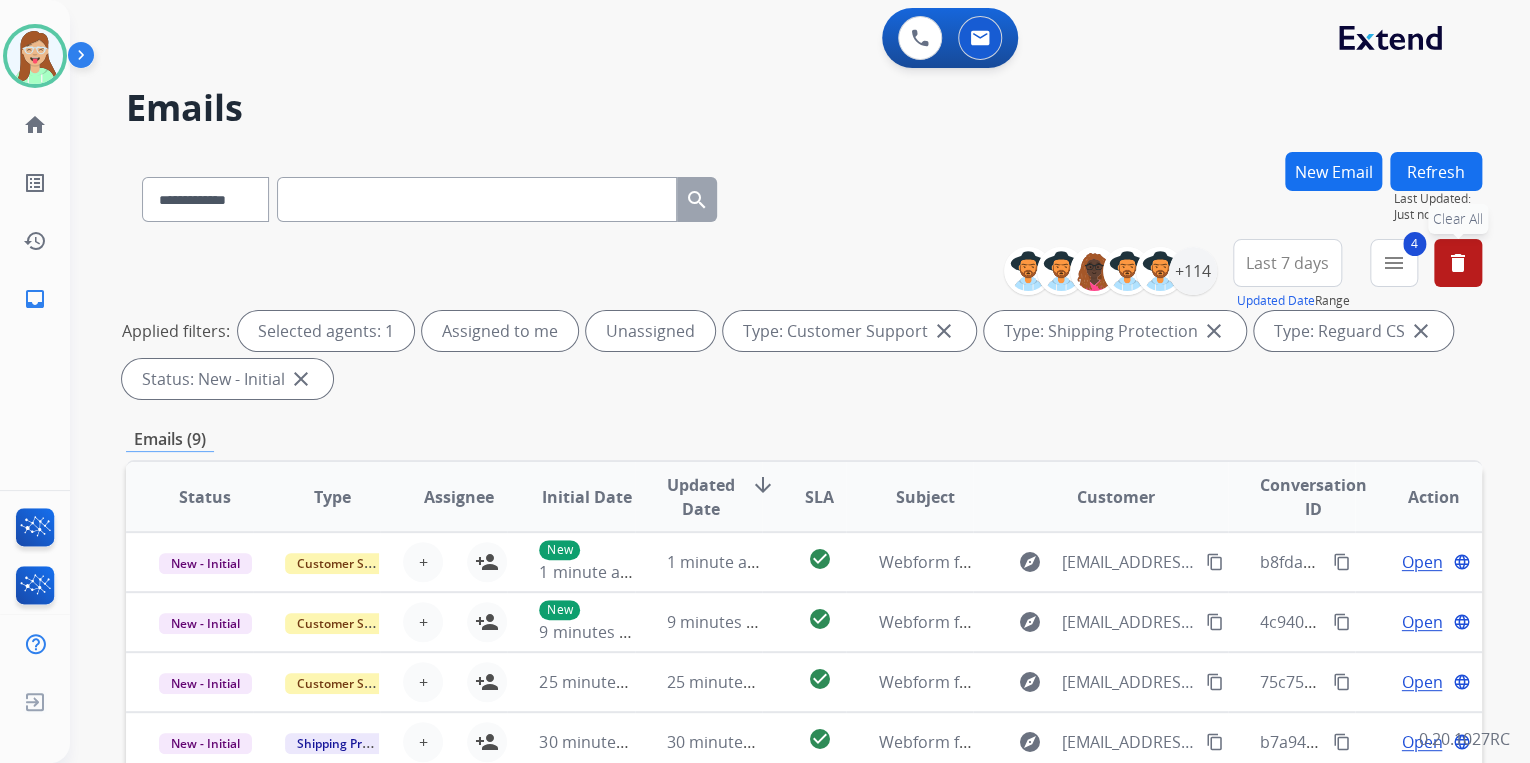 click on "delete" at bounding box center (1458, 263) 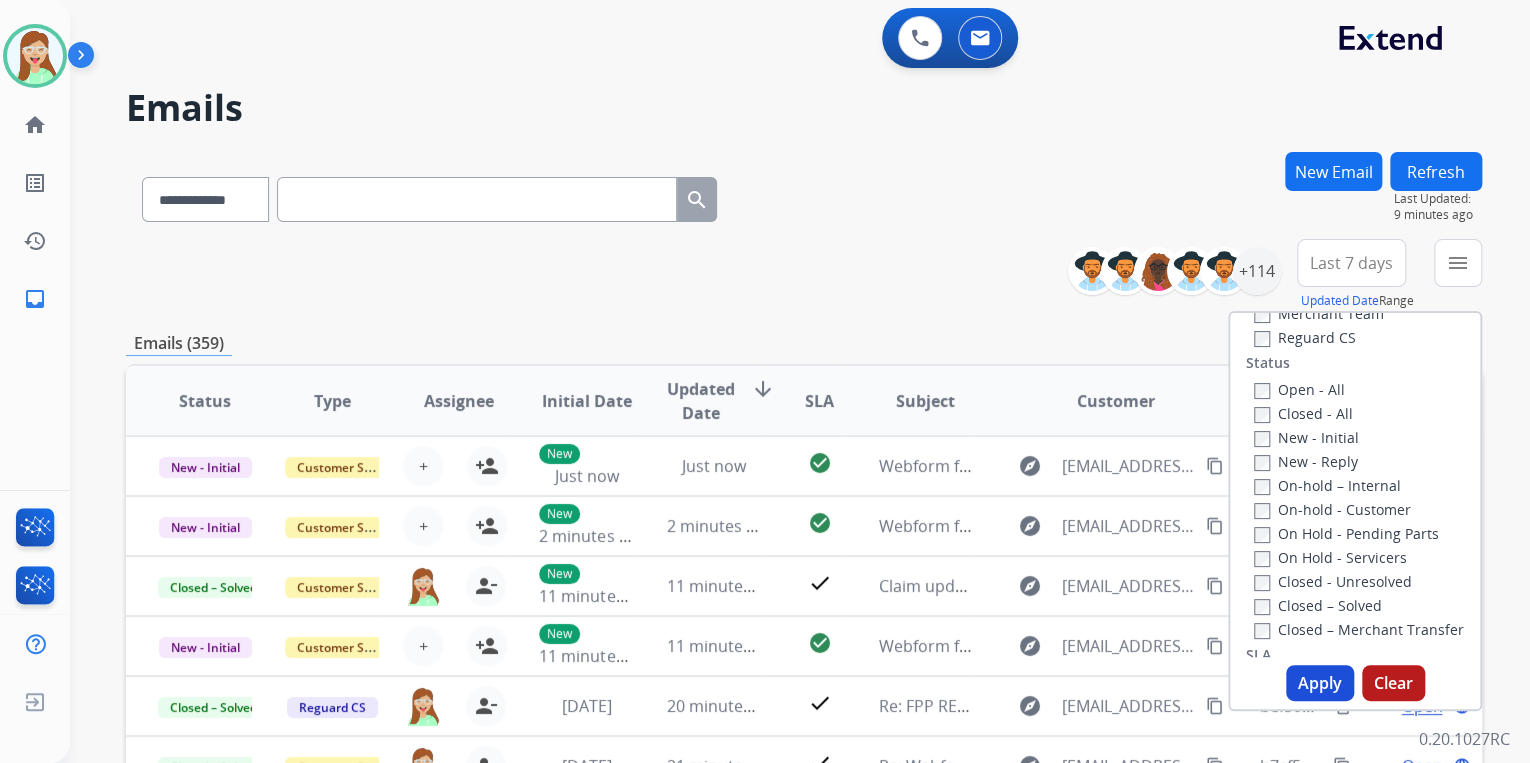 click on "0 Voice Interactions  0  Email Interactions" at bounding box center [788, 40] 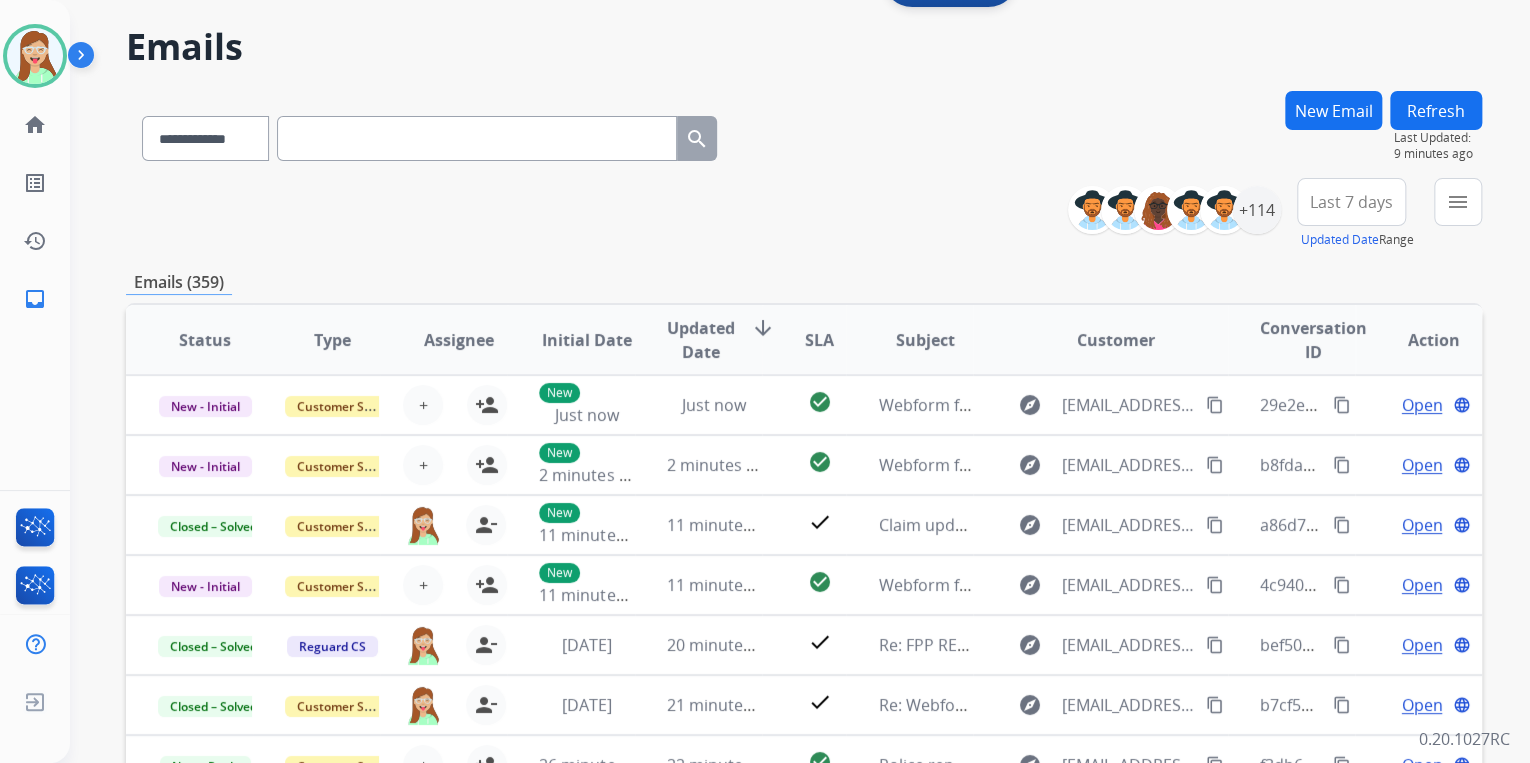 scroll, scrollTop: 54, scrollLeft: 0, axis: vertical 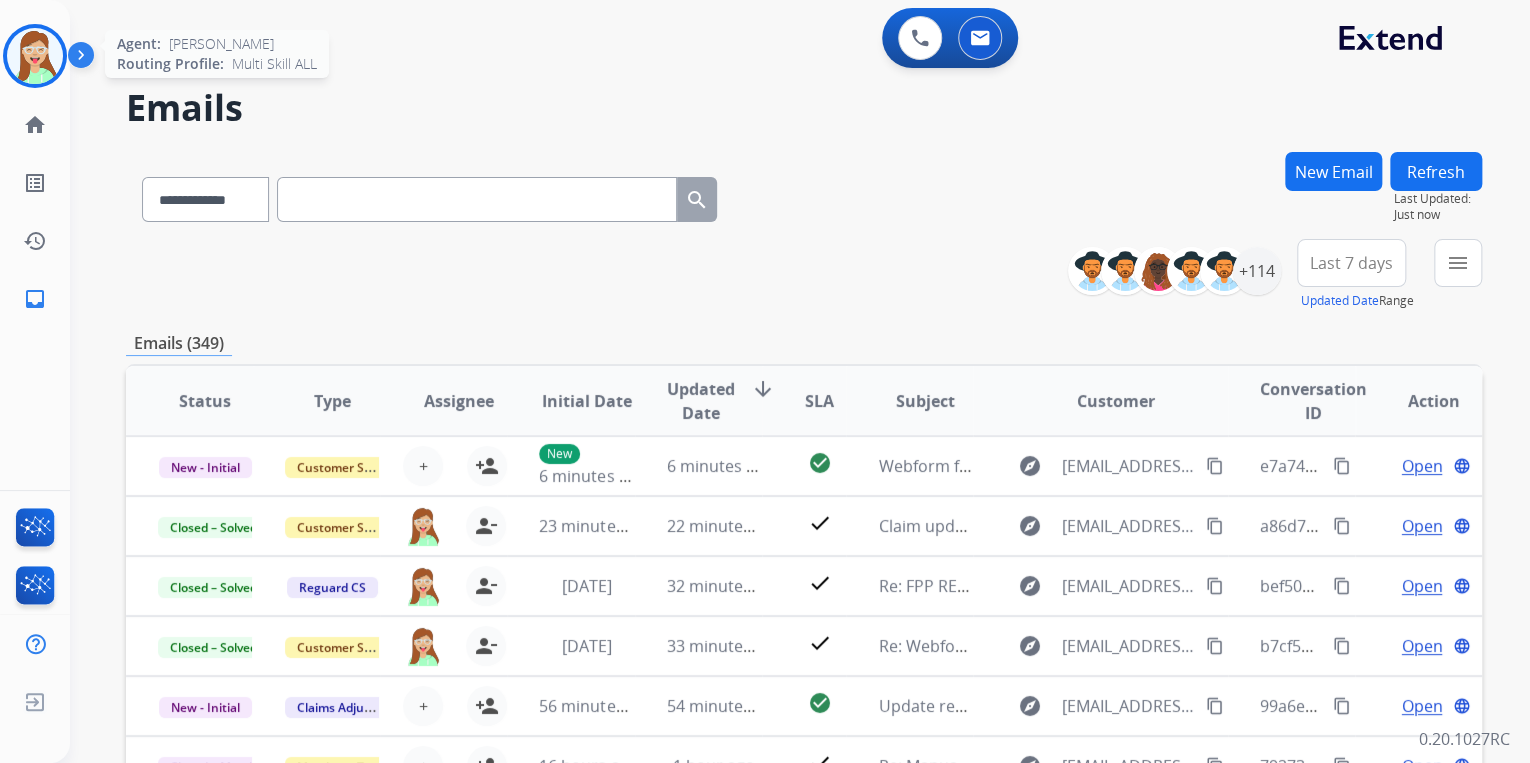 click at bounding box center [35, 56] 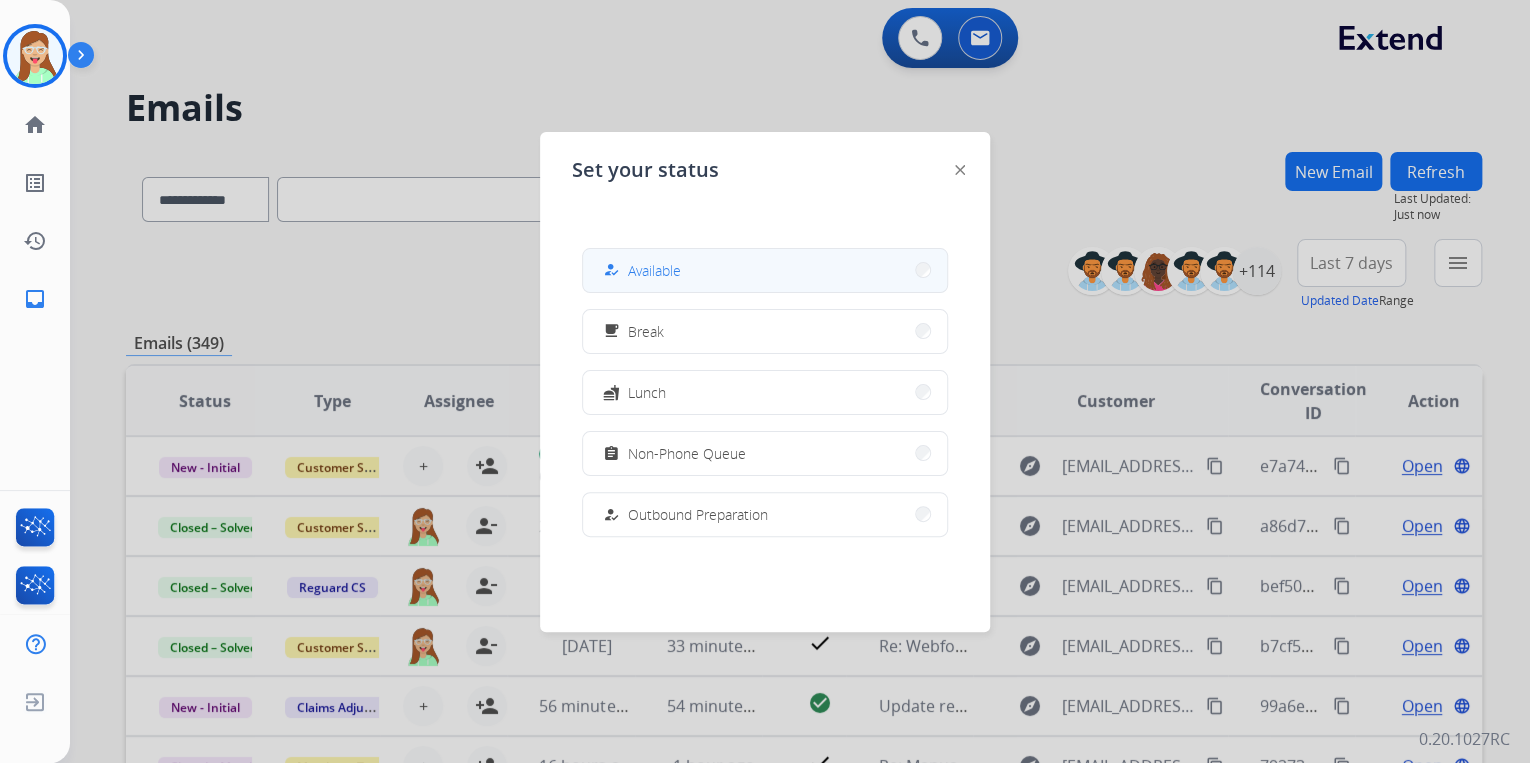 click on "how_to_reg Available" at bounding box center [765, 270] 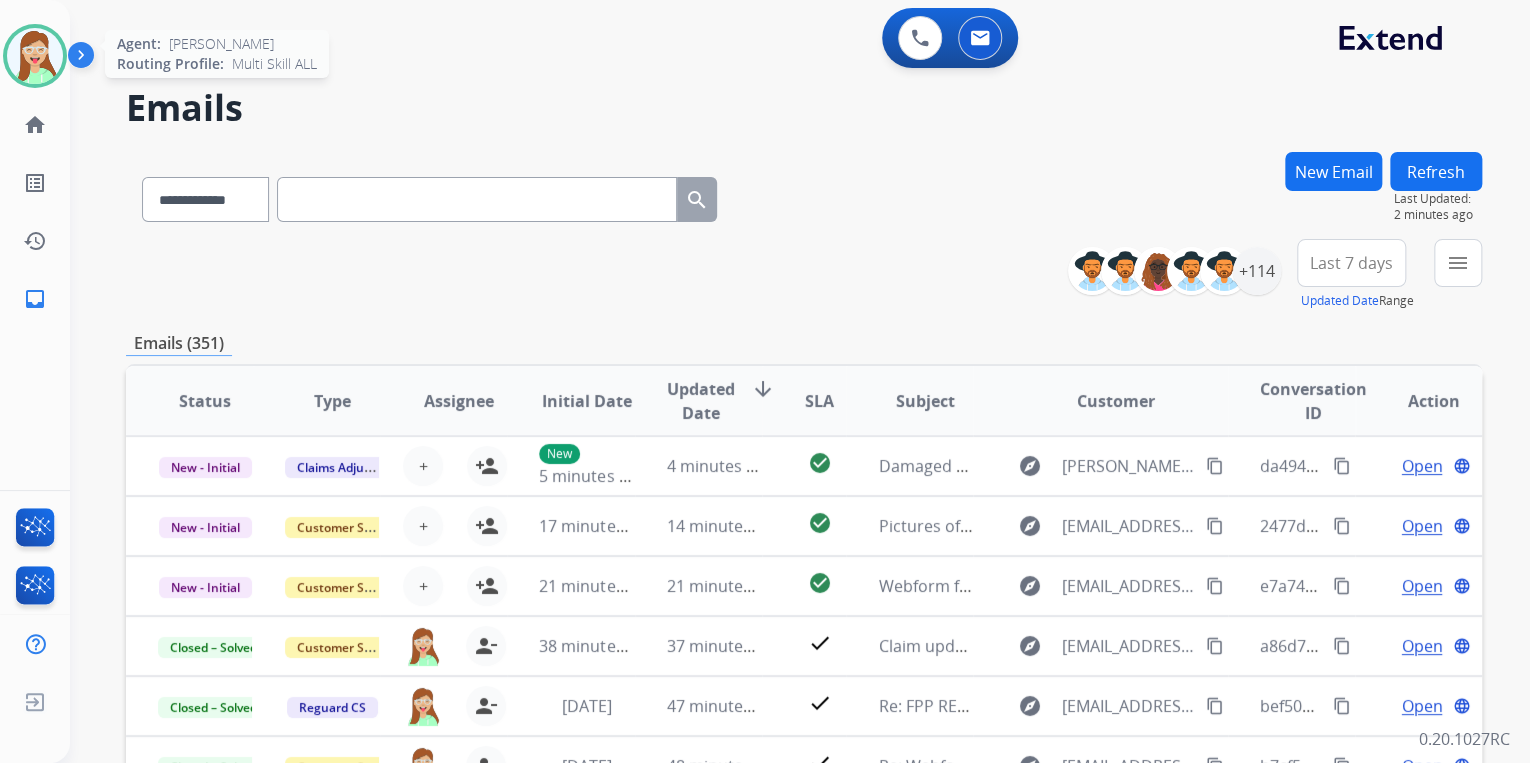 click at bounding box center [35, 56] 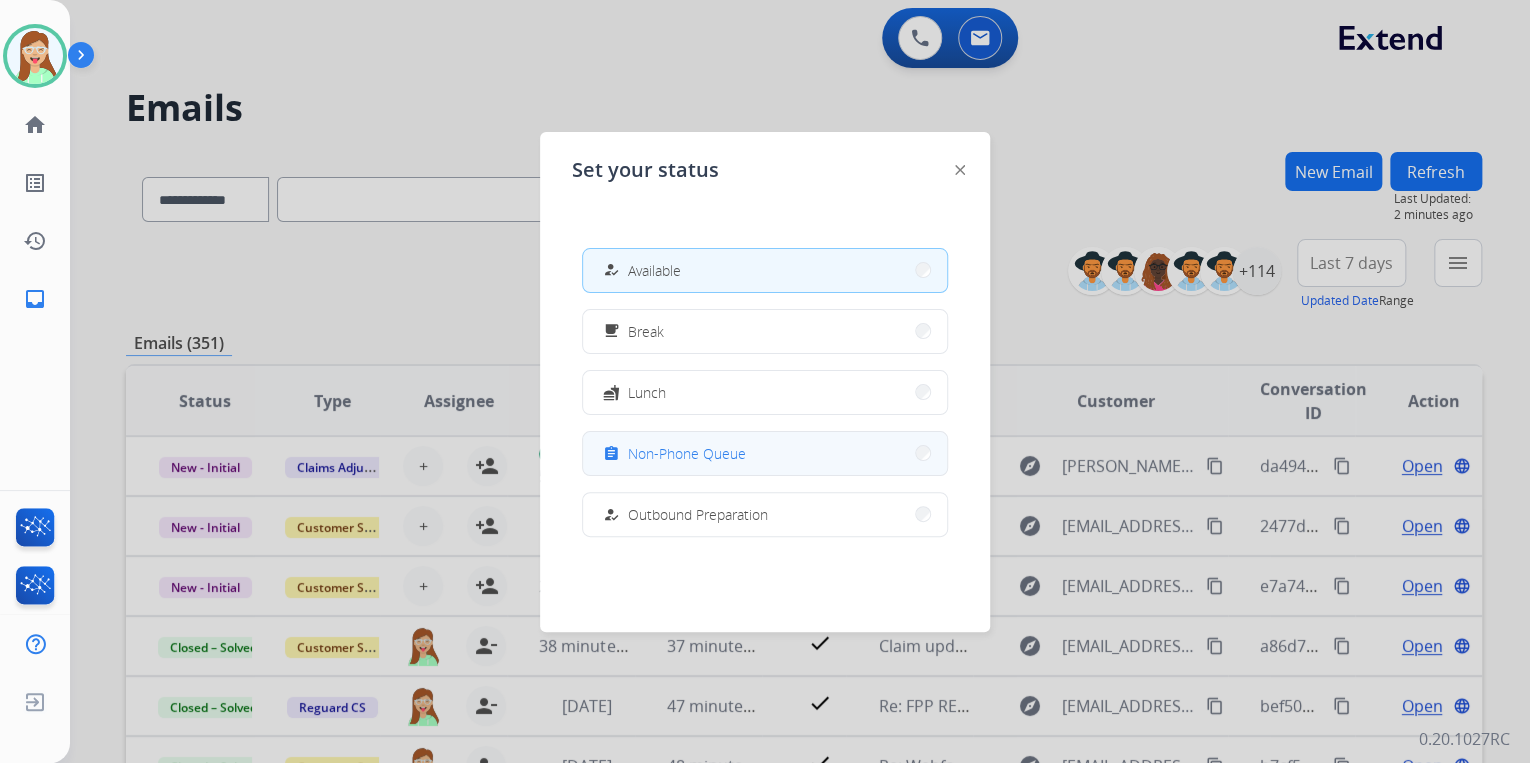 click on "Non-Phone Queue" at bounding box center (687, 453) 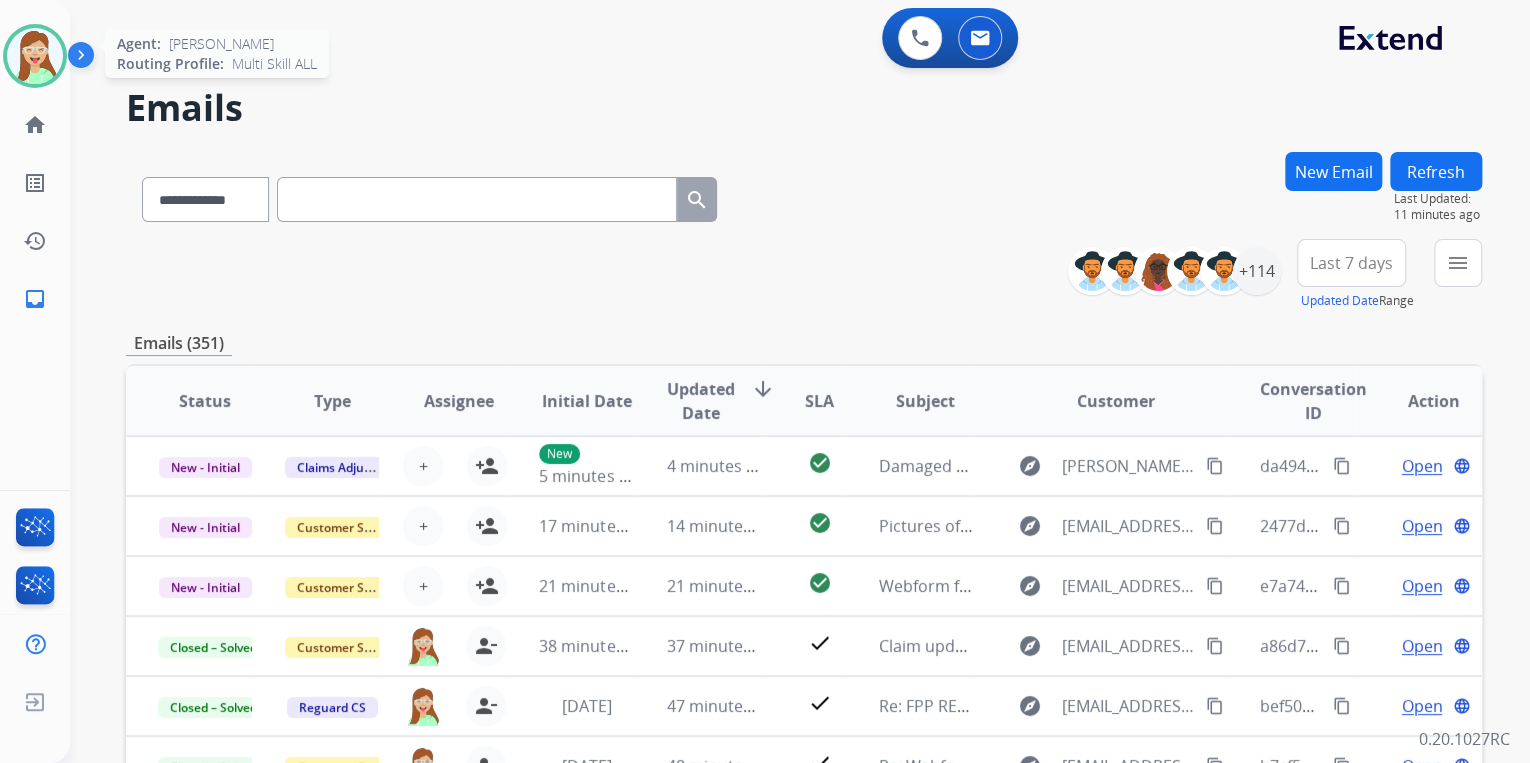 click at bounding box center (35, 56) 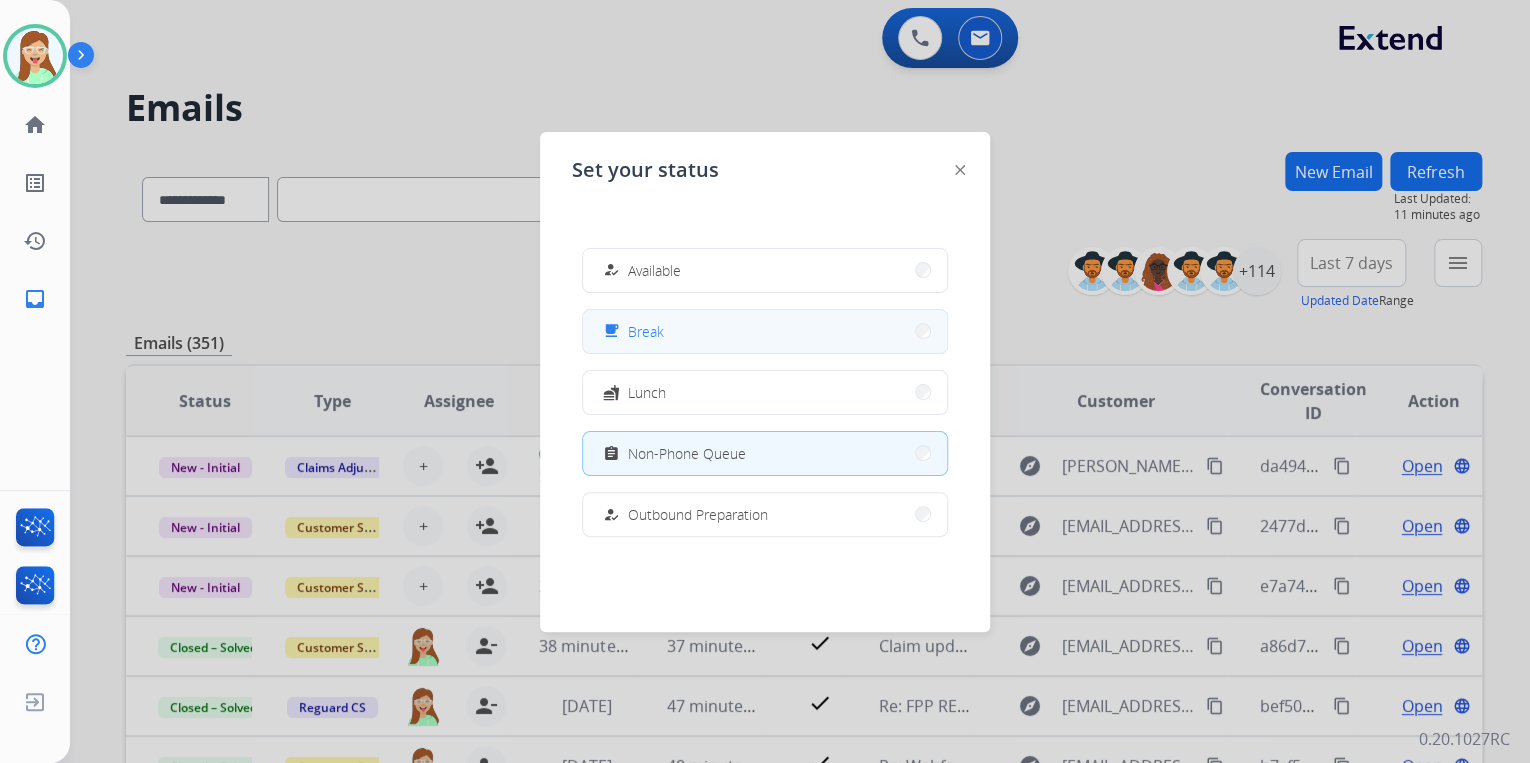 click on "free_breakfast Break" at bounding box center [765, 331] 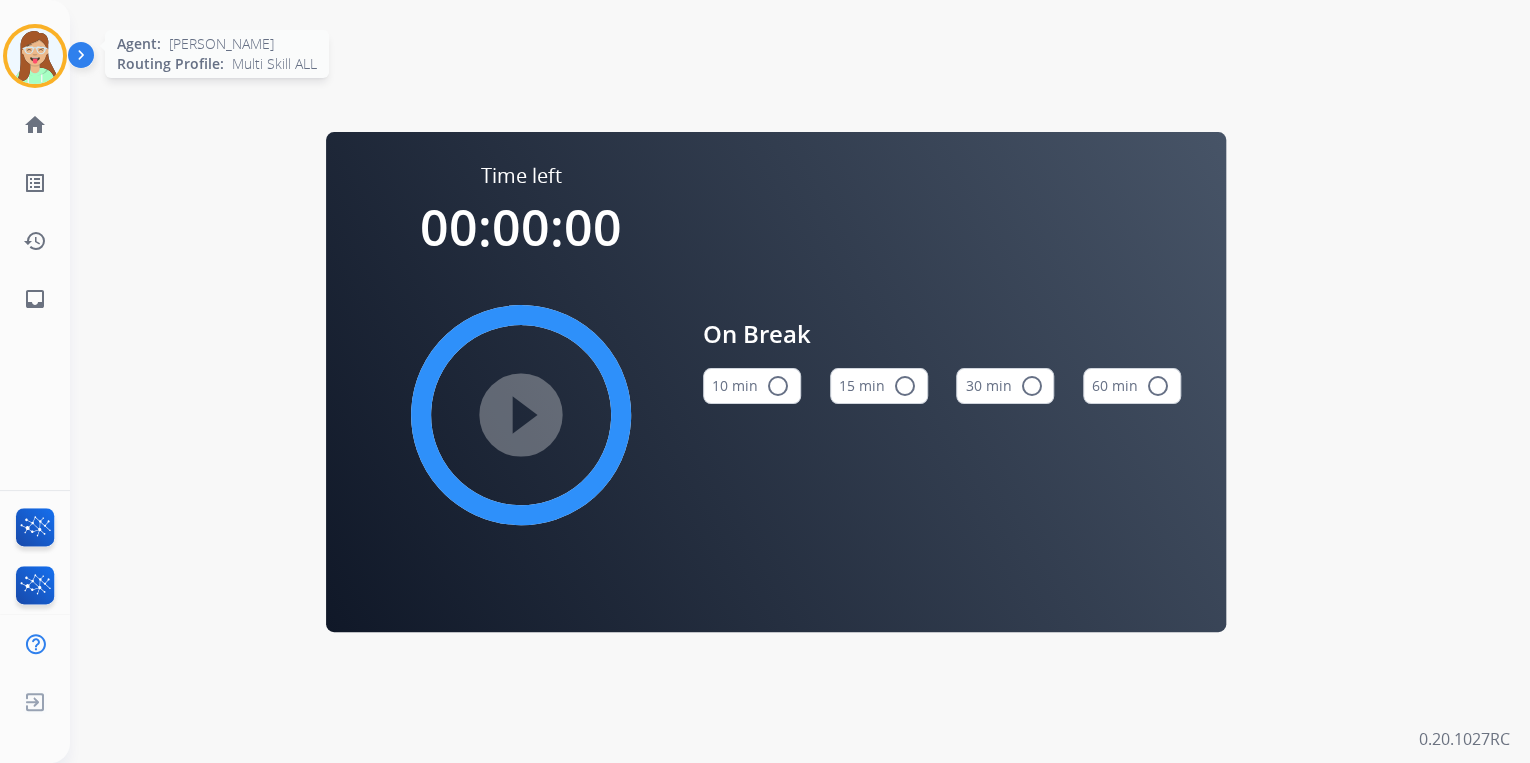 click at bounding box center [35, 56] 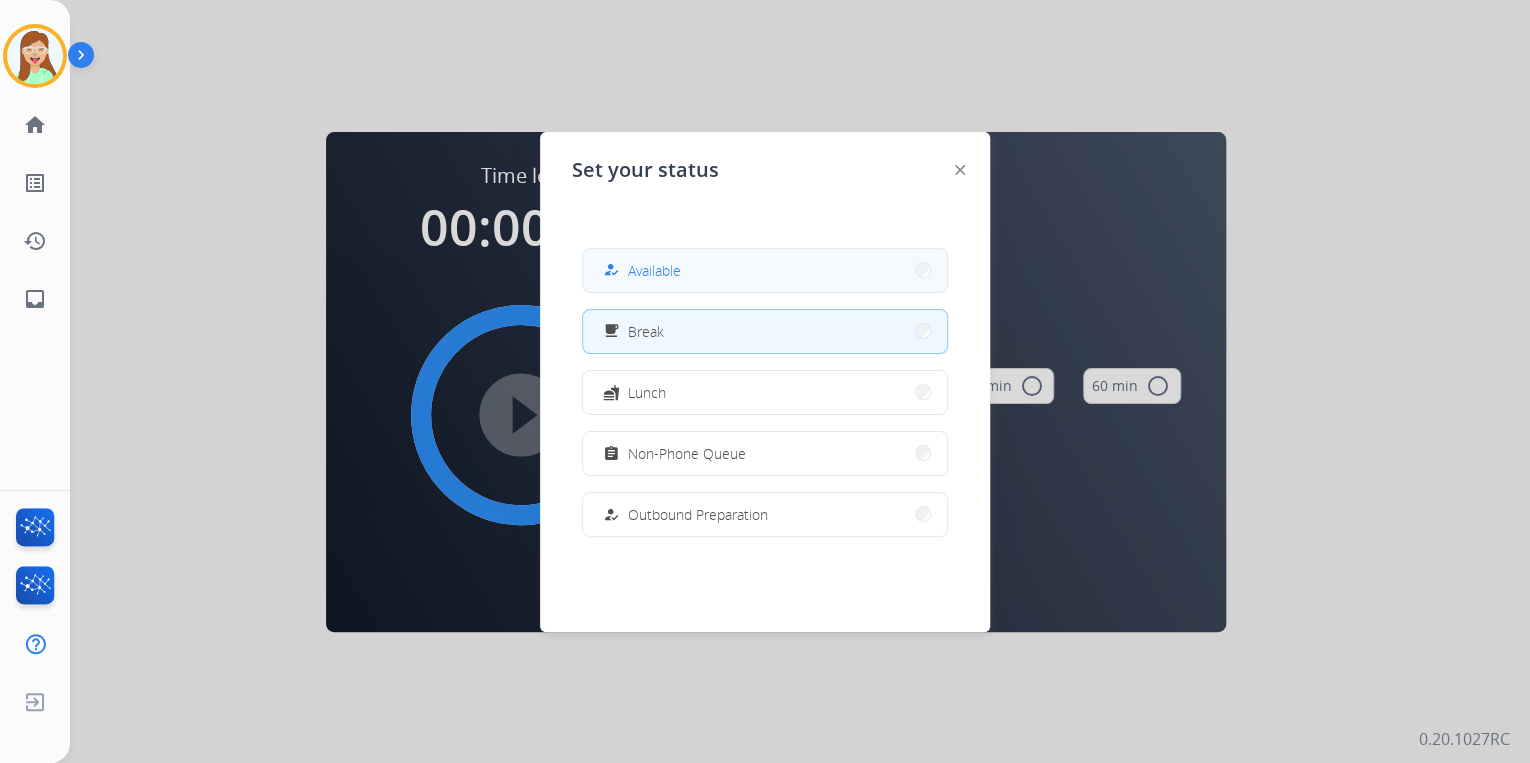 click on "how_to_reg Available" at bounding box center [765, 270] 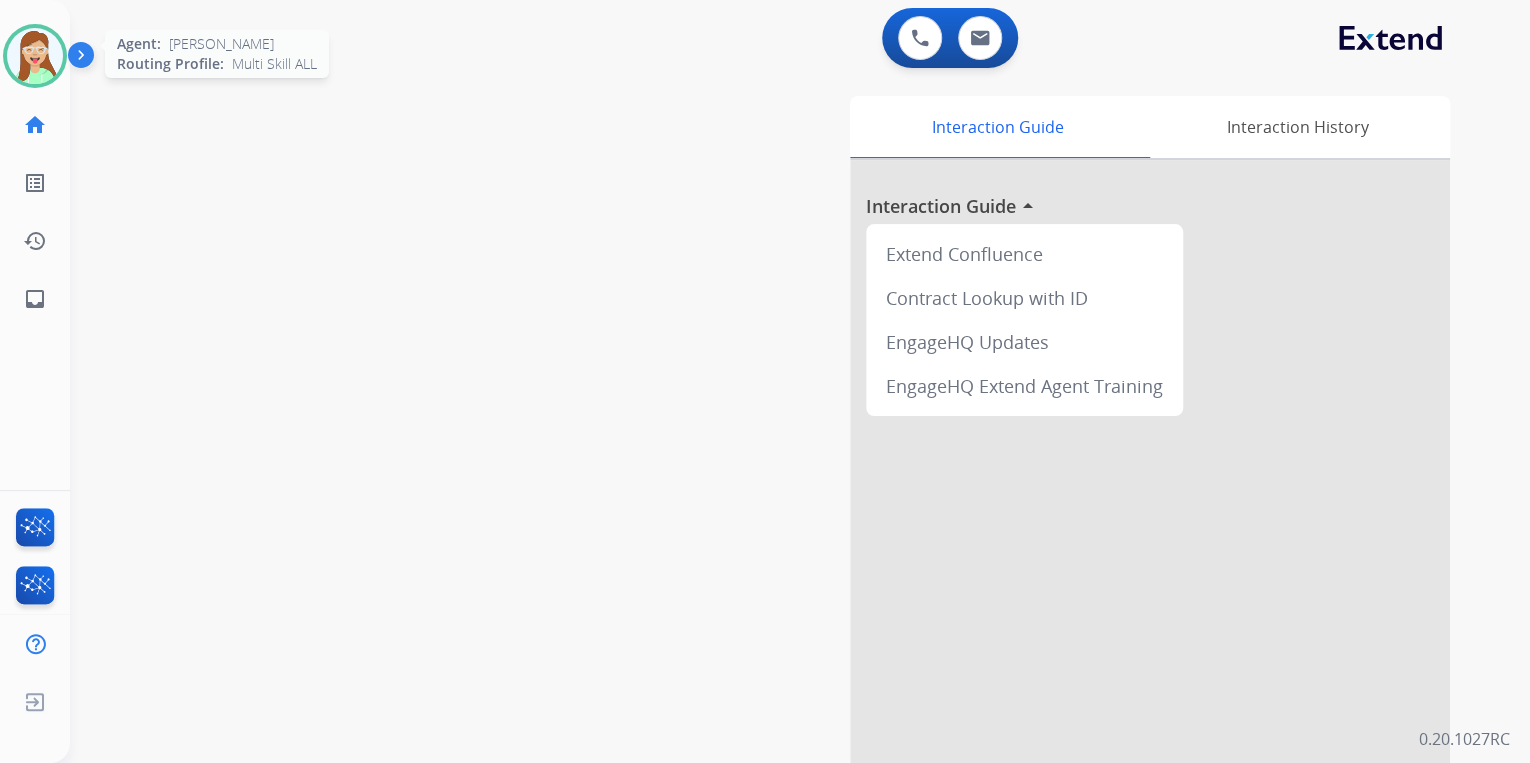 click at bounding box center [35, 56] 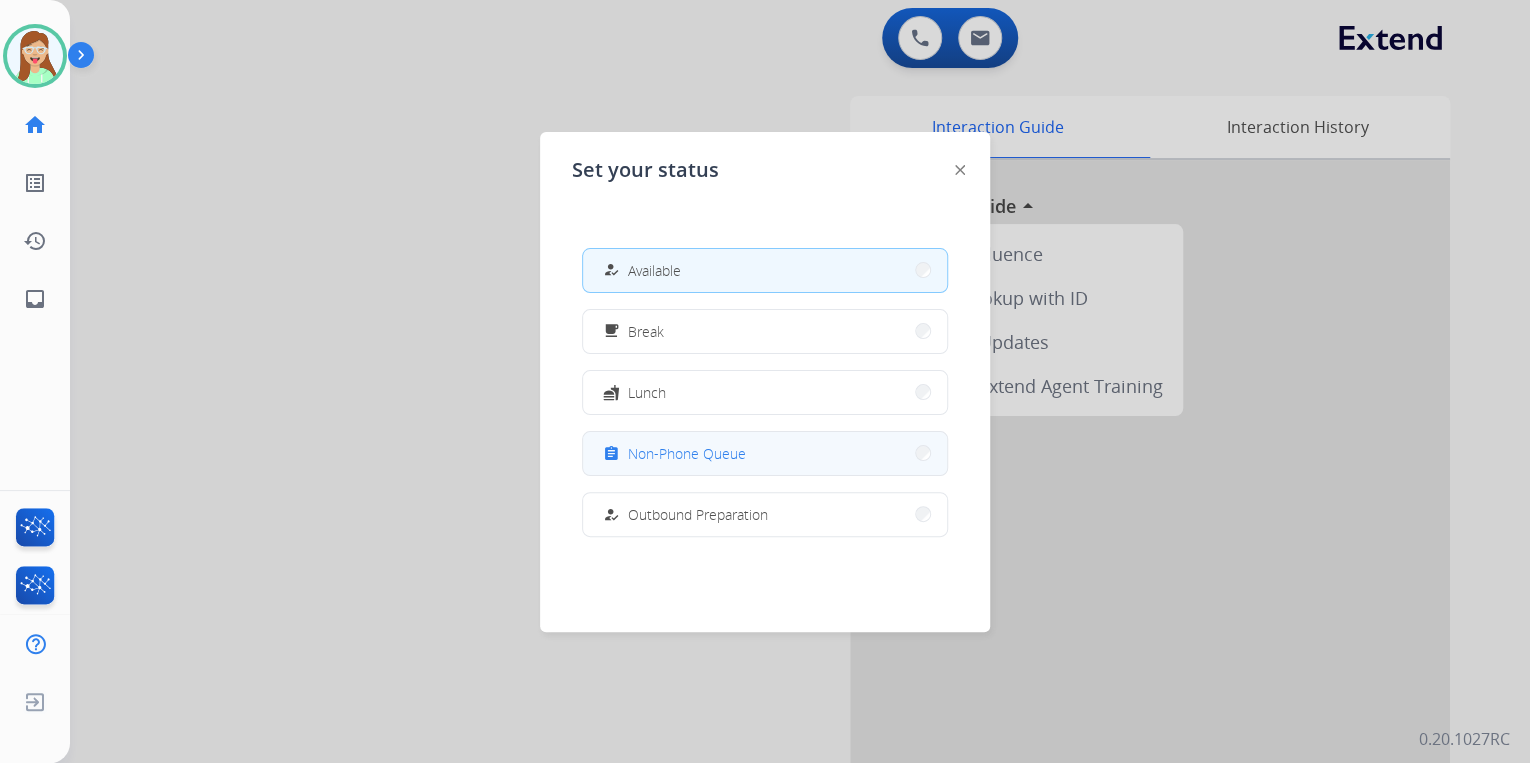 click on "assignment Non-Phone Queue" at bounding box center (765, 453) 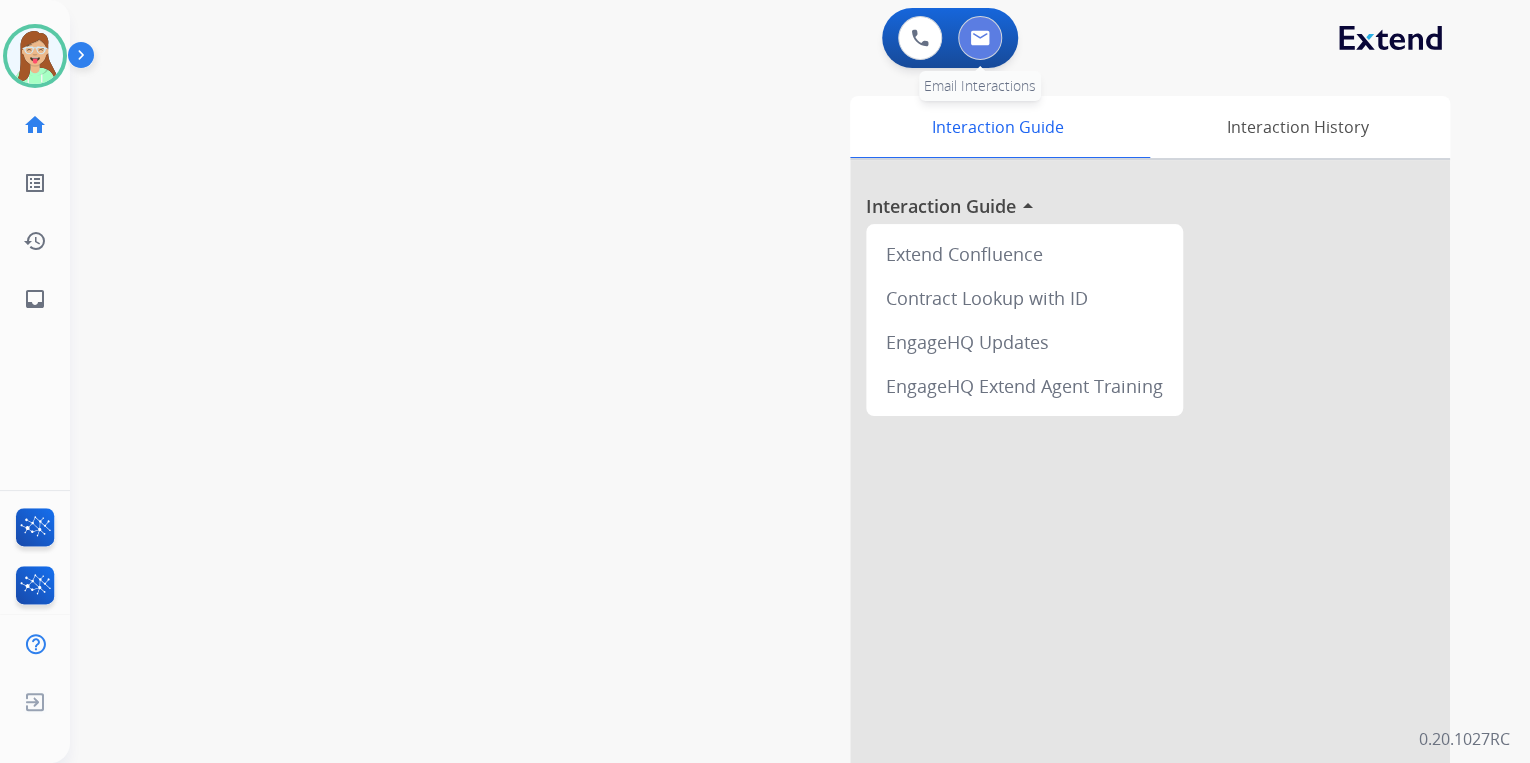 click at bounding box center (980, 38) 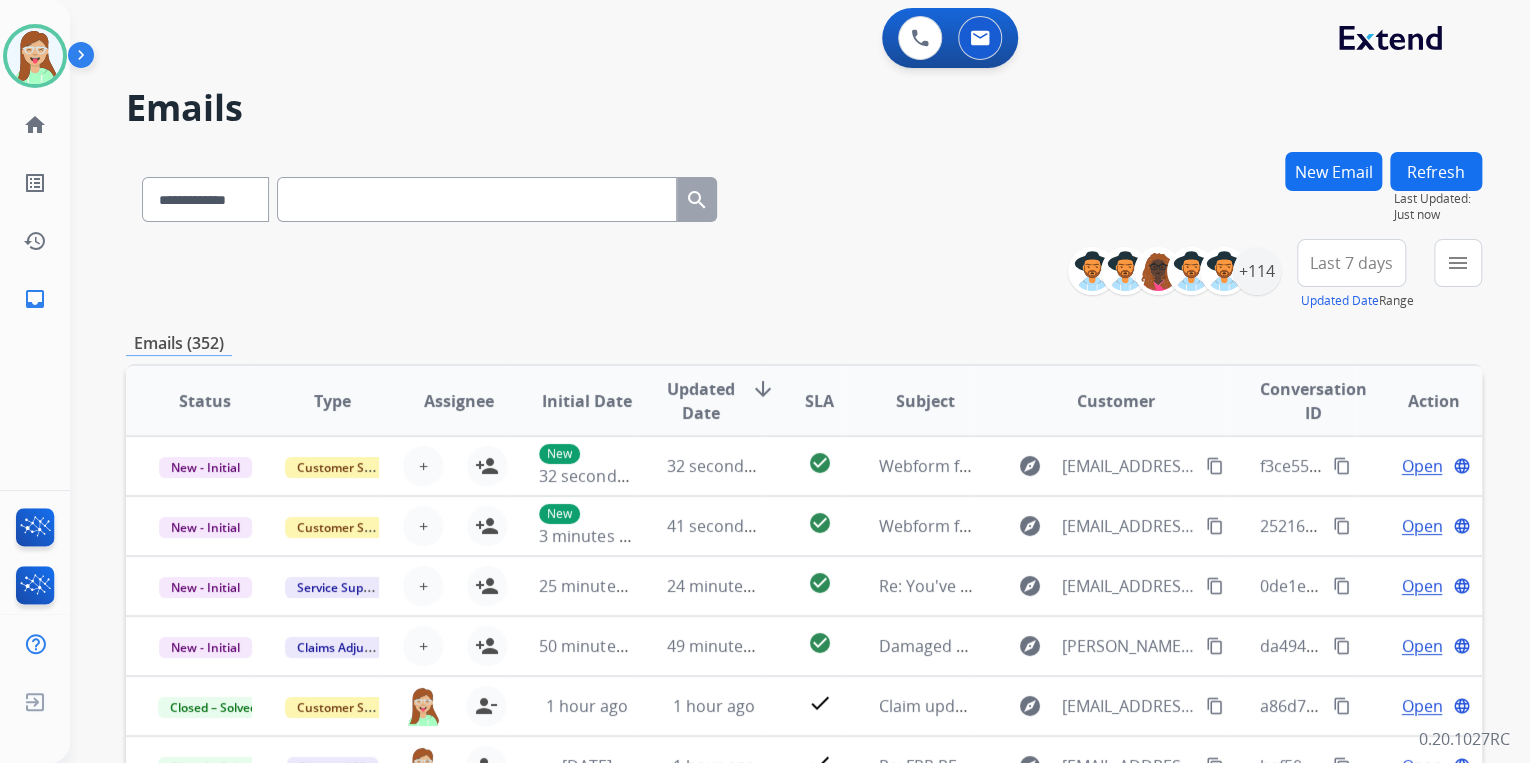 click on "New Email" at bounding box center (1333, 171) 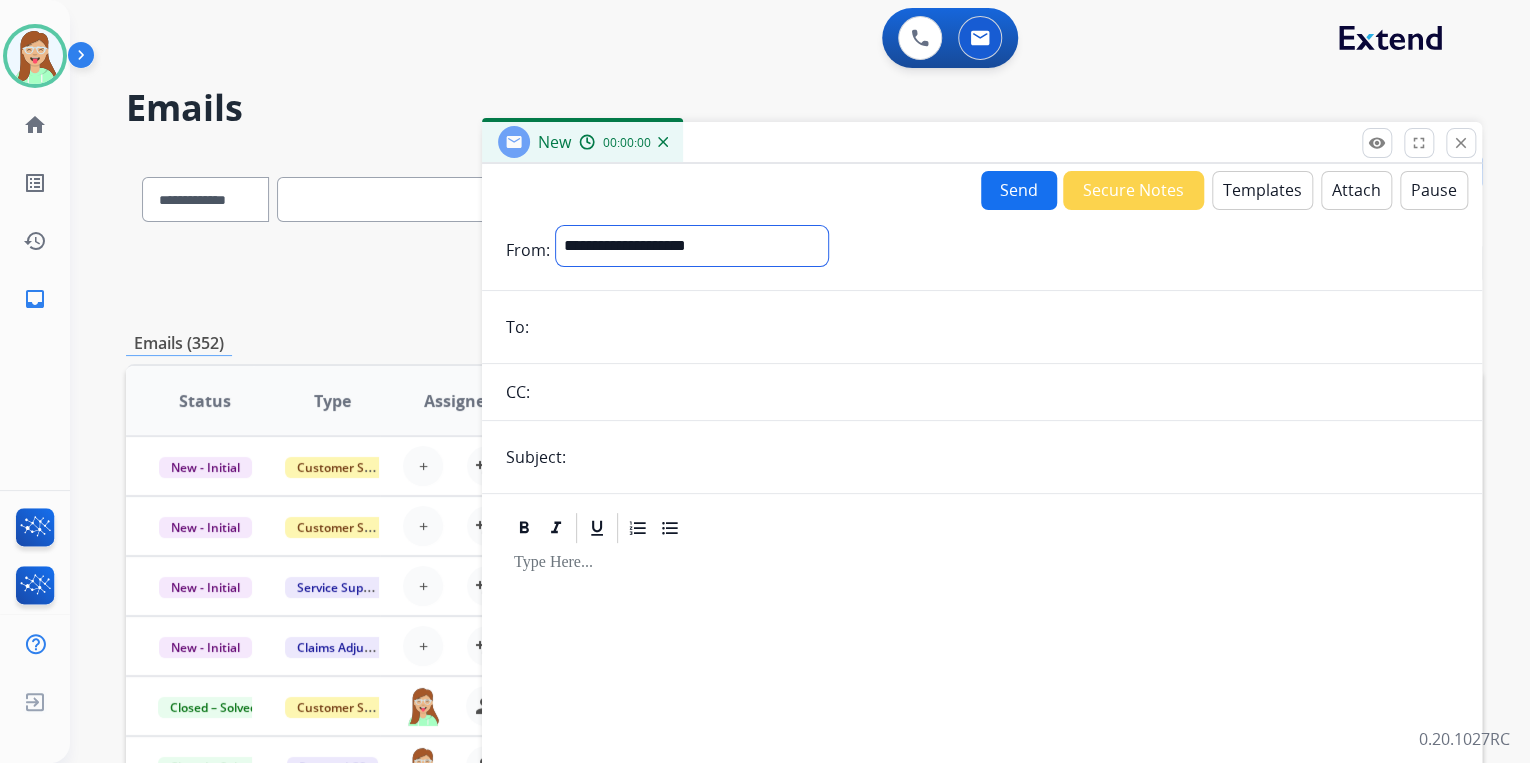 click on "**********" at bounding box center [692, 246] 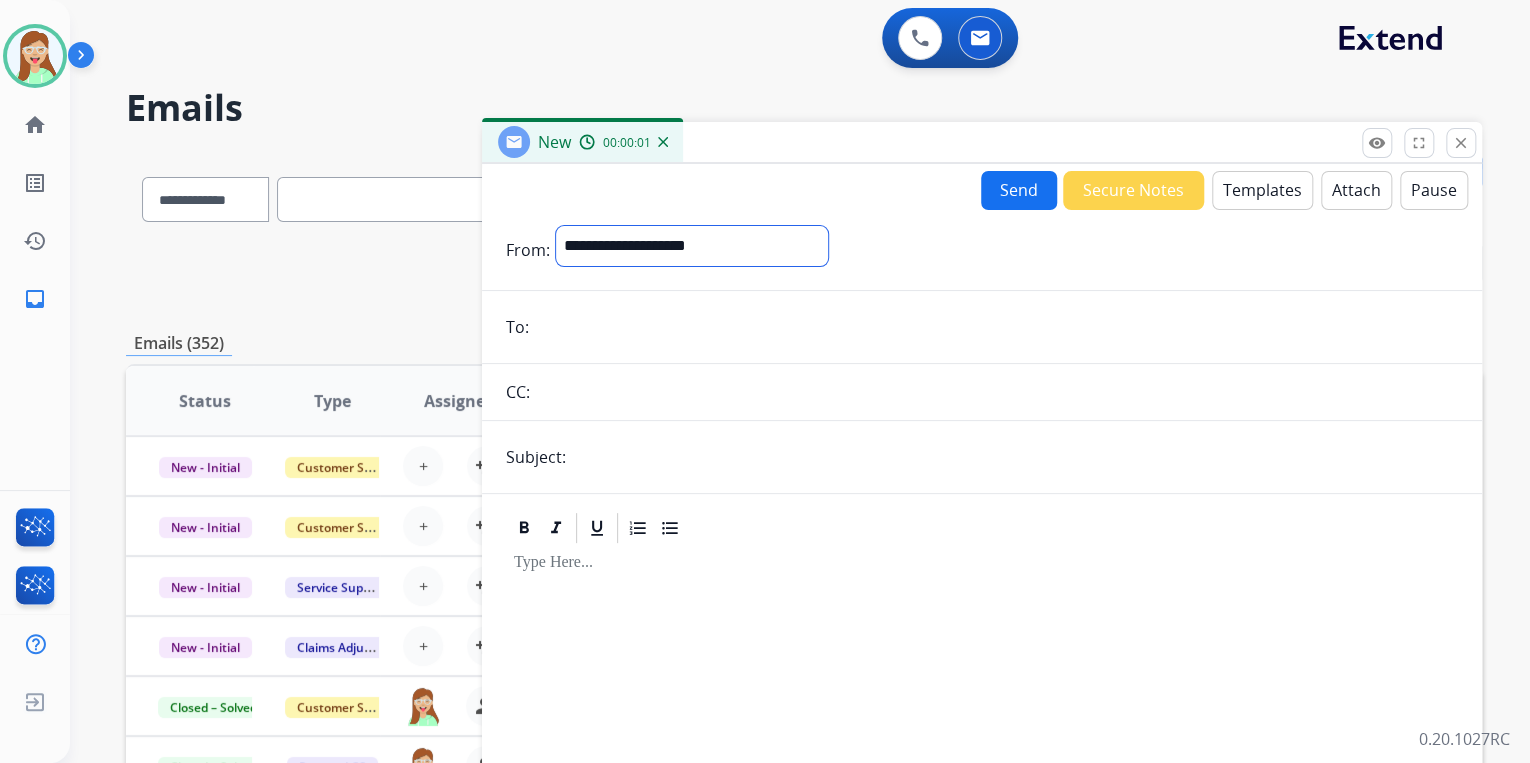 select on "**********" 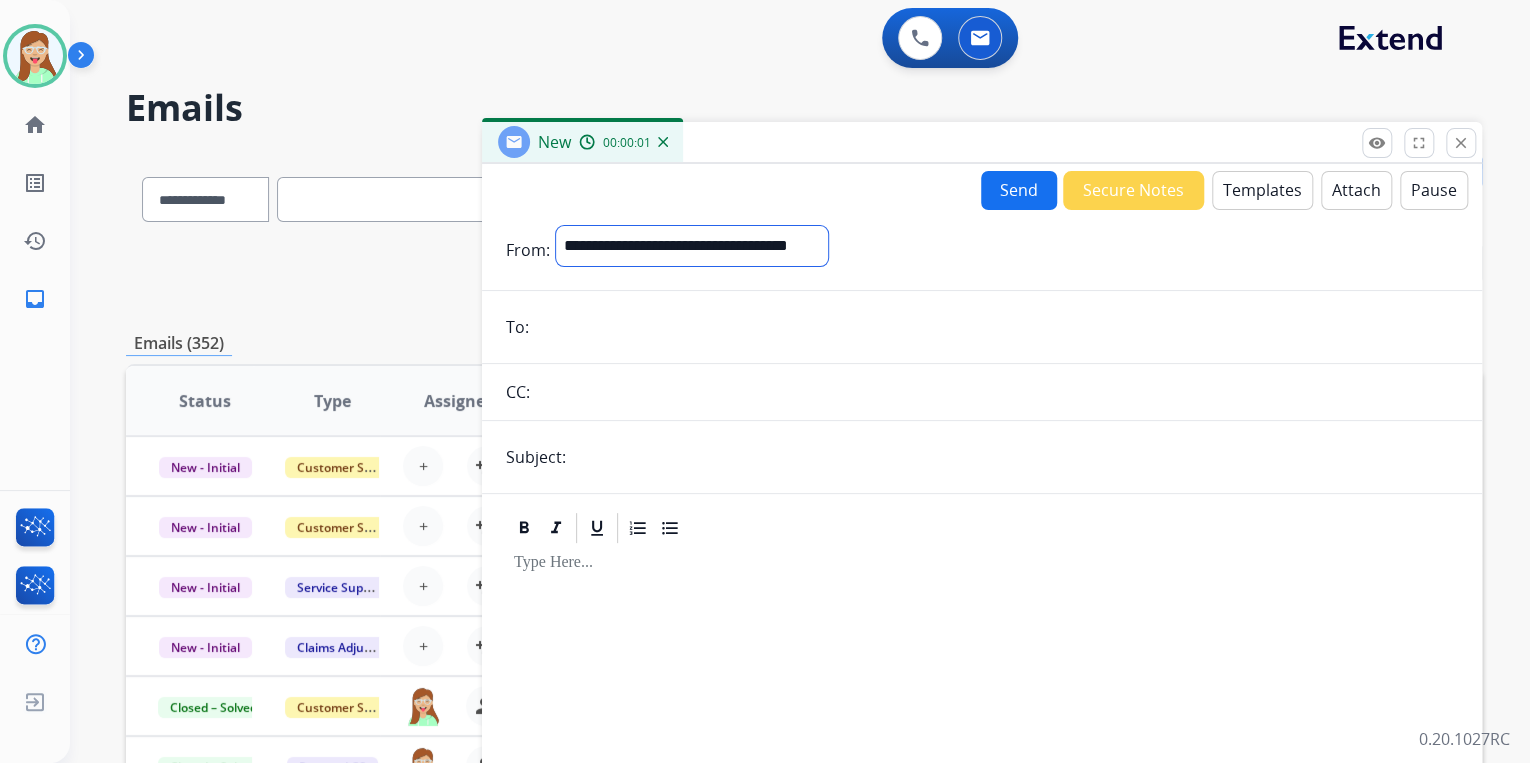 click on "**********" at bounding box center [692, 246] 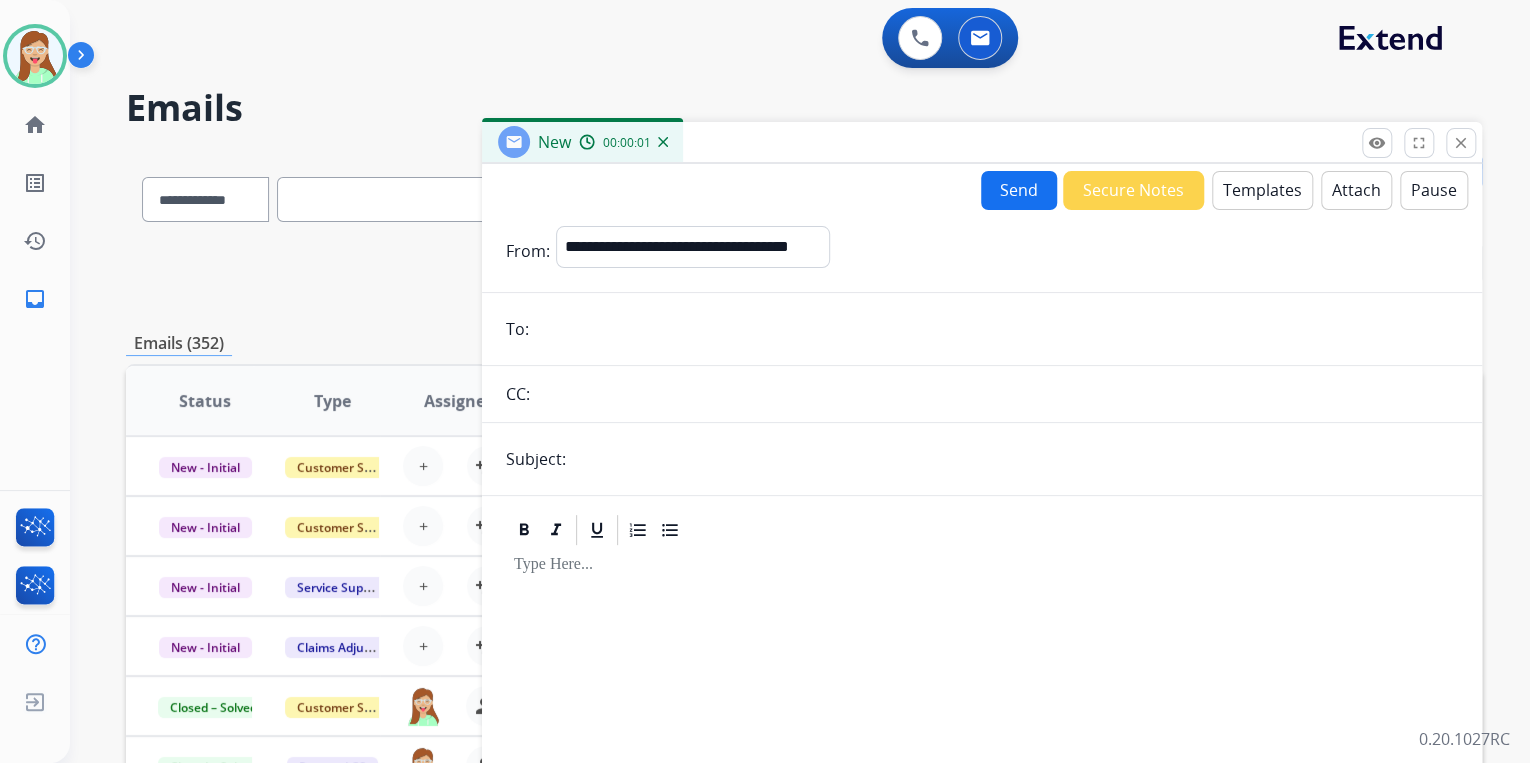 click at bounding box center (996, 329) 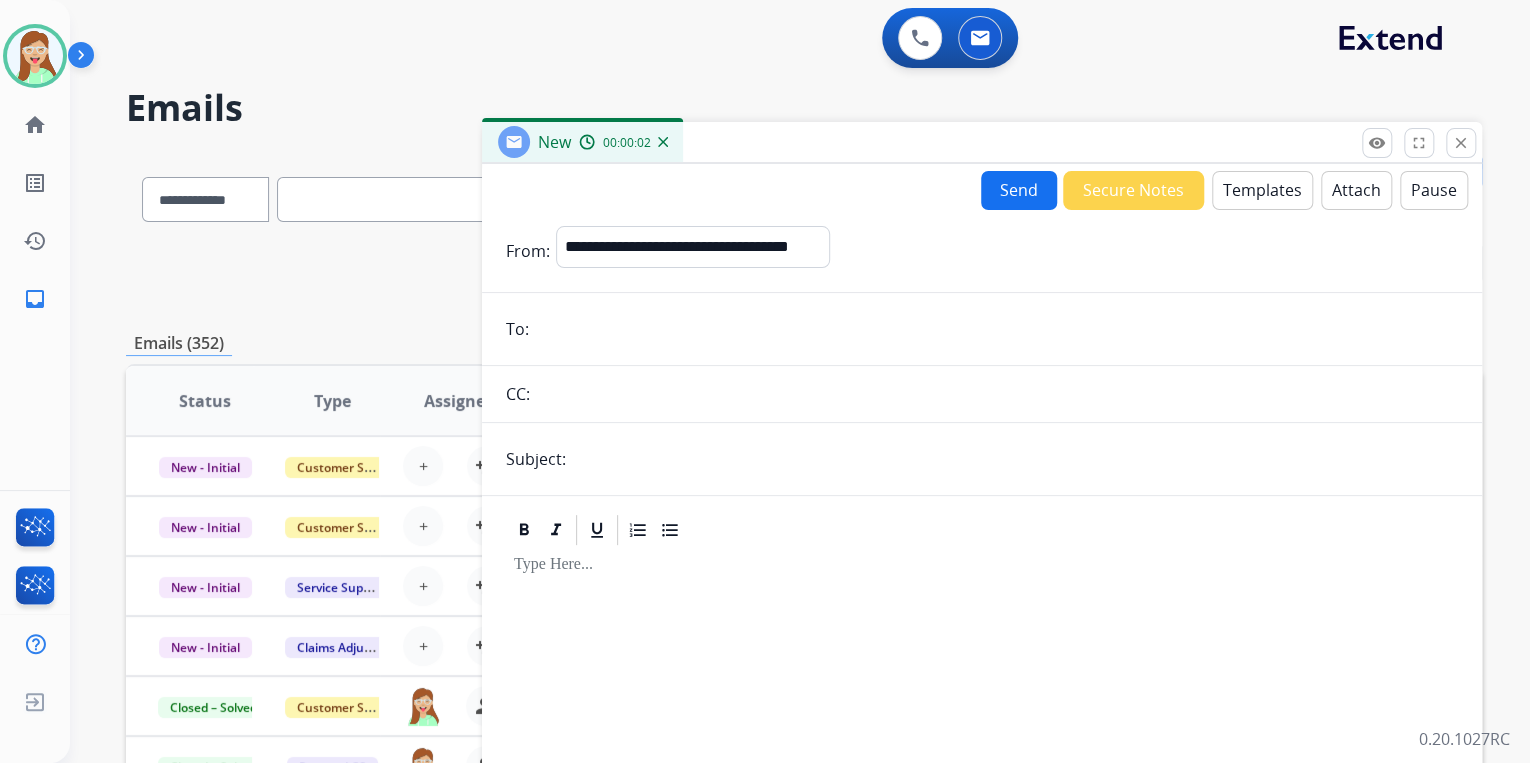 paste on "**********" 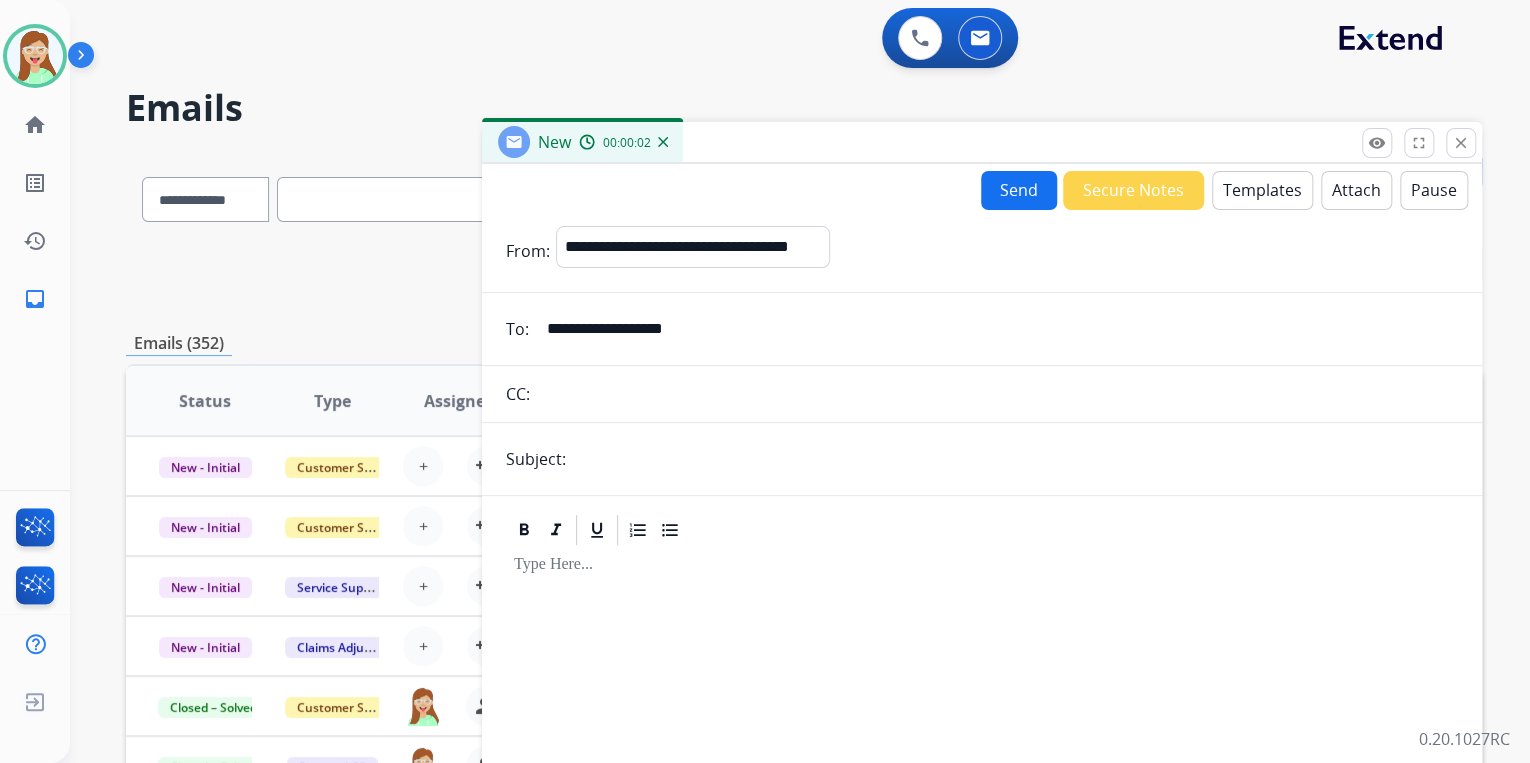 type on "**********" 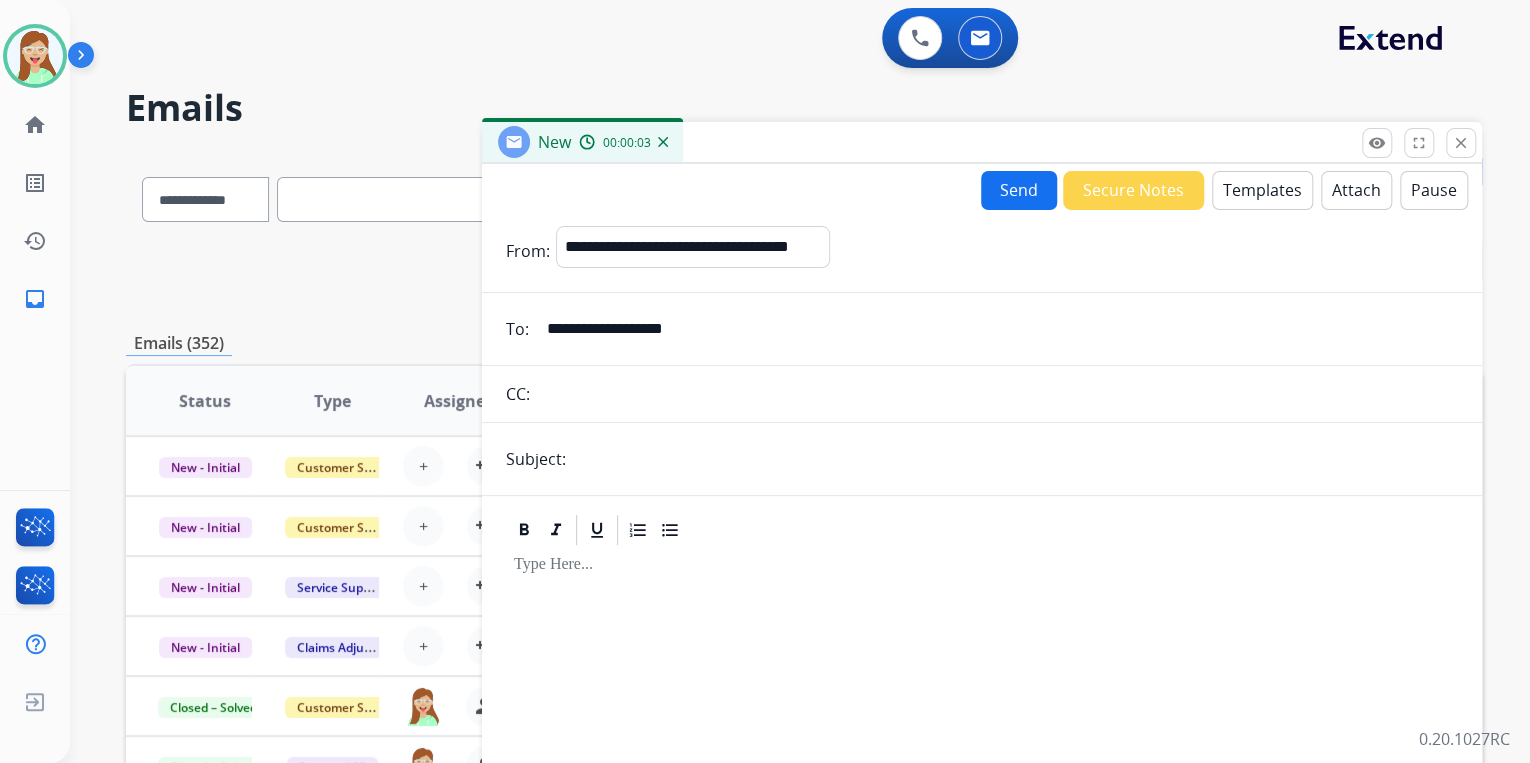 click at bounding box center (1015, 459) 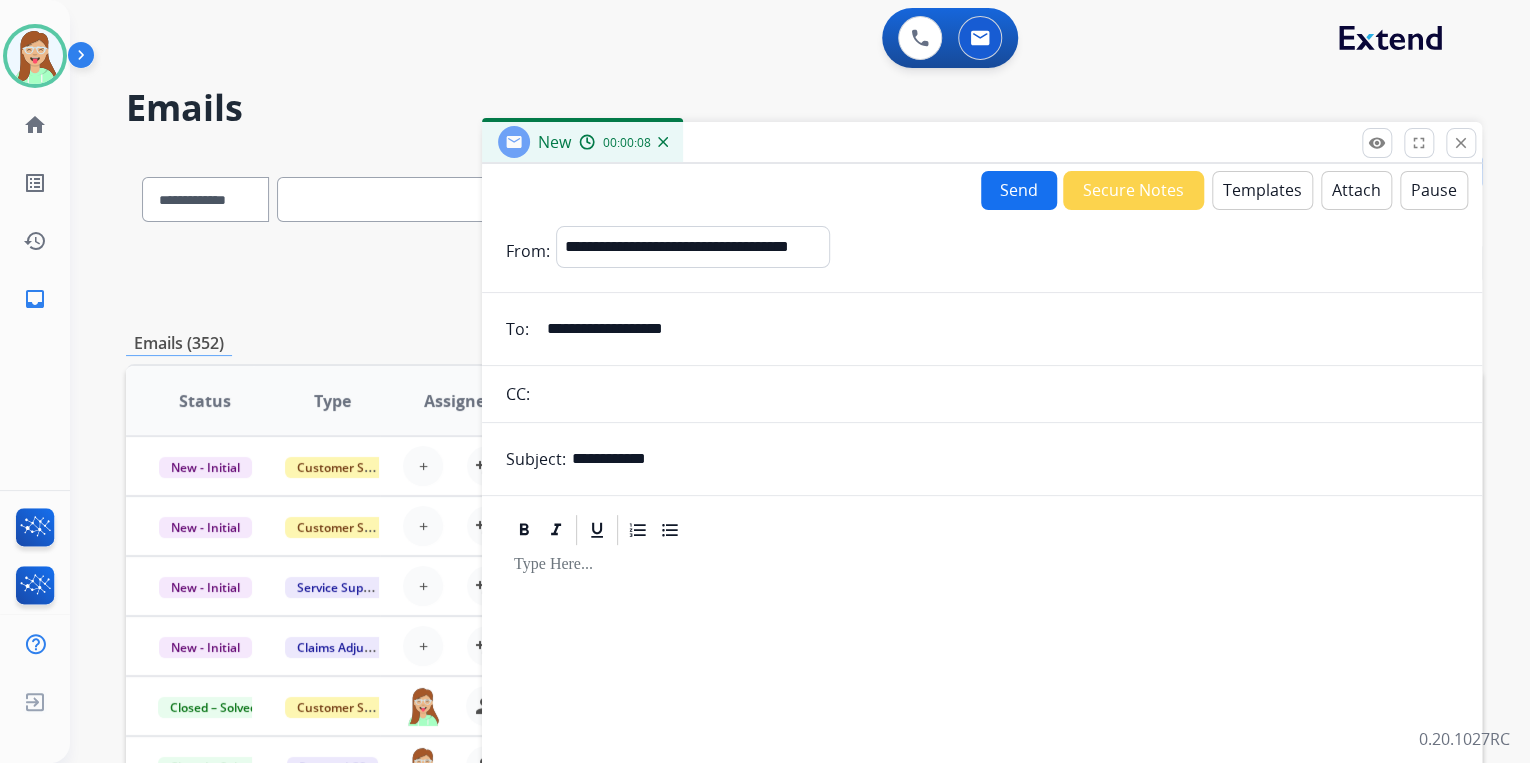 type on "**********" 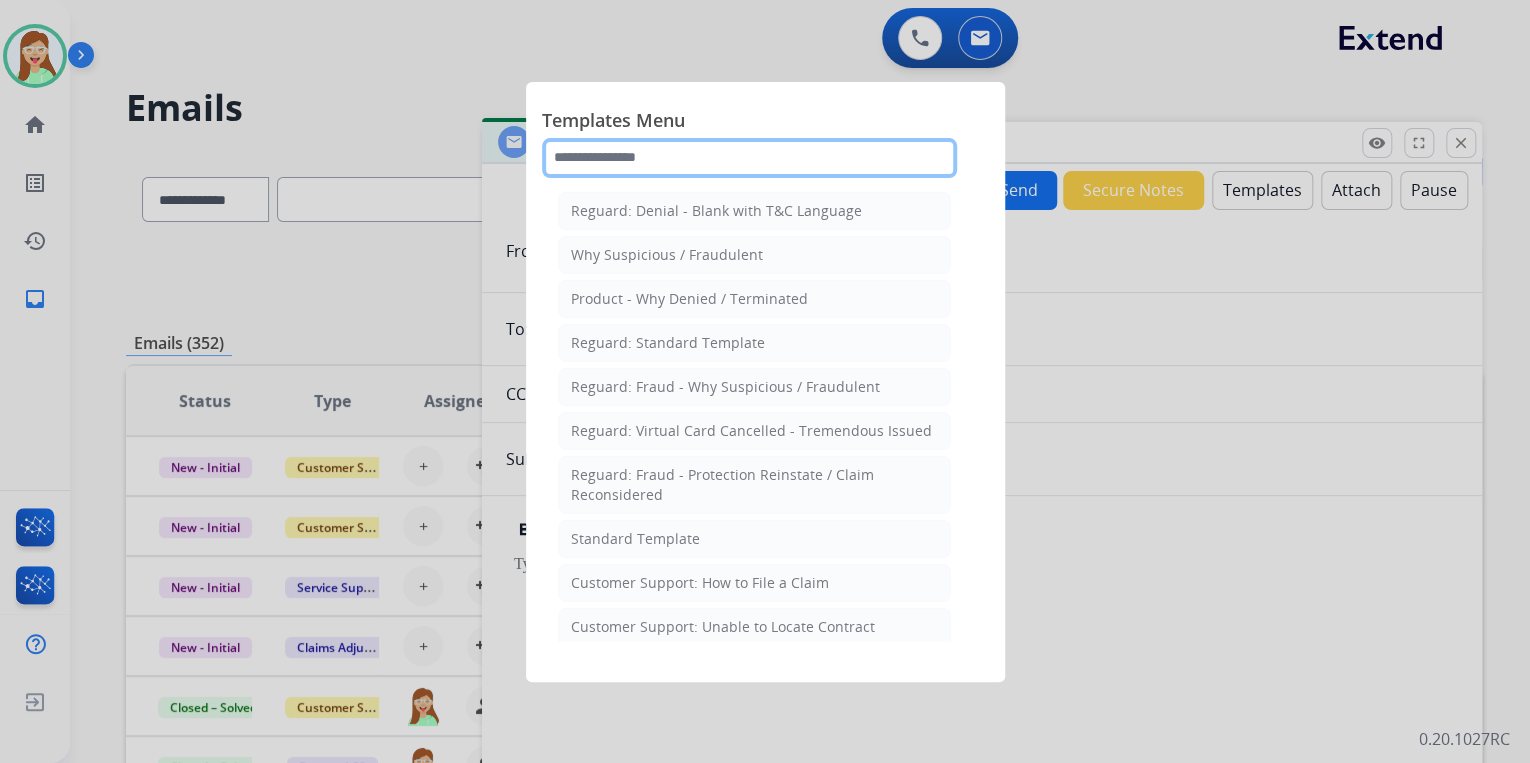 click 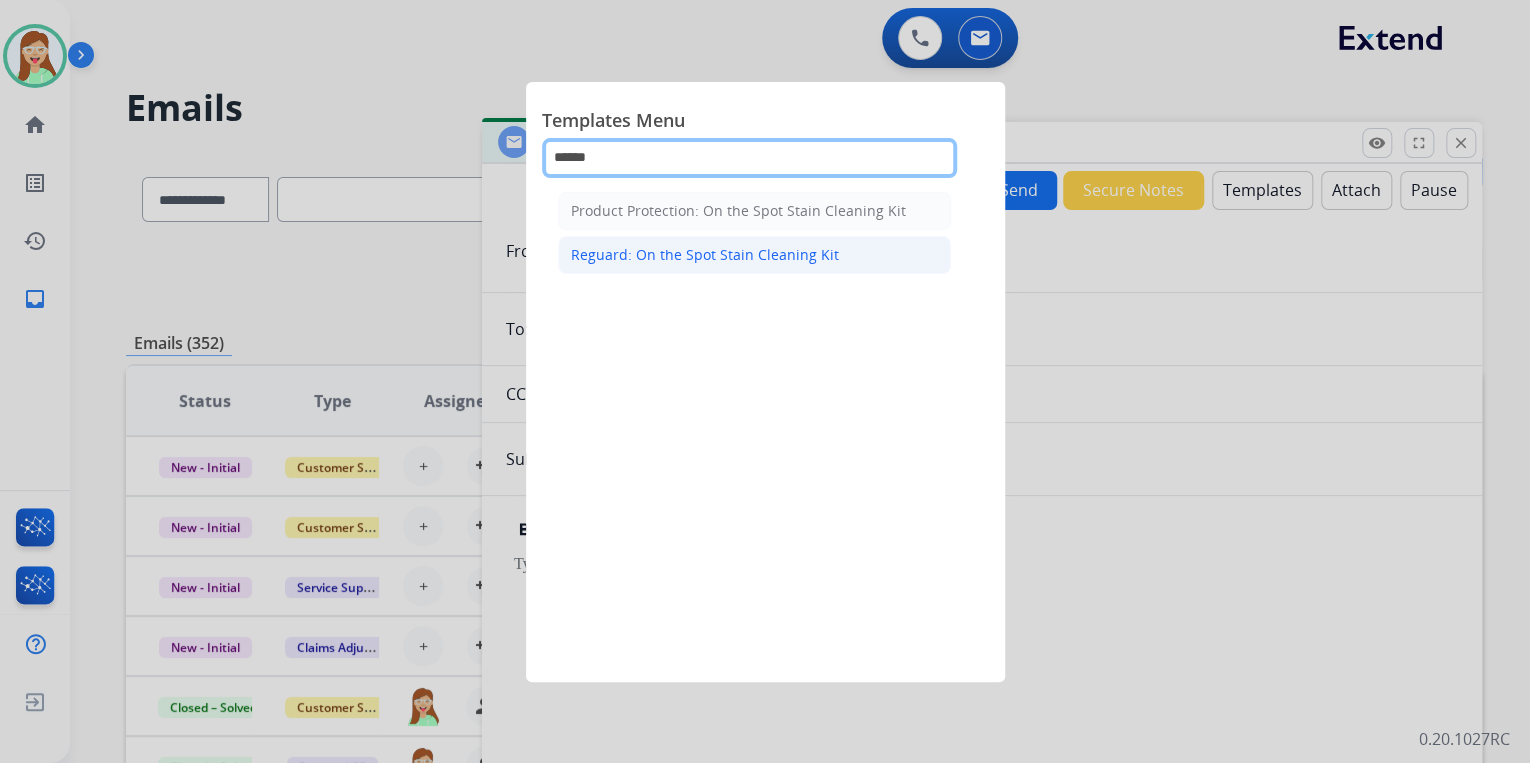 type on "******" 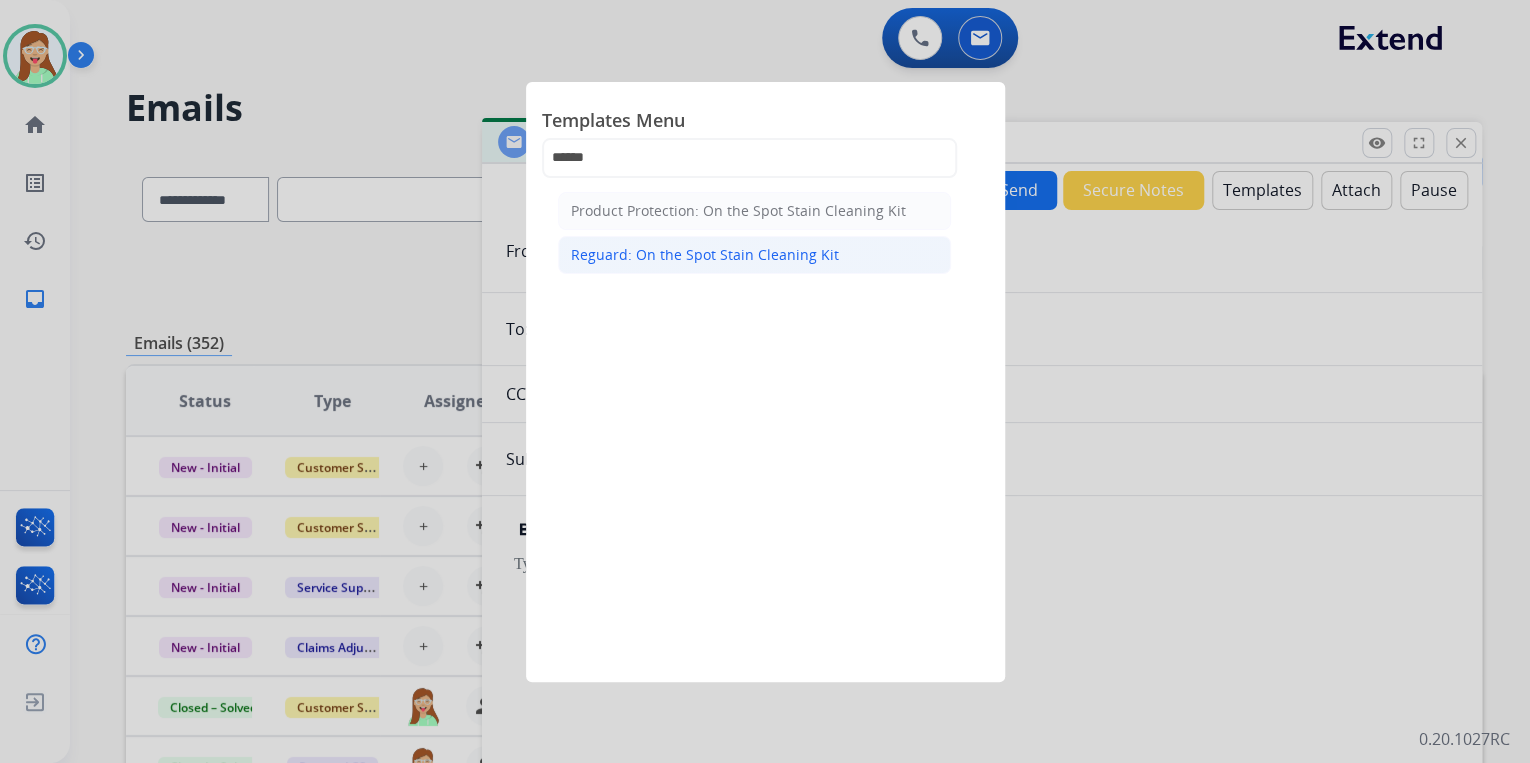 click on "Reguard: On the Spot Stain Cleaning Kit" 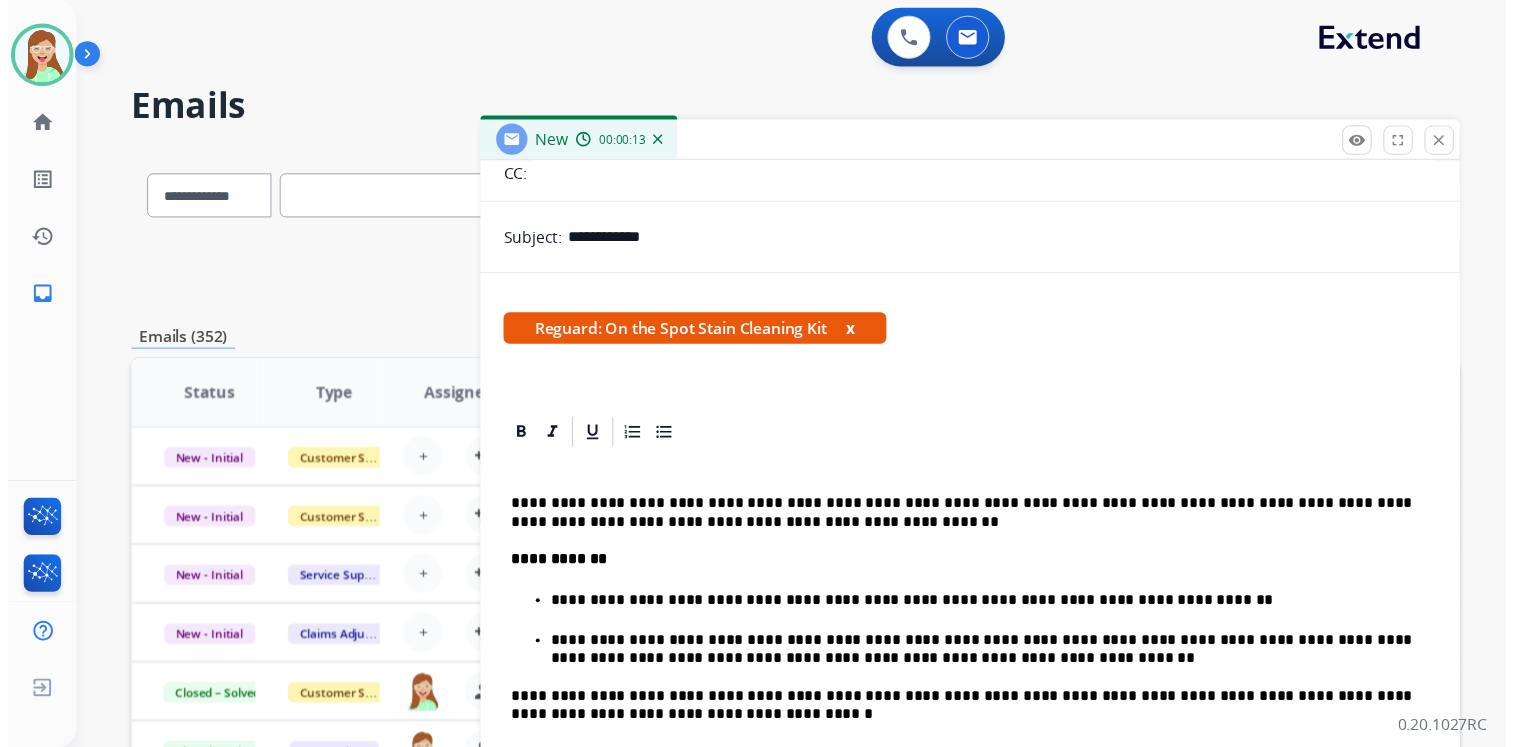 scroll, scrollTop: 0, scrollLeft: 0, axis: both 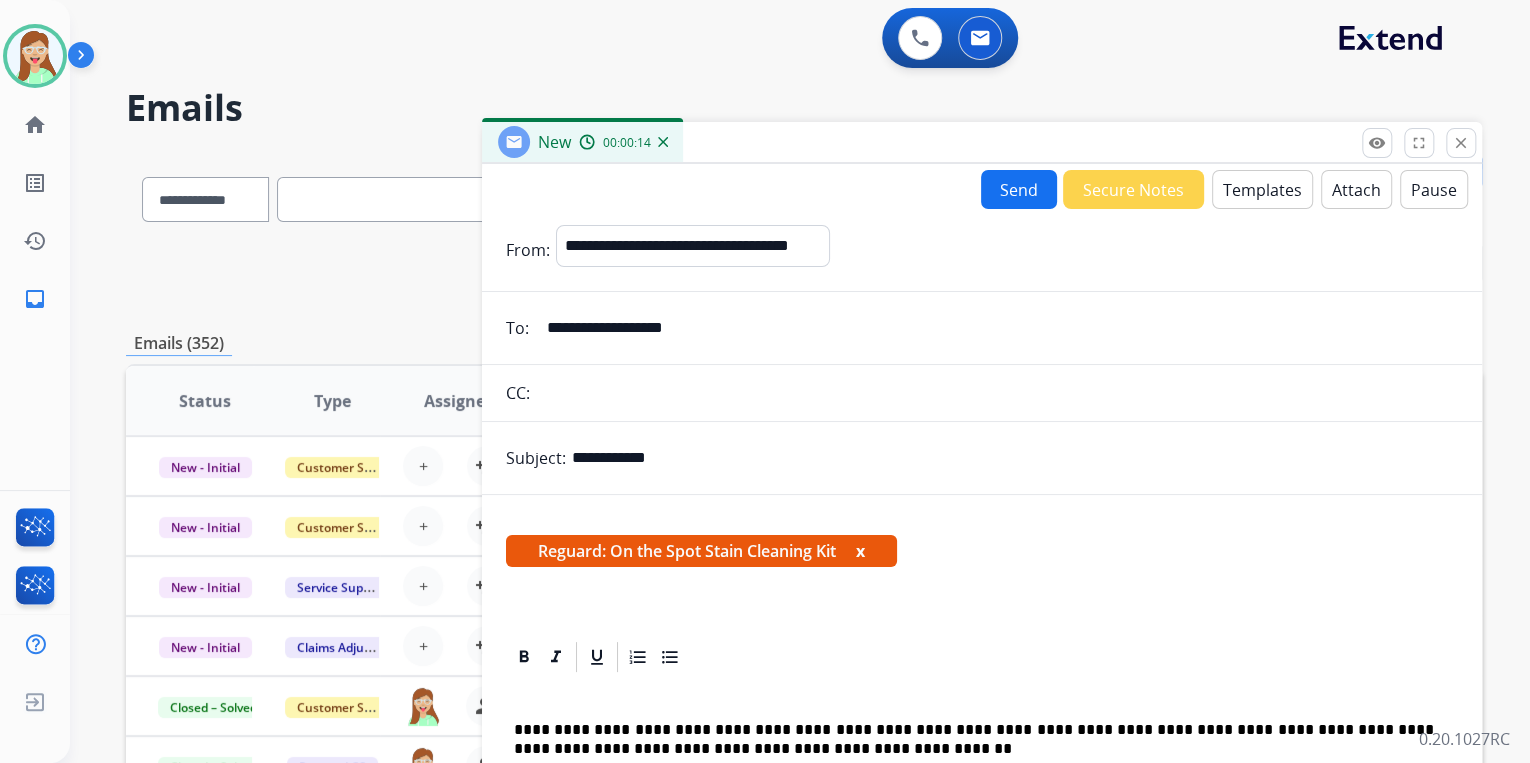 click on "Send" at bounding box center (1019, 189) 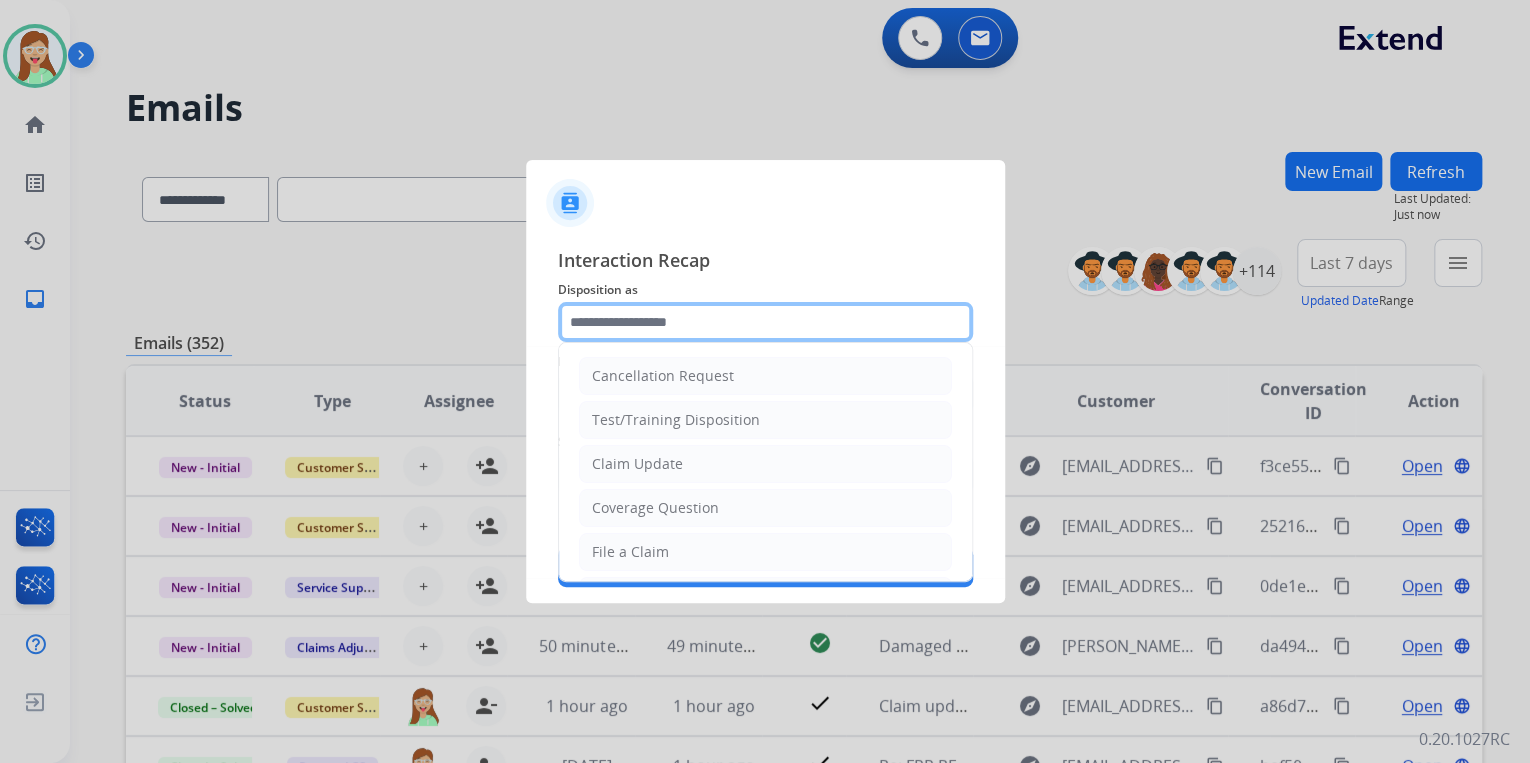 click 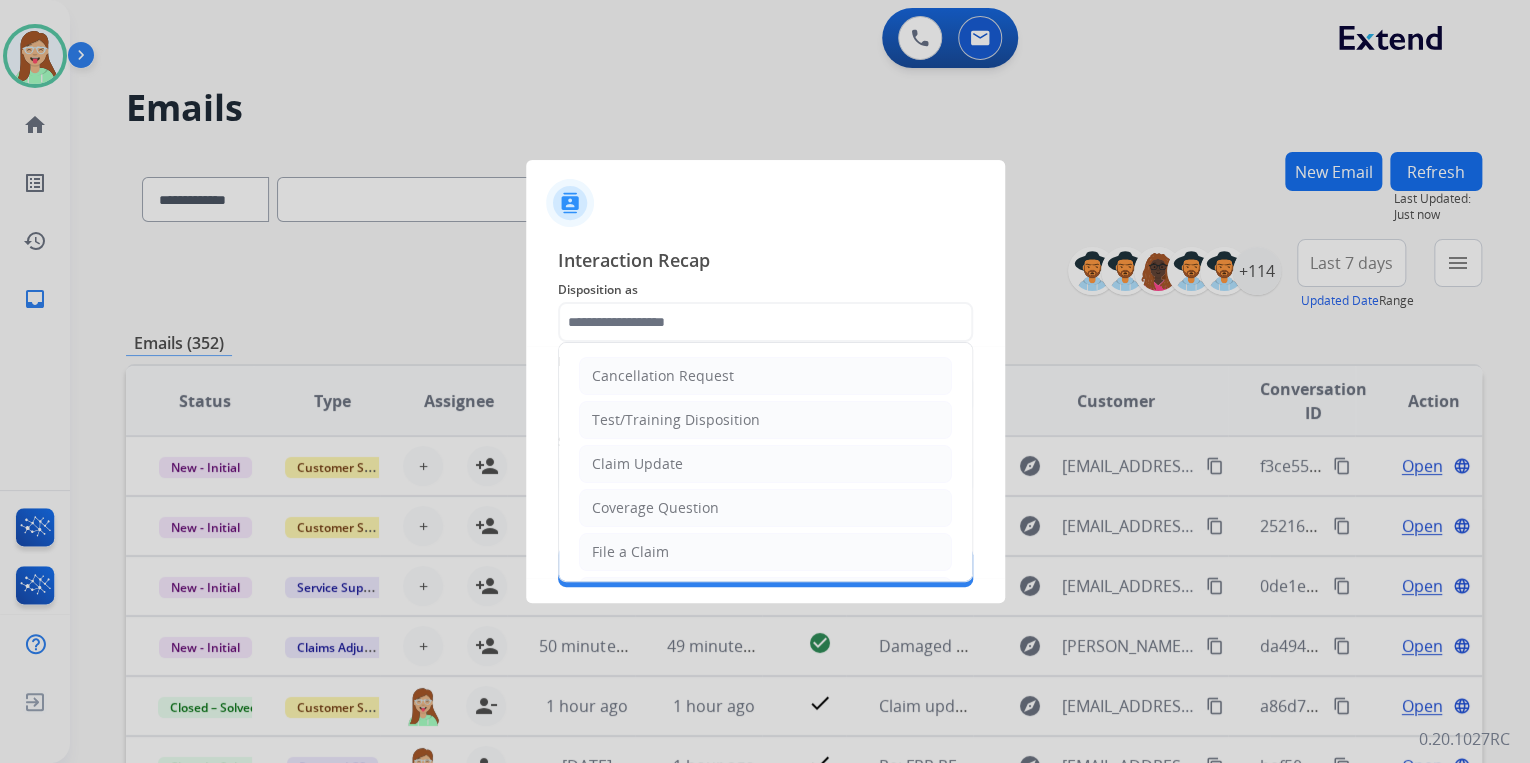 drag, startPoint x: 657, startPoint y: 463, endPoint x: 658, endPoint y: 451, distance: 12.0415945 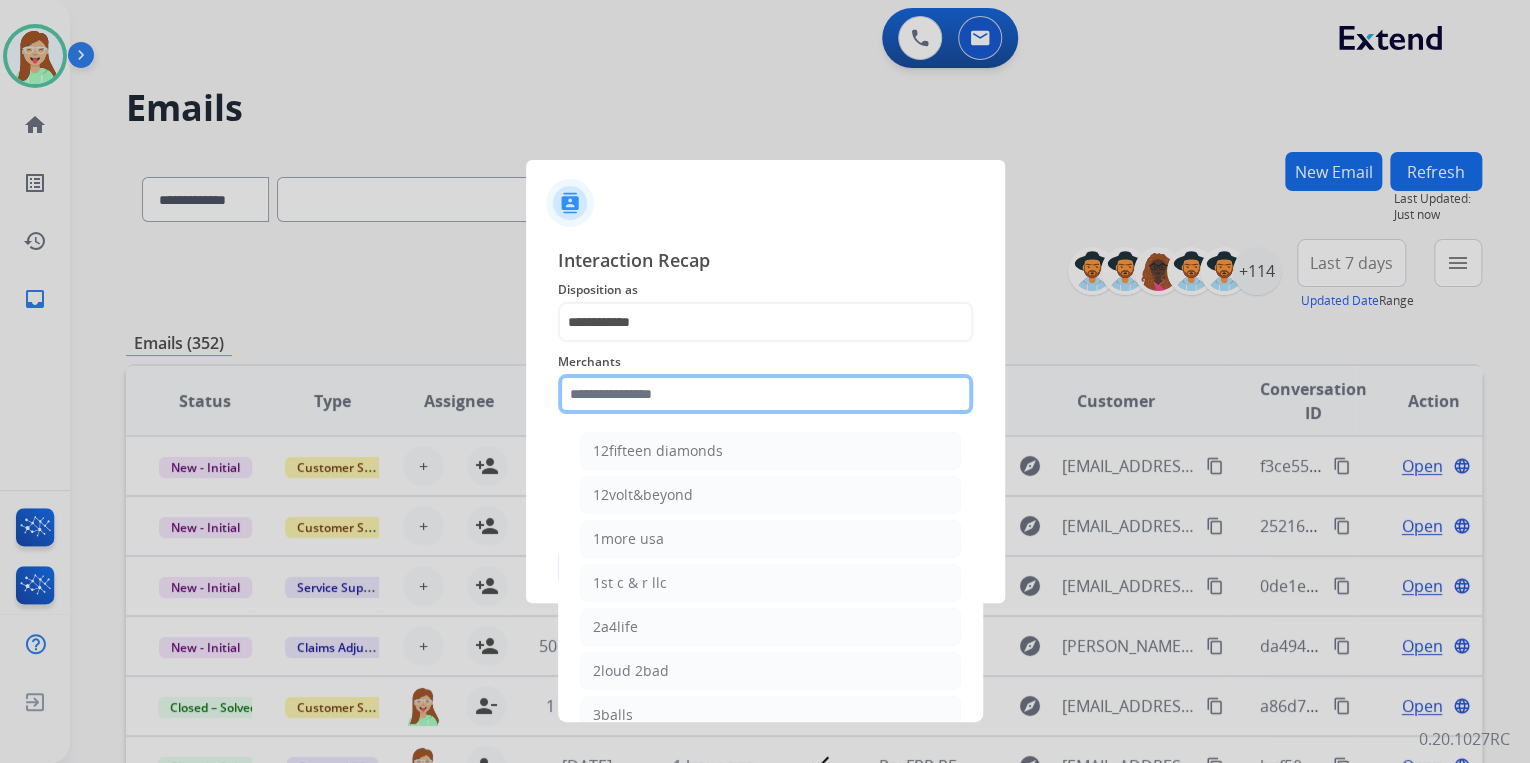 click 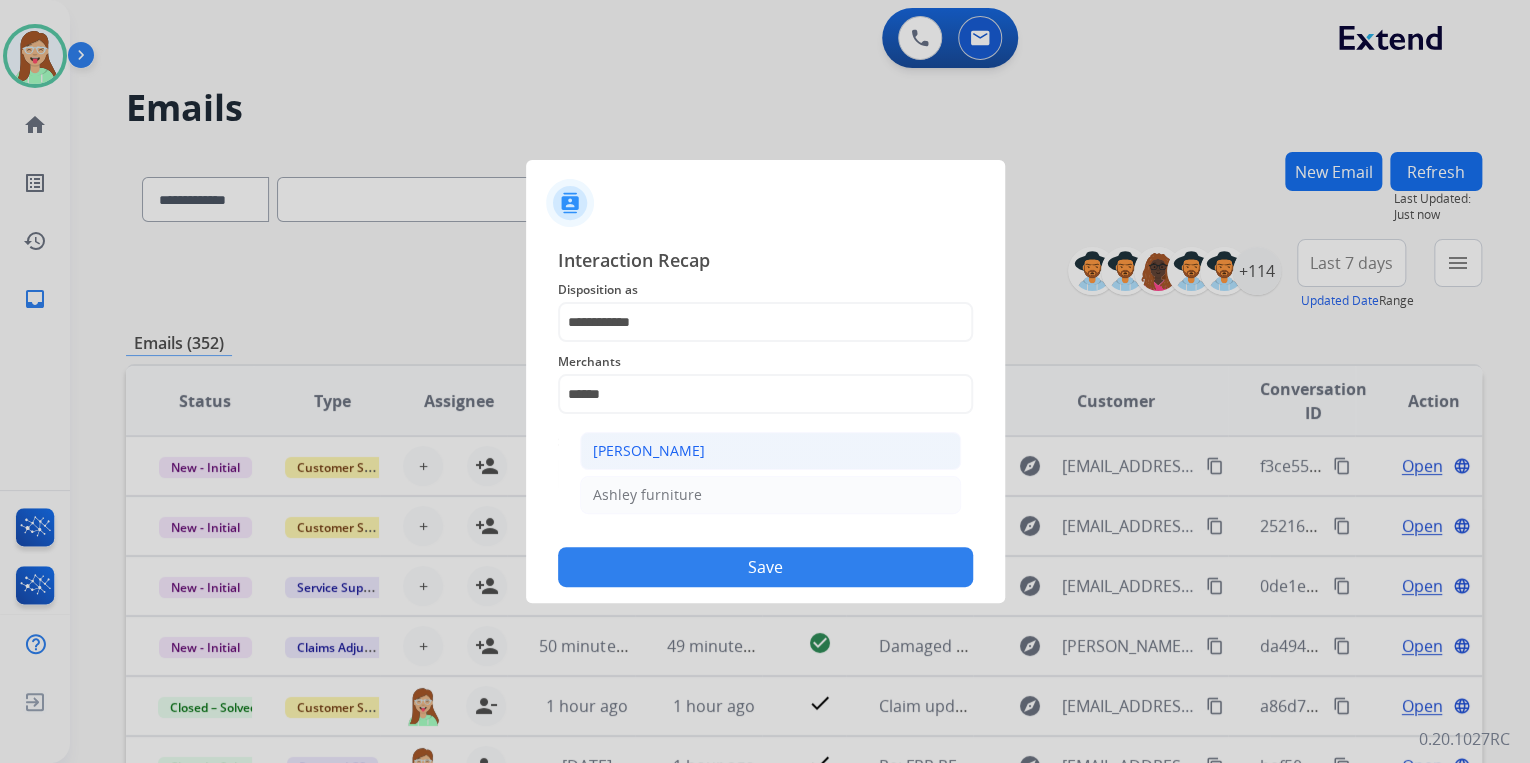 click on "Ashley - Reguard" 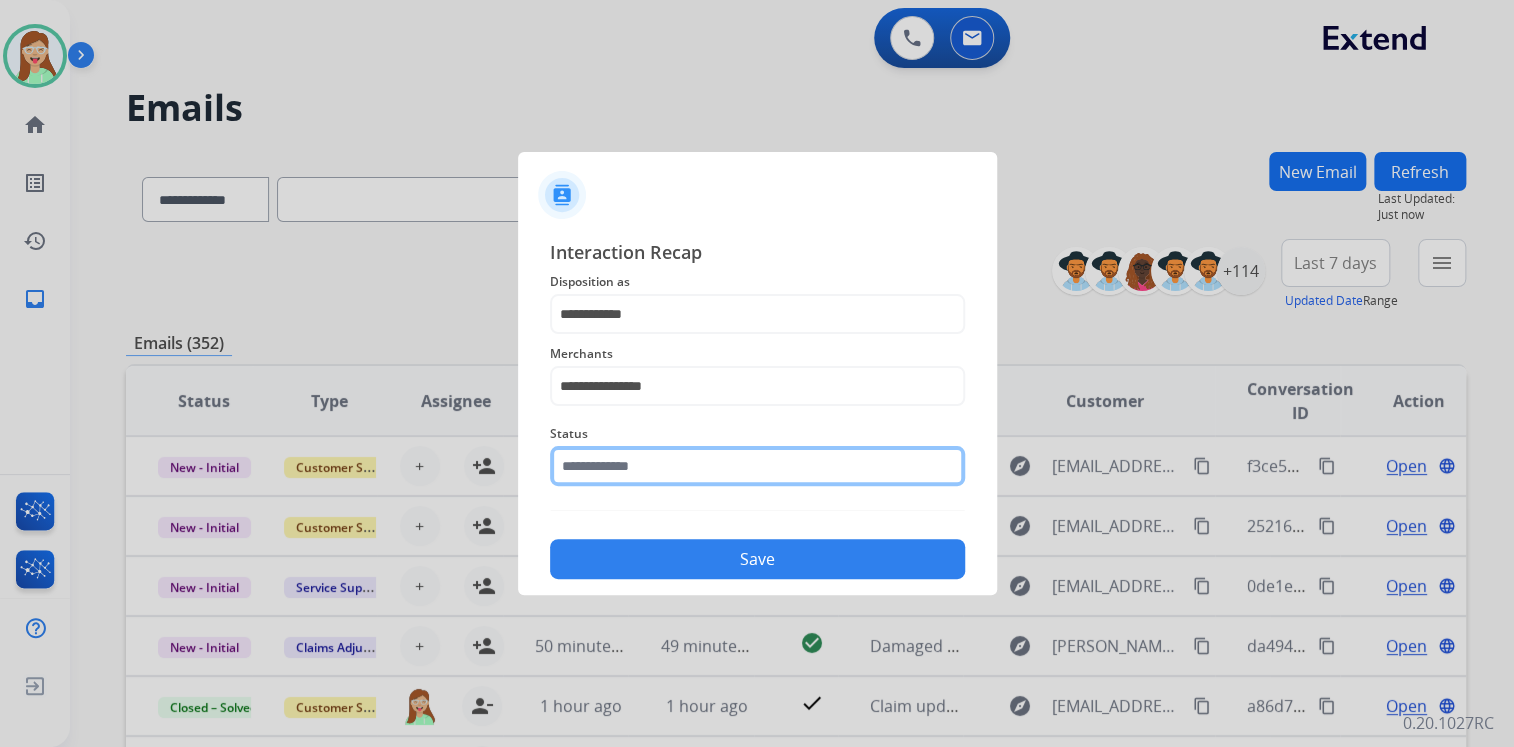 click on "Status" 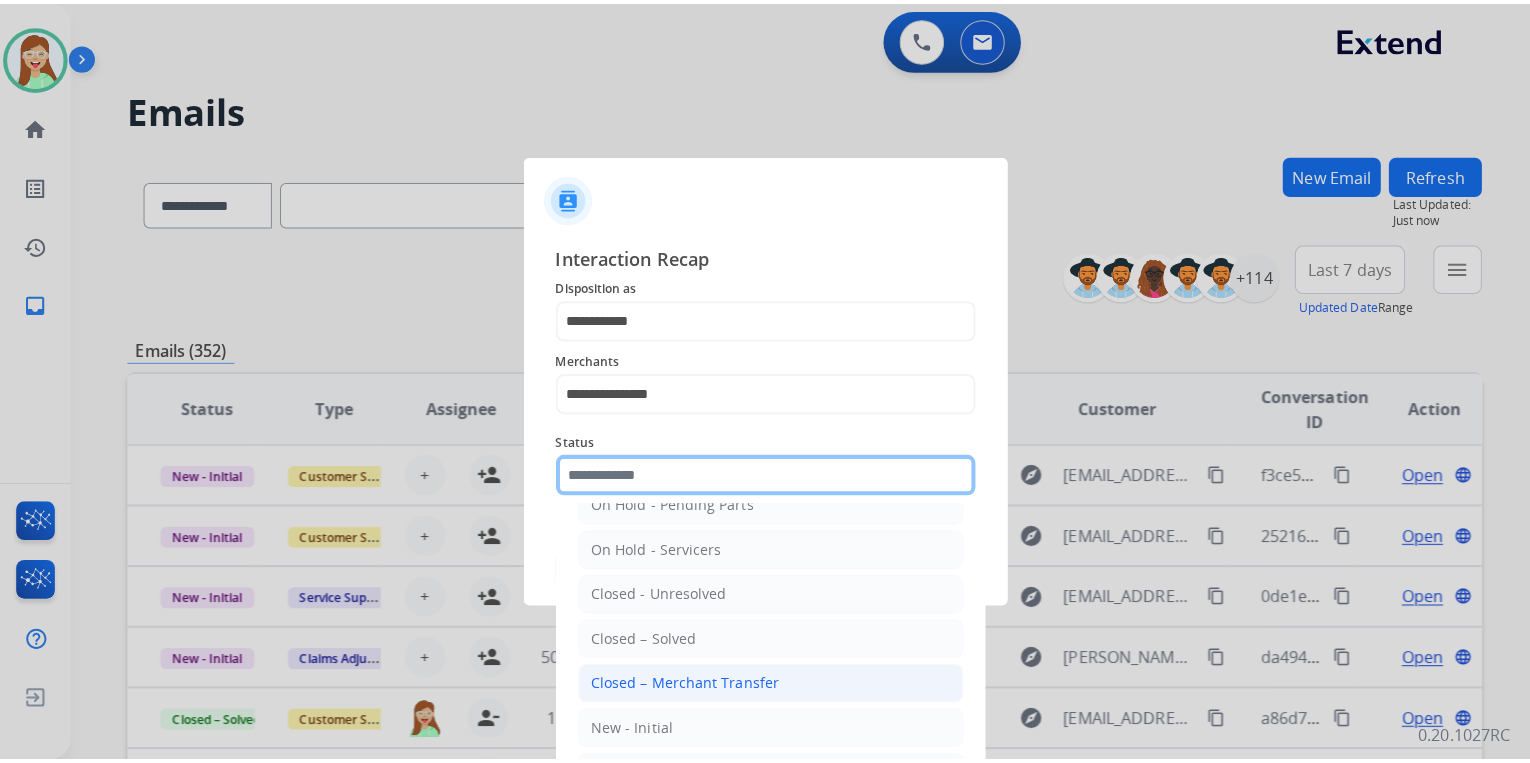 scroll, scrollTop: 116, scrollLeft: 0, axis: vertical 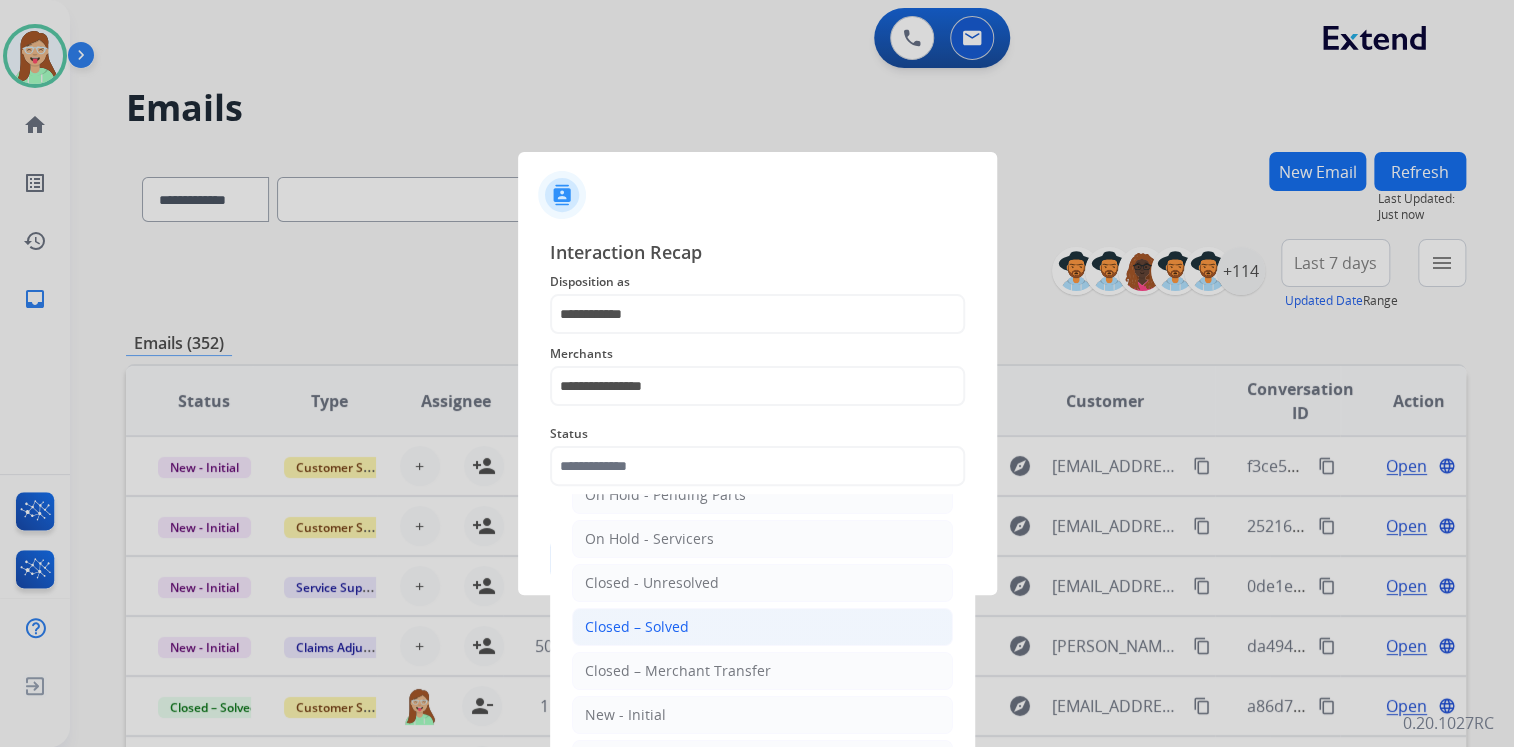 click on "Closed – Solved" 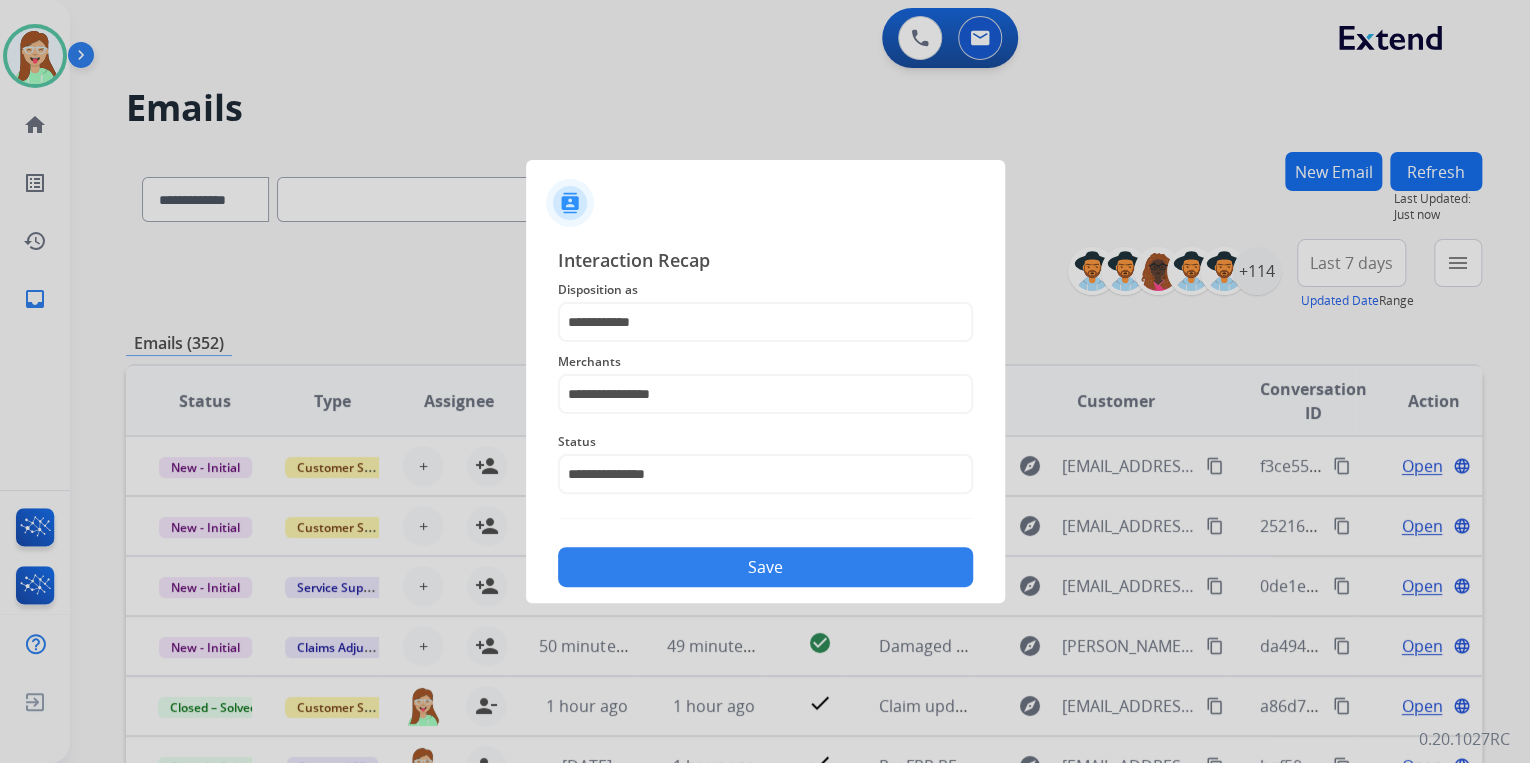 drag, startPoint x: 730, startPoint y: 576, endPoint x: 740, endPoint y: 570, distance: 11.661903 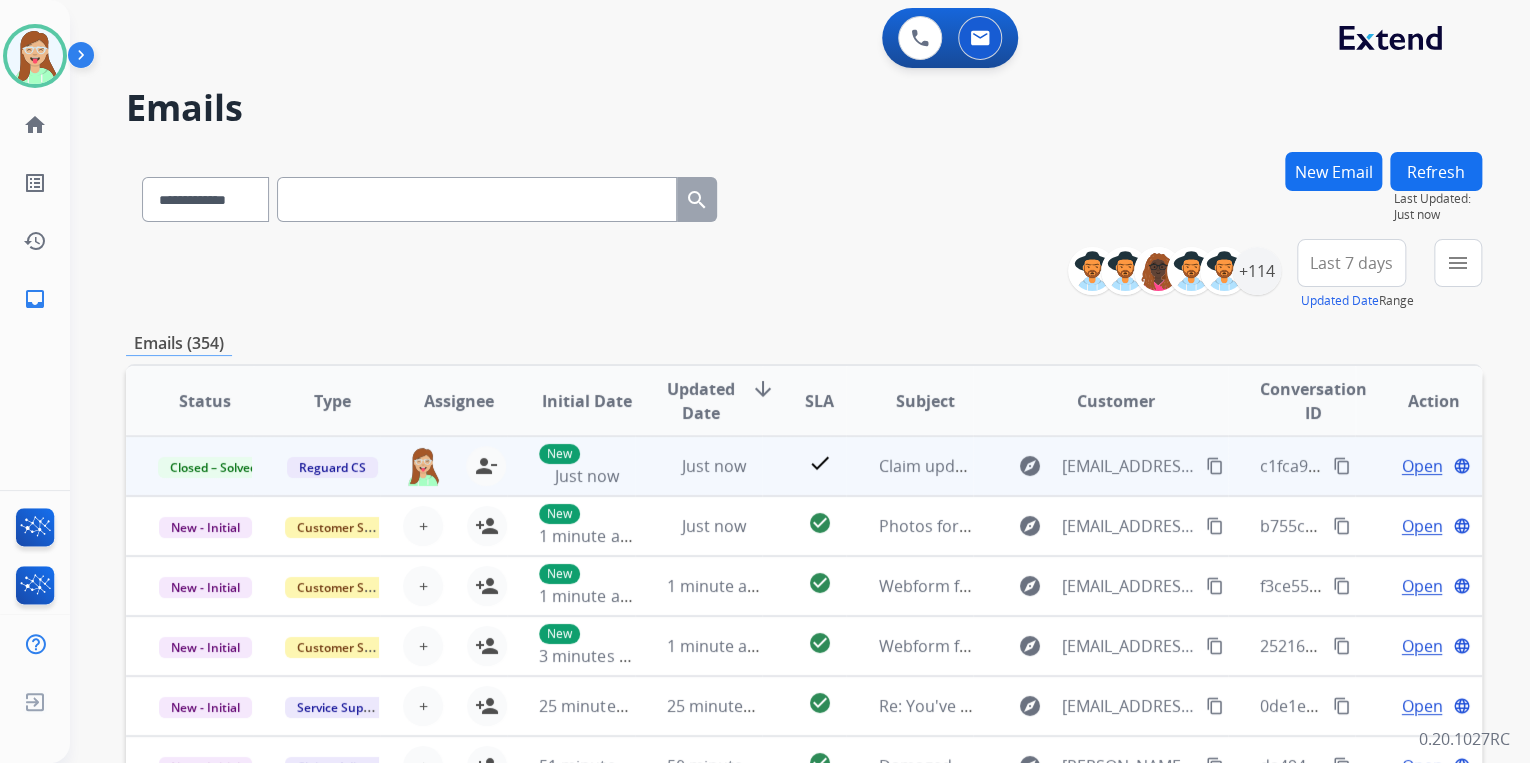 click on "content_copy" at bounding box center [1342, 466] 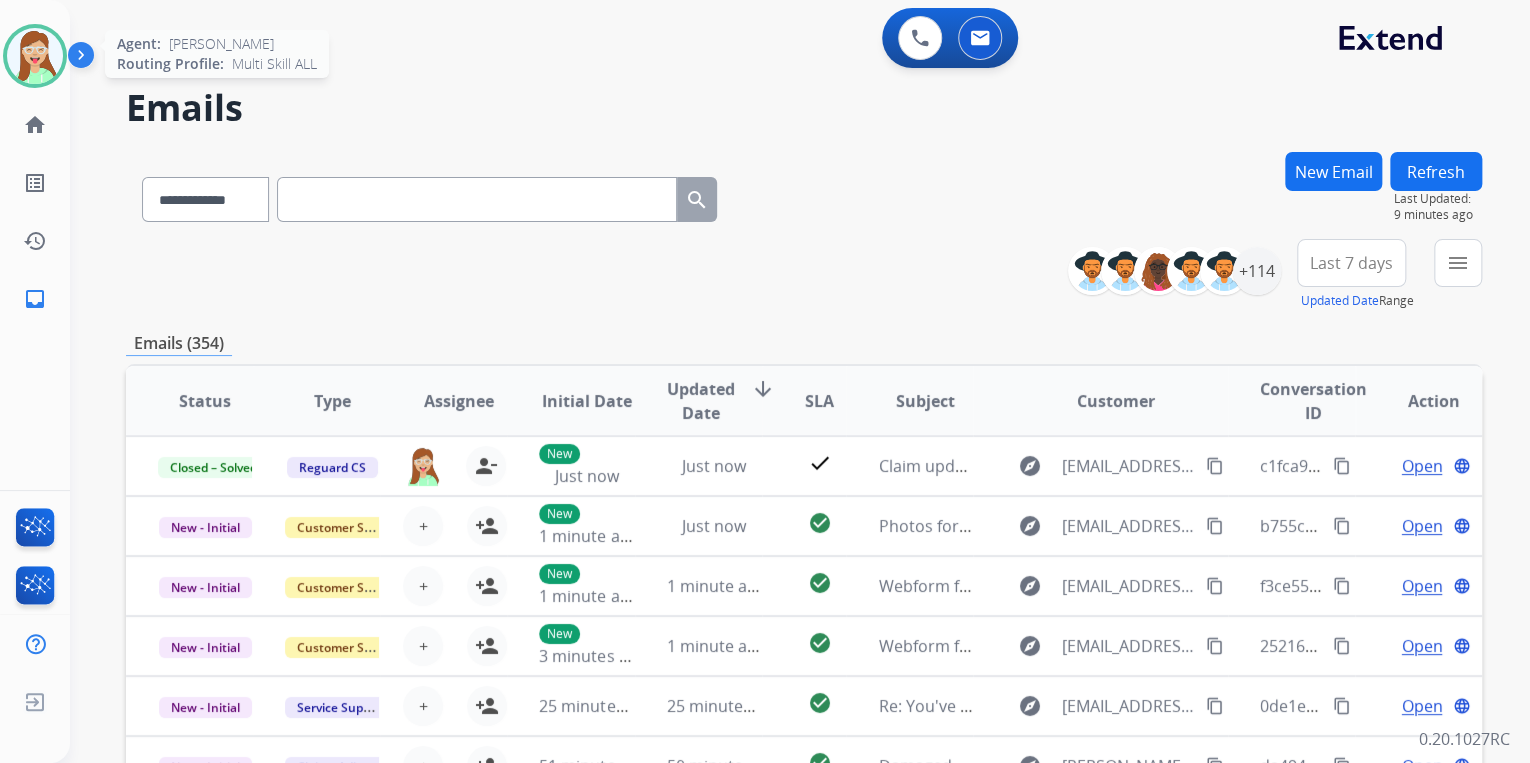 click at bounding box center (35, 56) 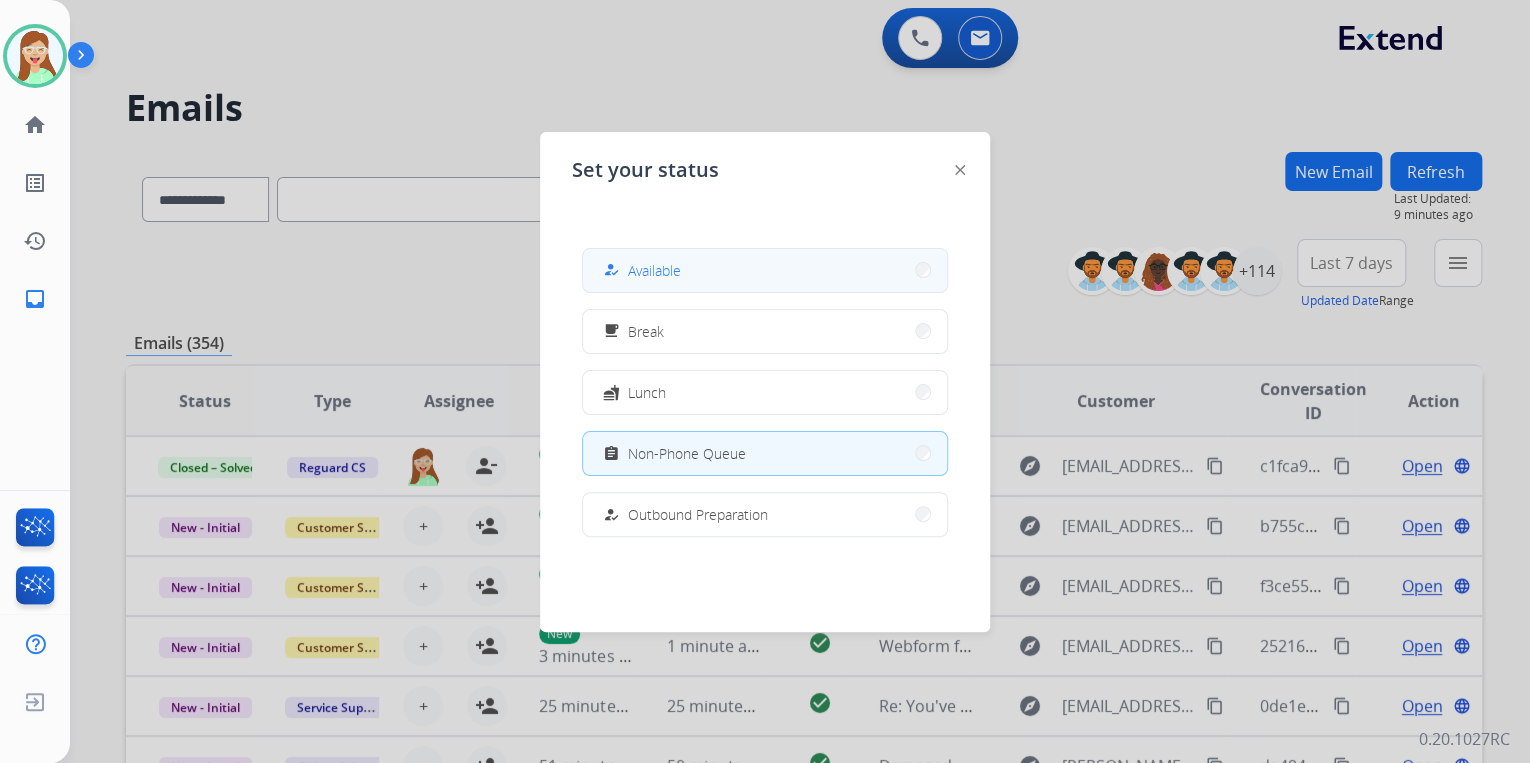 click on "how_to_reg Available" at bounding box center [765, 270] 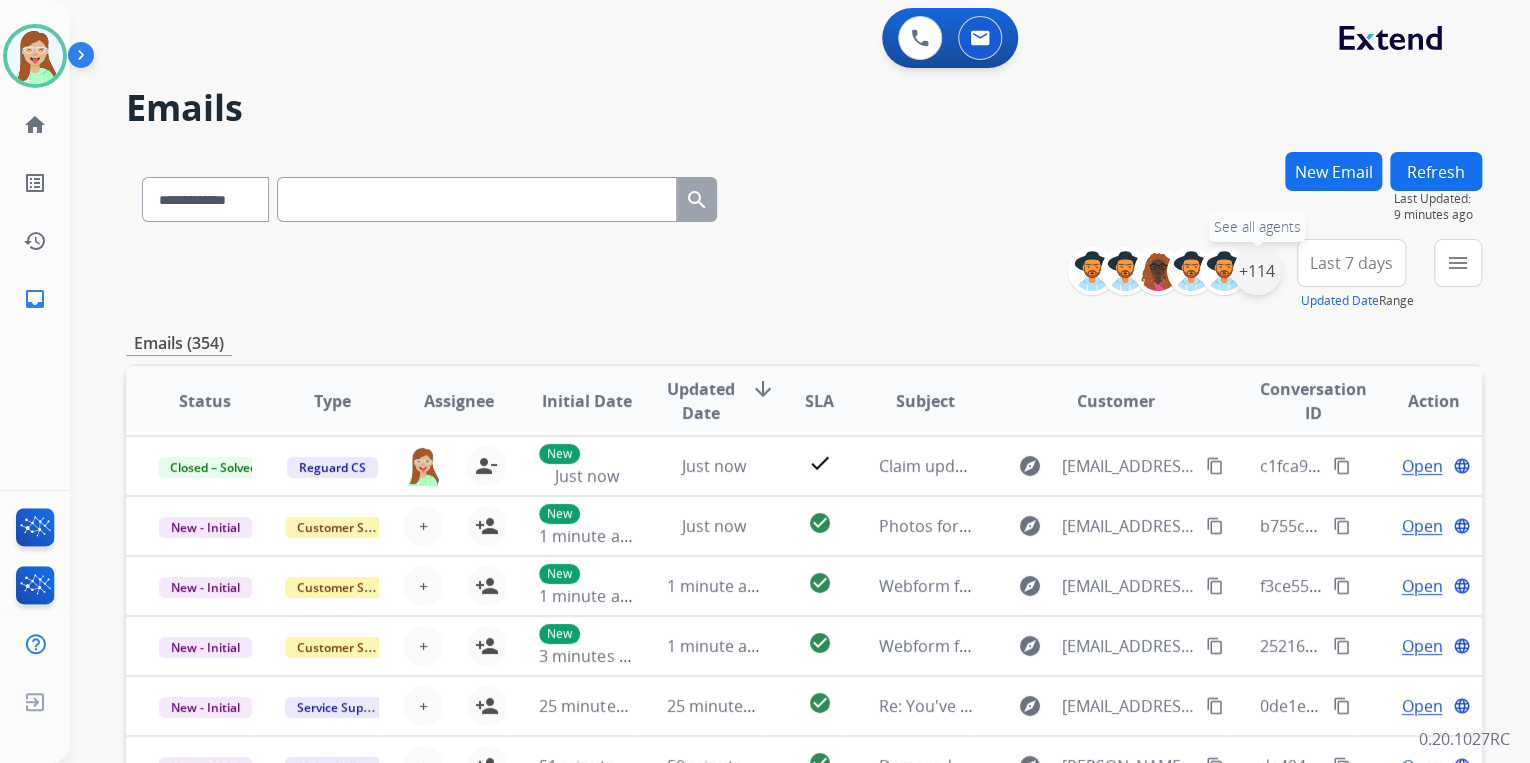 click on "+114" at bounding box center (1257, 271) 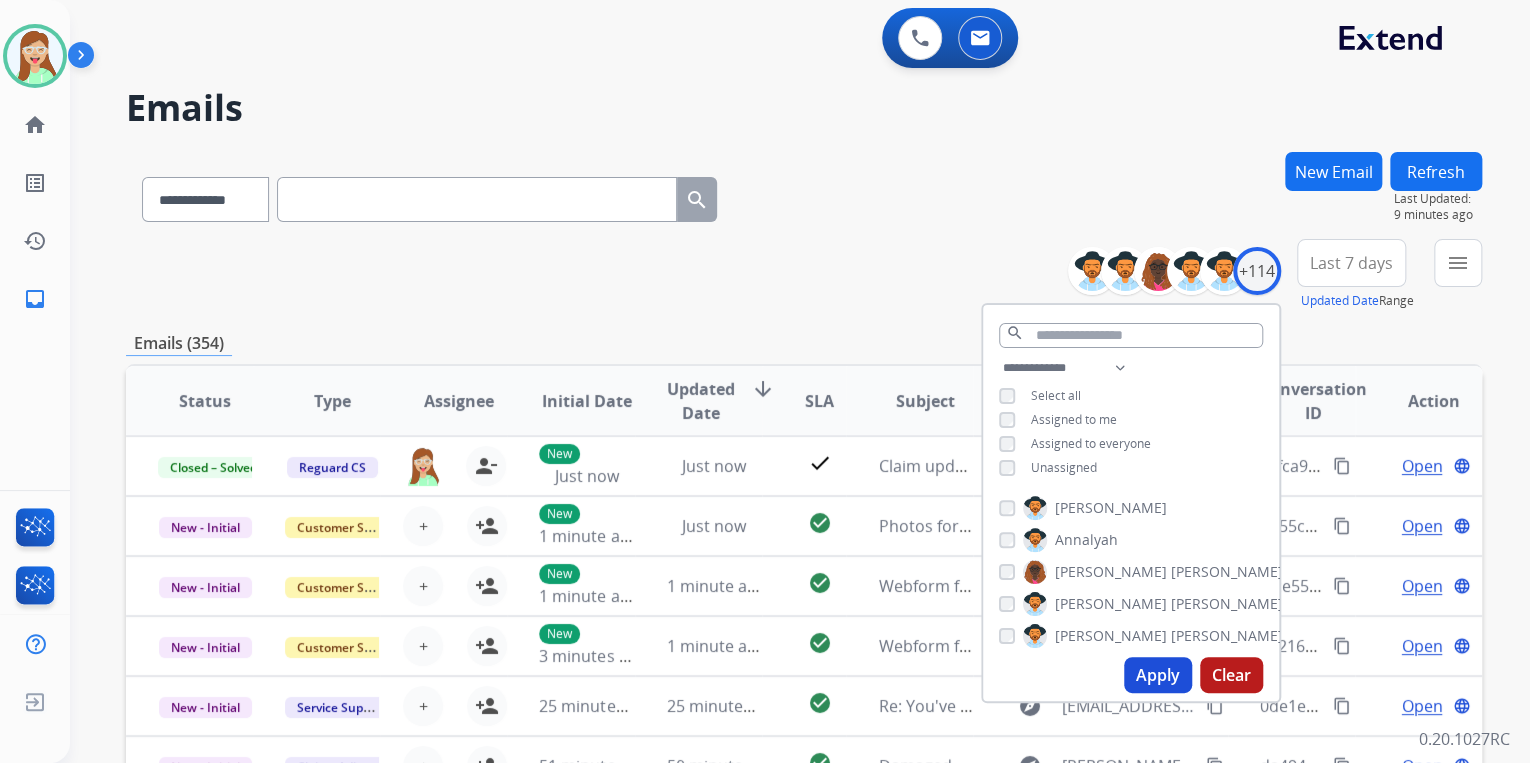 click on "Apply" at bounding box center [1158, 675] 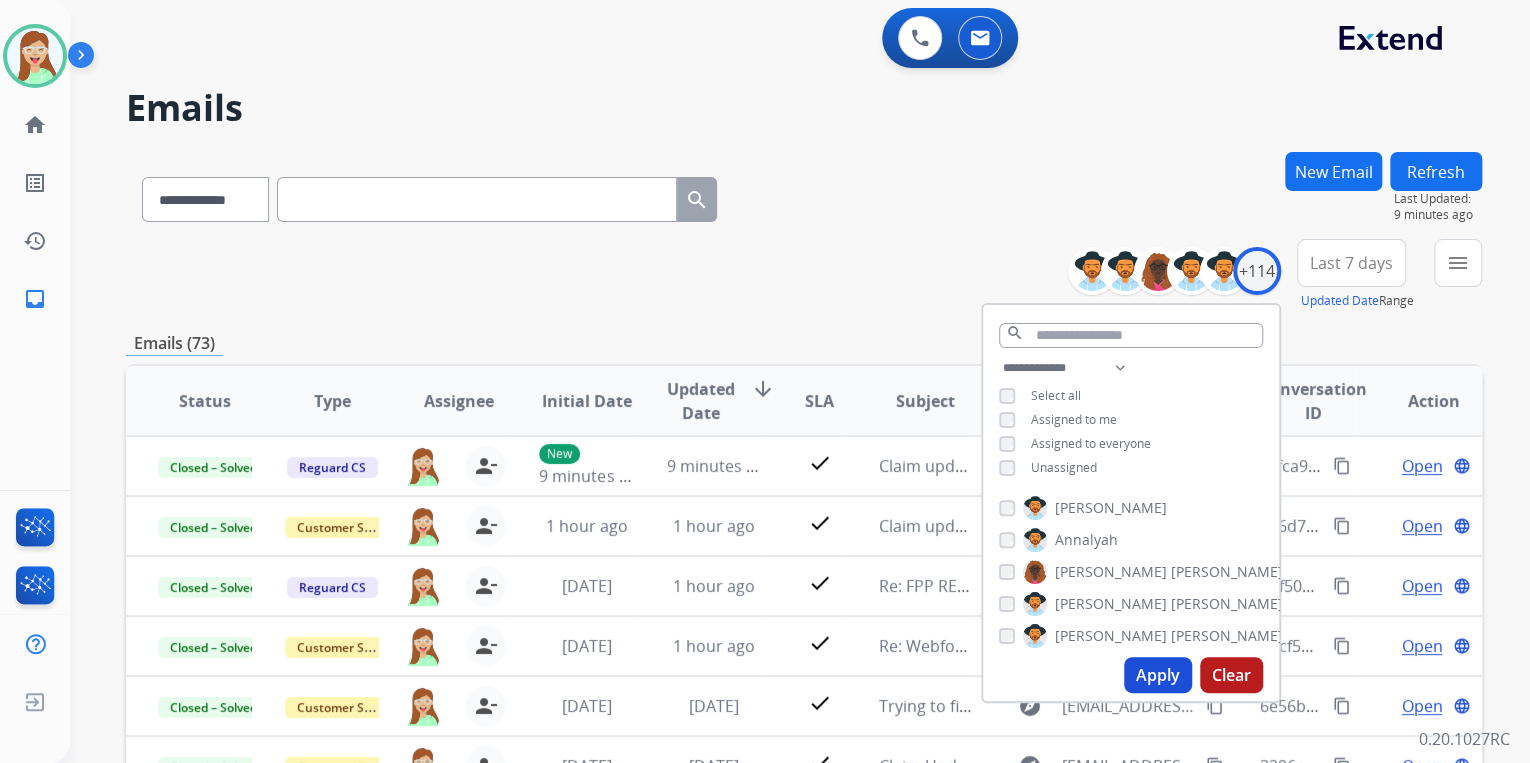 click on "**********" at bounding box center (804, 275) 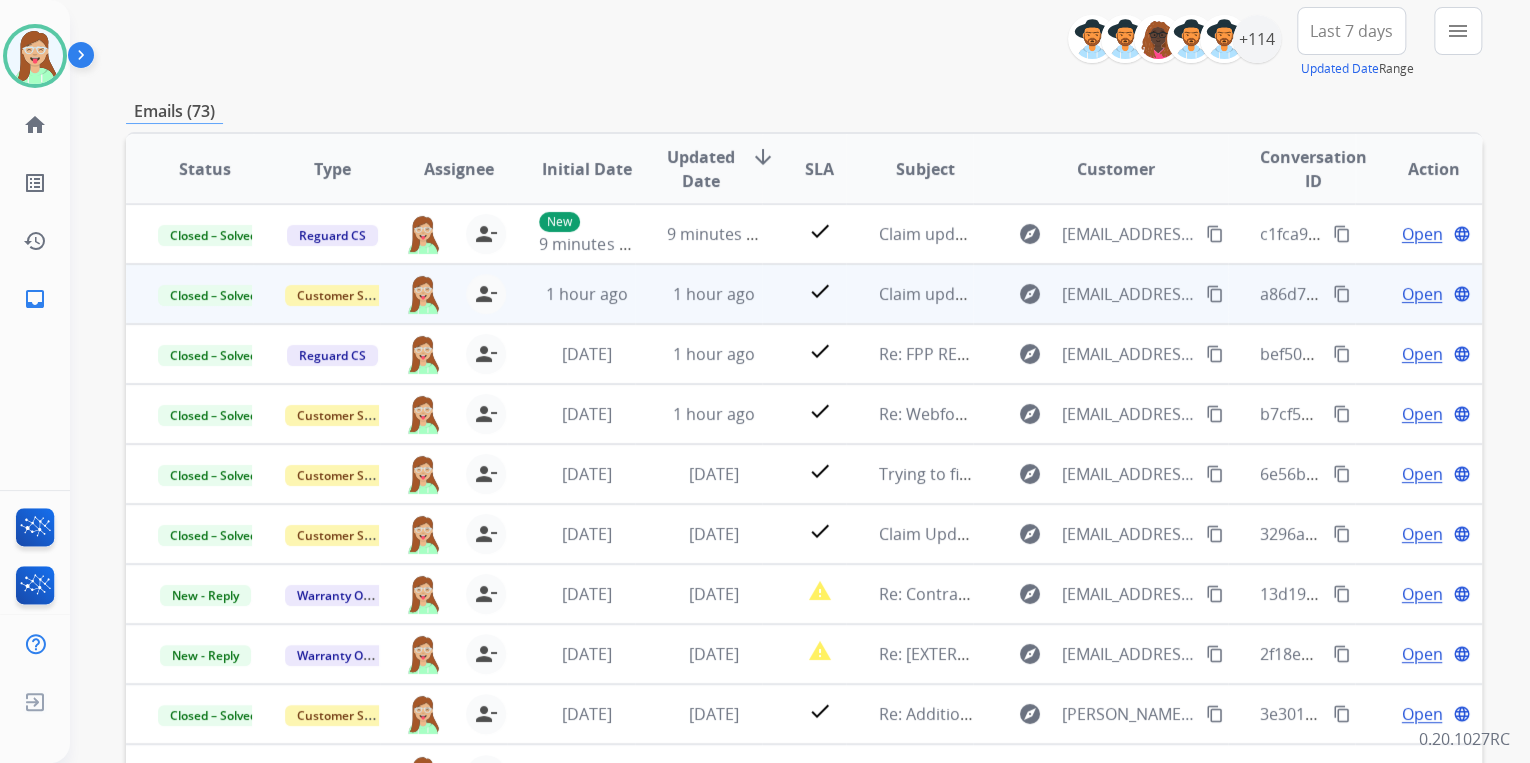 scroll, scrollTop: 240, scrollLeft: 0, axis: vertical 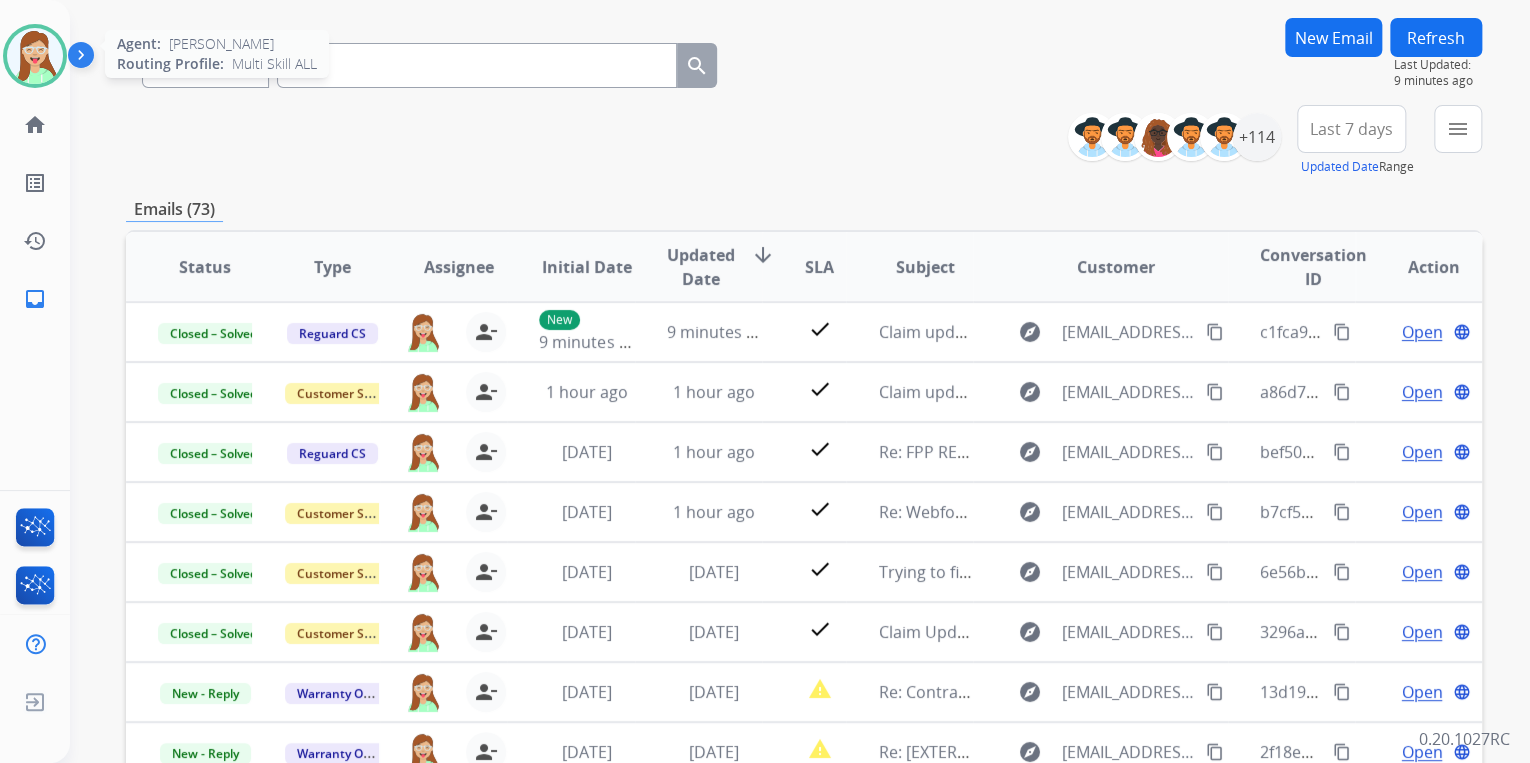 click at bounding box center (35, 56) 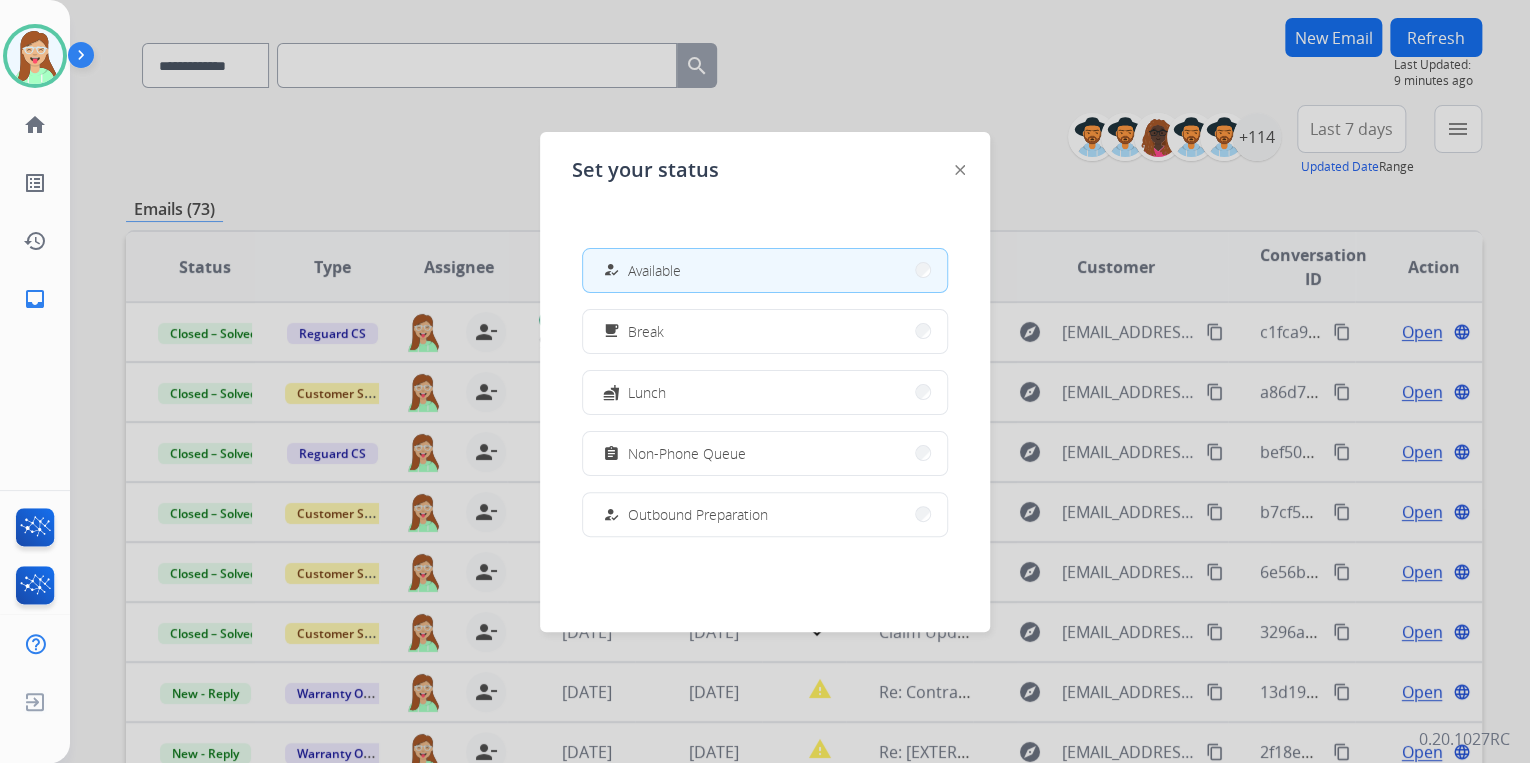 click at bounding box center [765, 381] 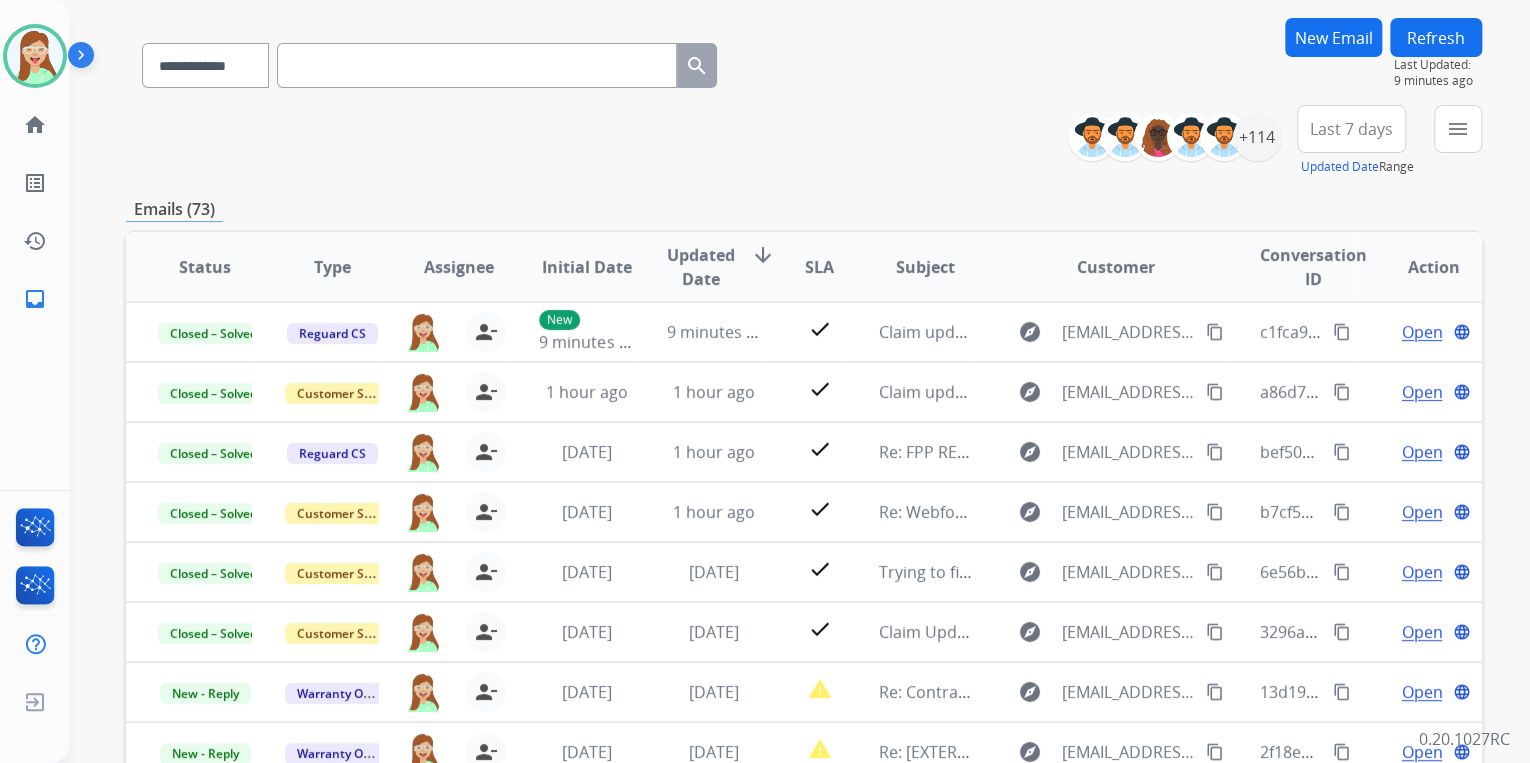 click at bounding box center [85, 59] 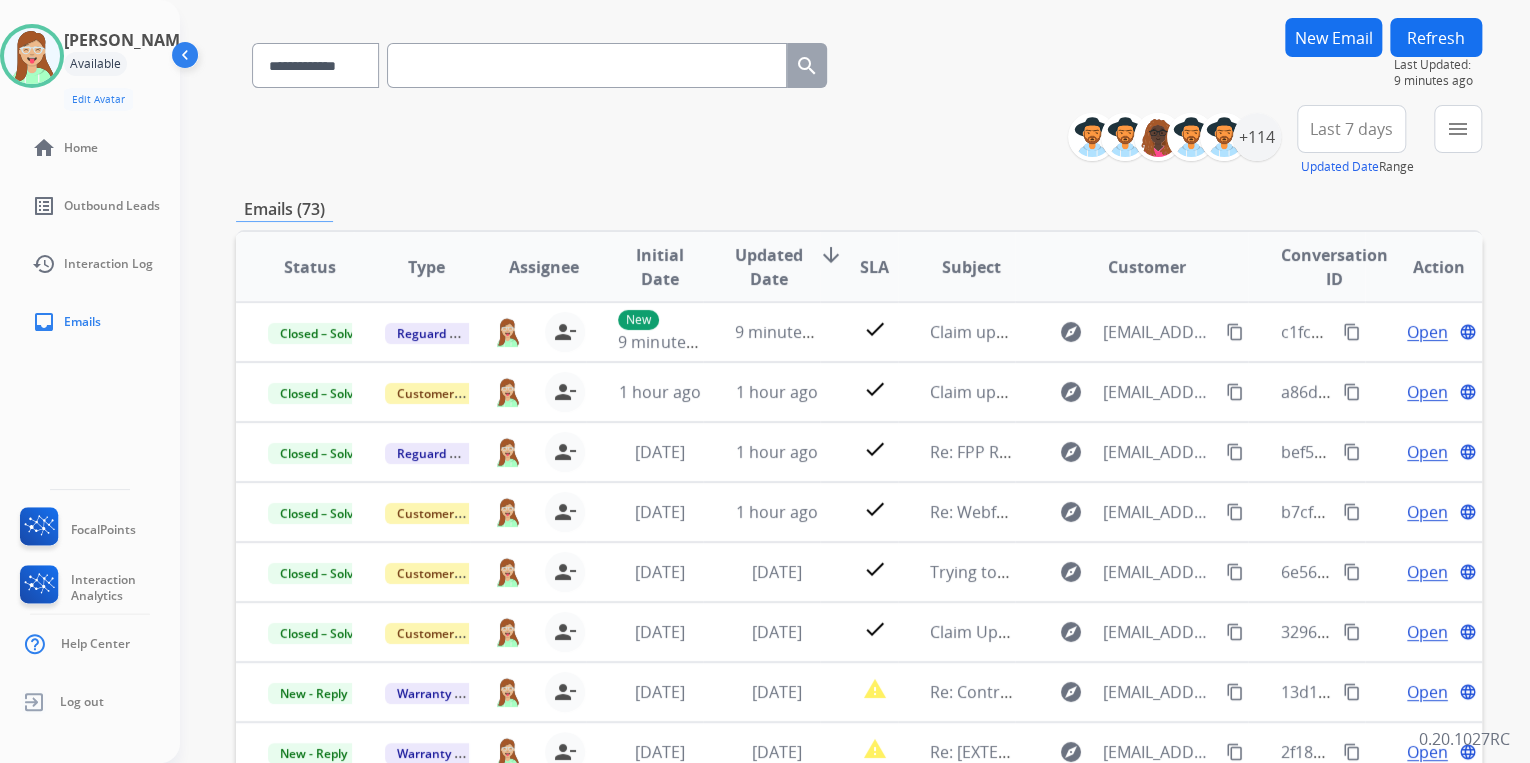 click on "**********" at bounding box center (859, 141) 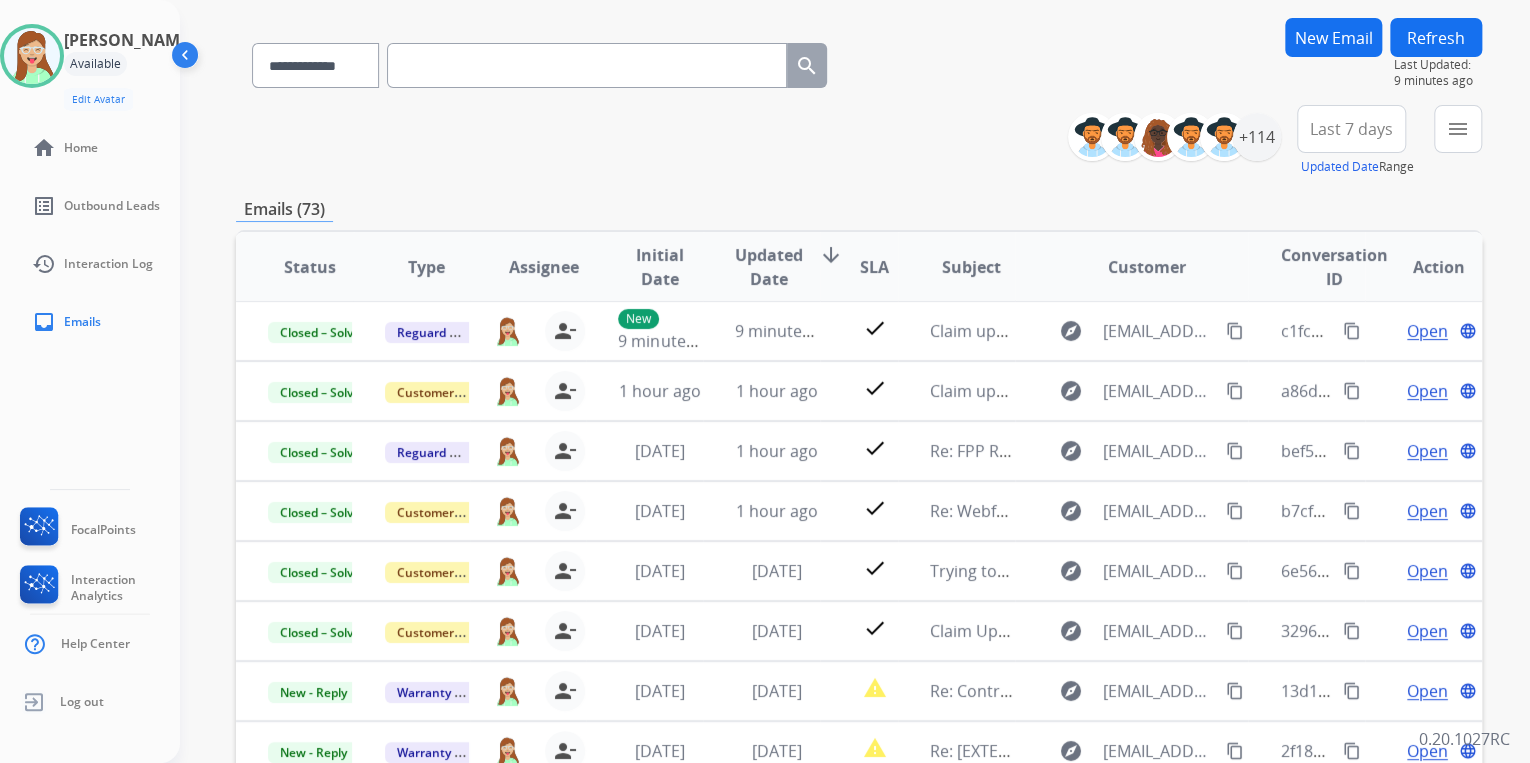 scroll, scrollTop: 0, scrollLeft: 0, axis: both 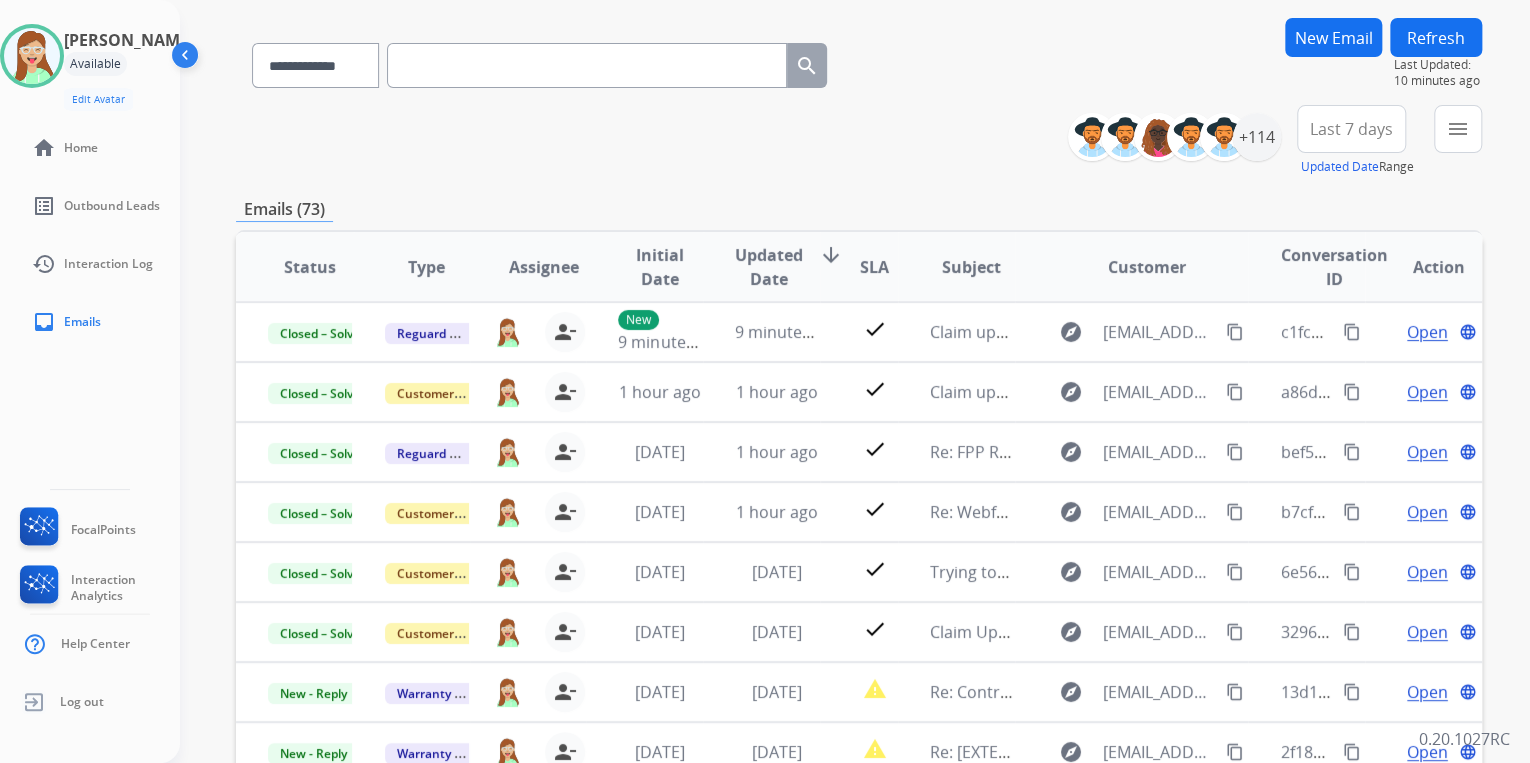 click at bounding box center (187, 59) 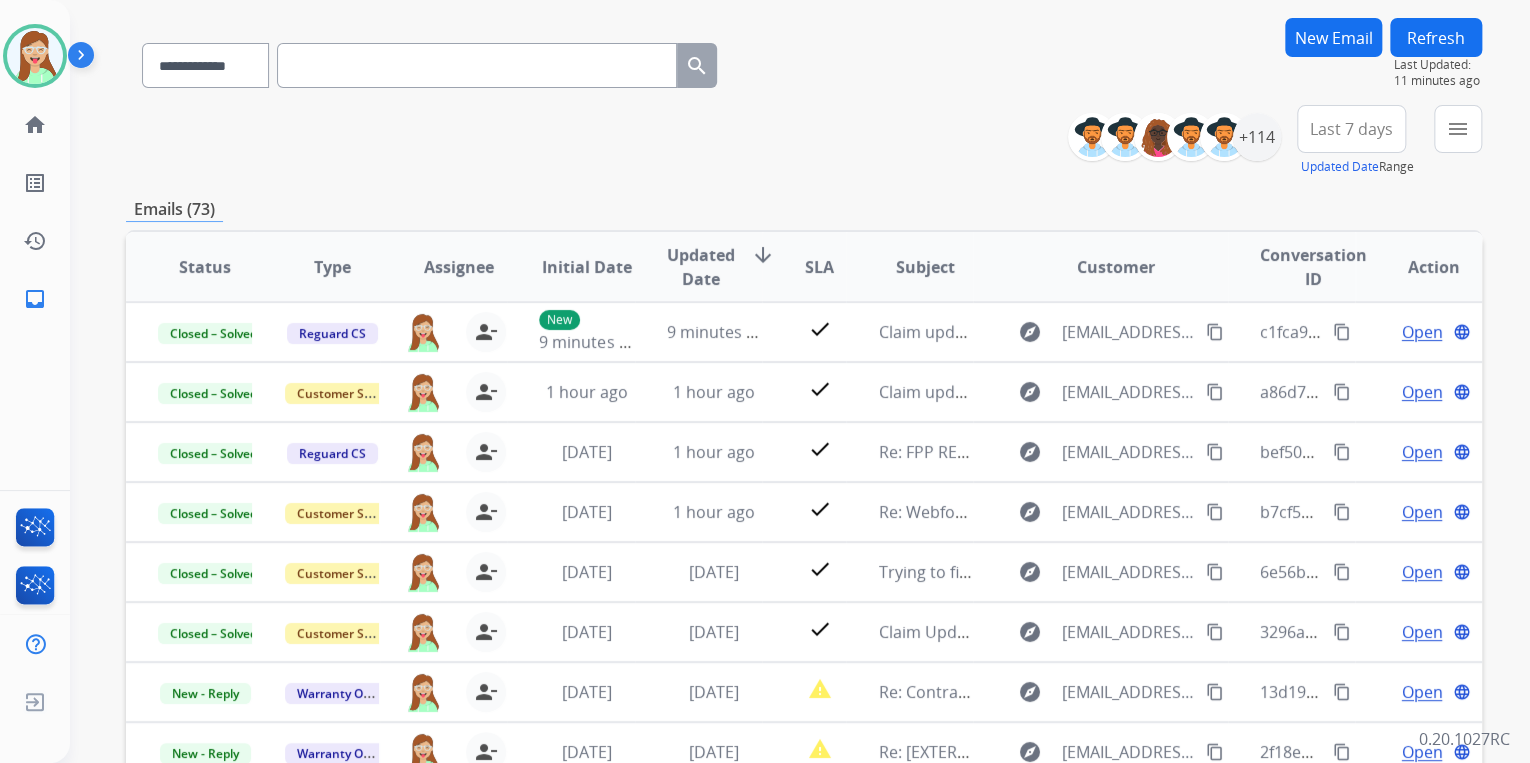 click on "Refresh" at bounding box center (1436, 37) 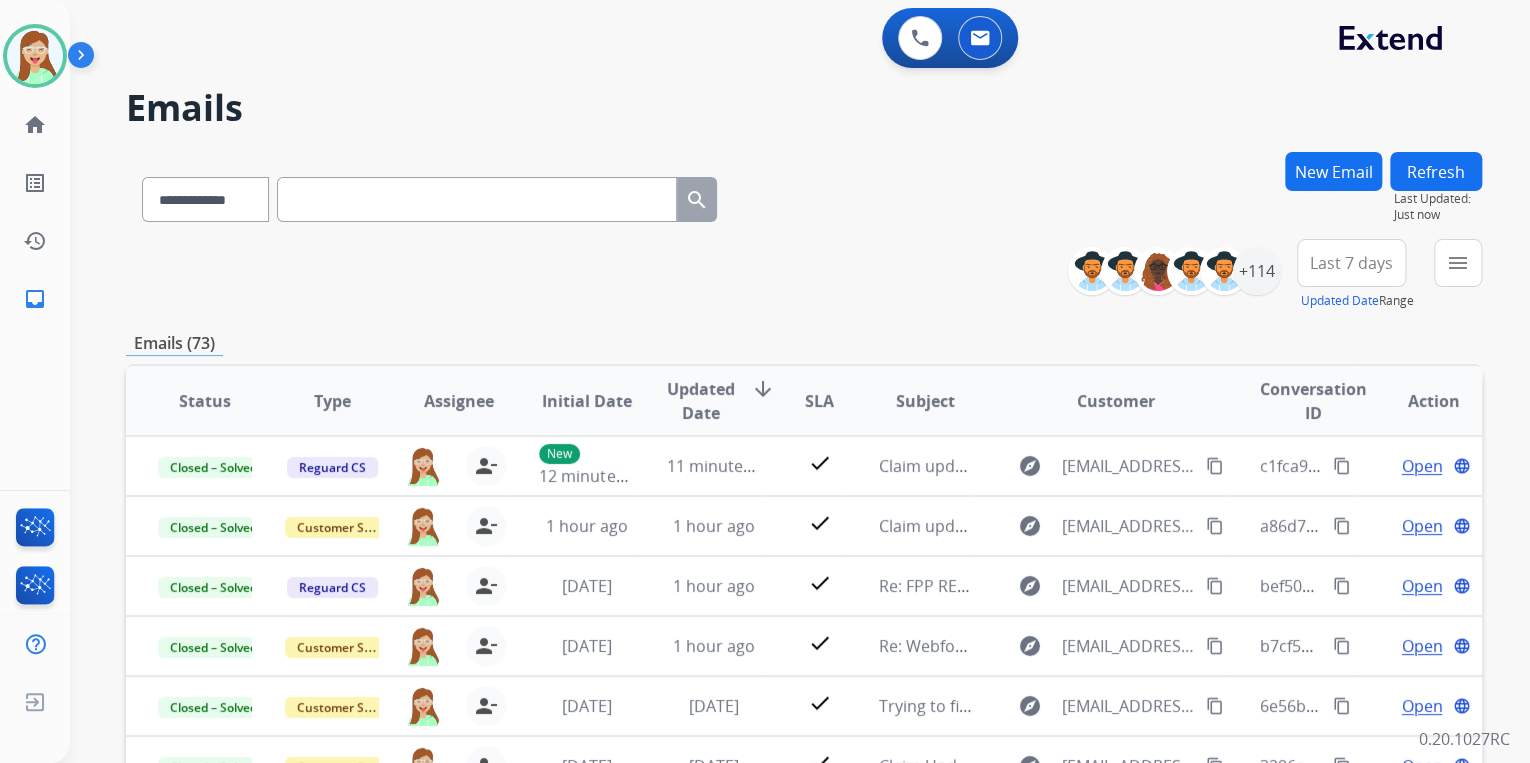 click on "**********" at bounding box center [804, 275] 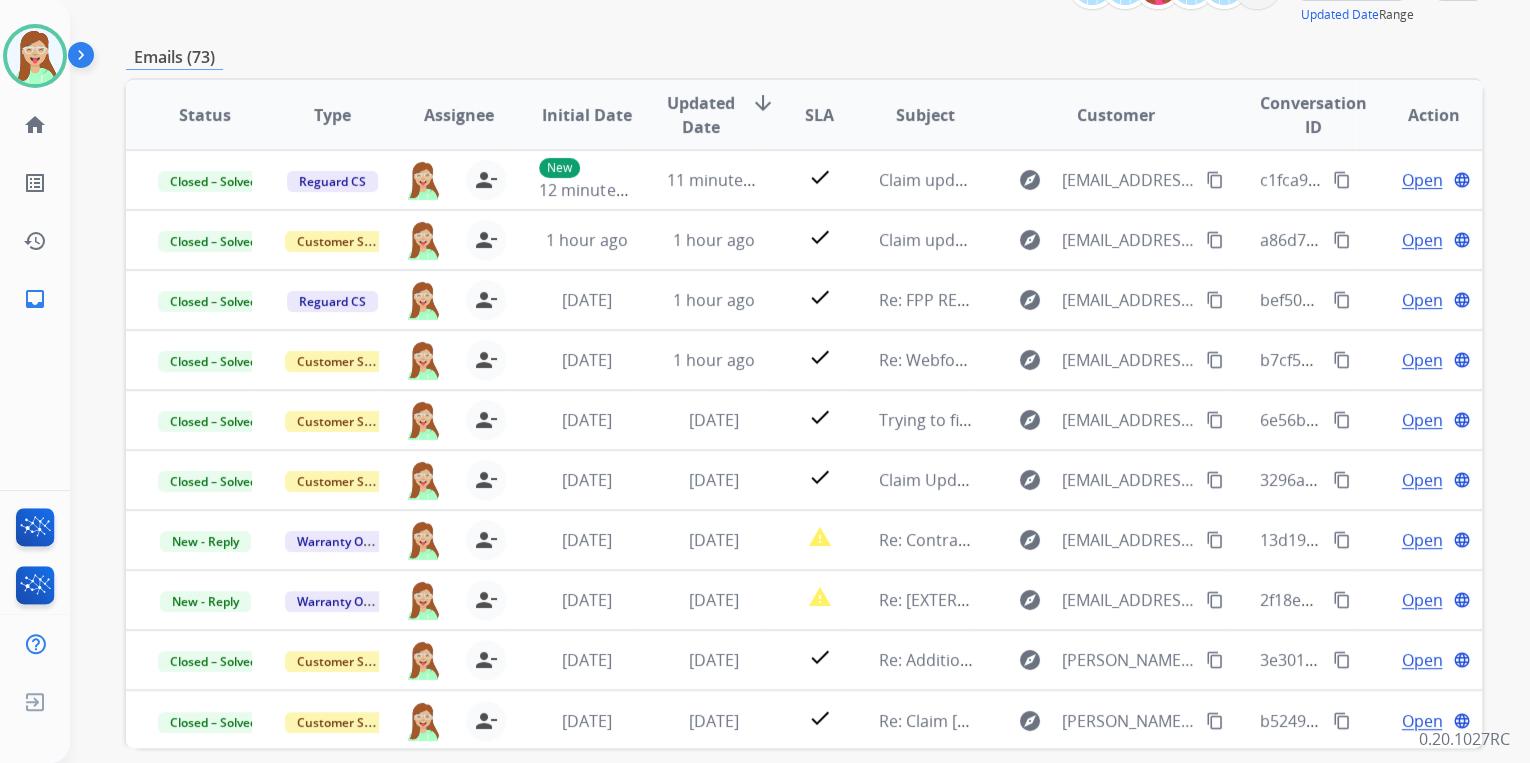 scroll, scrollTop: 80, scrollLeft: 0, axis: vertical 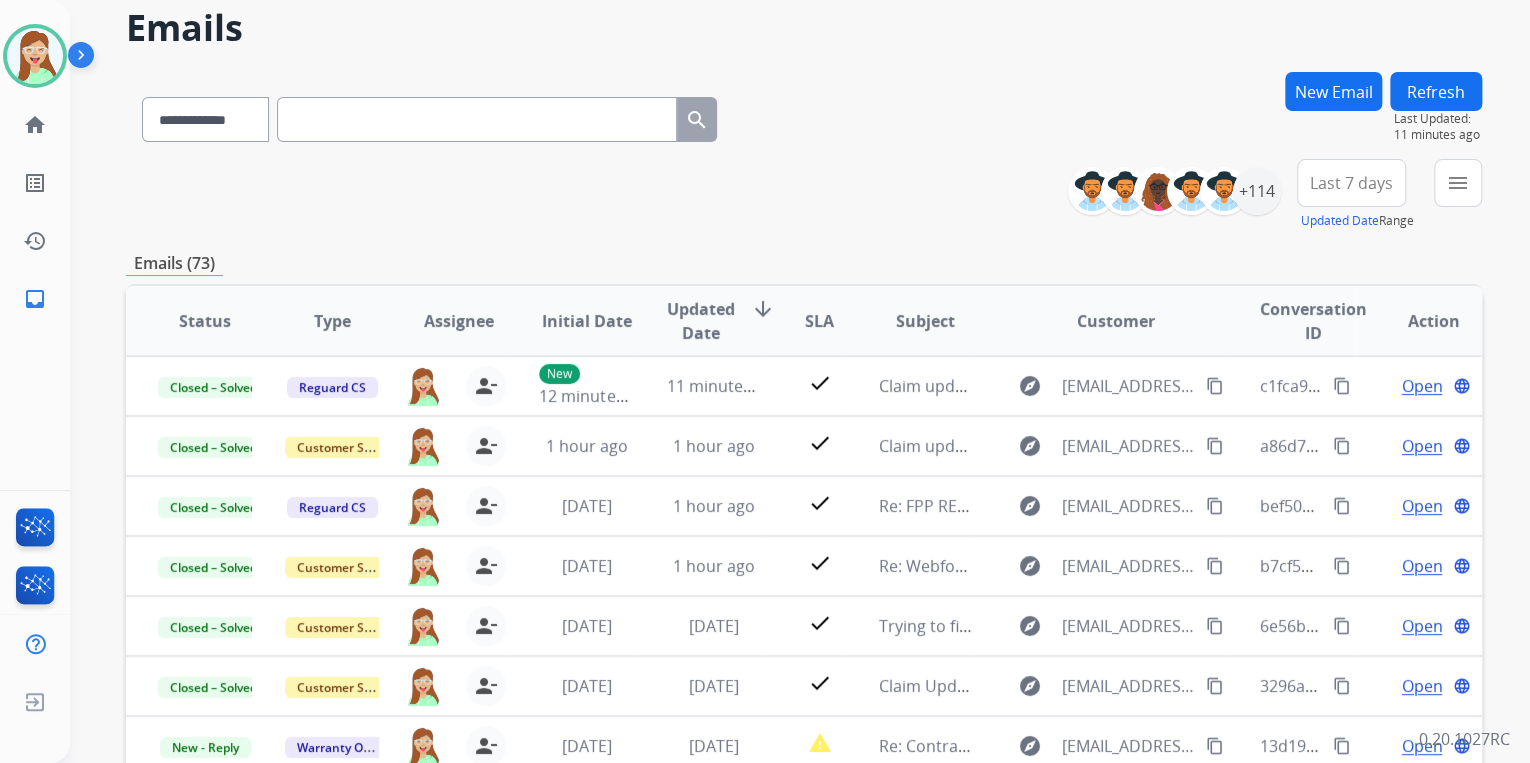 click on "**********" at bounding box center [804, 115] 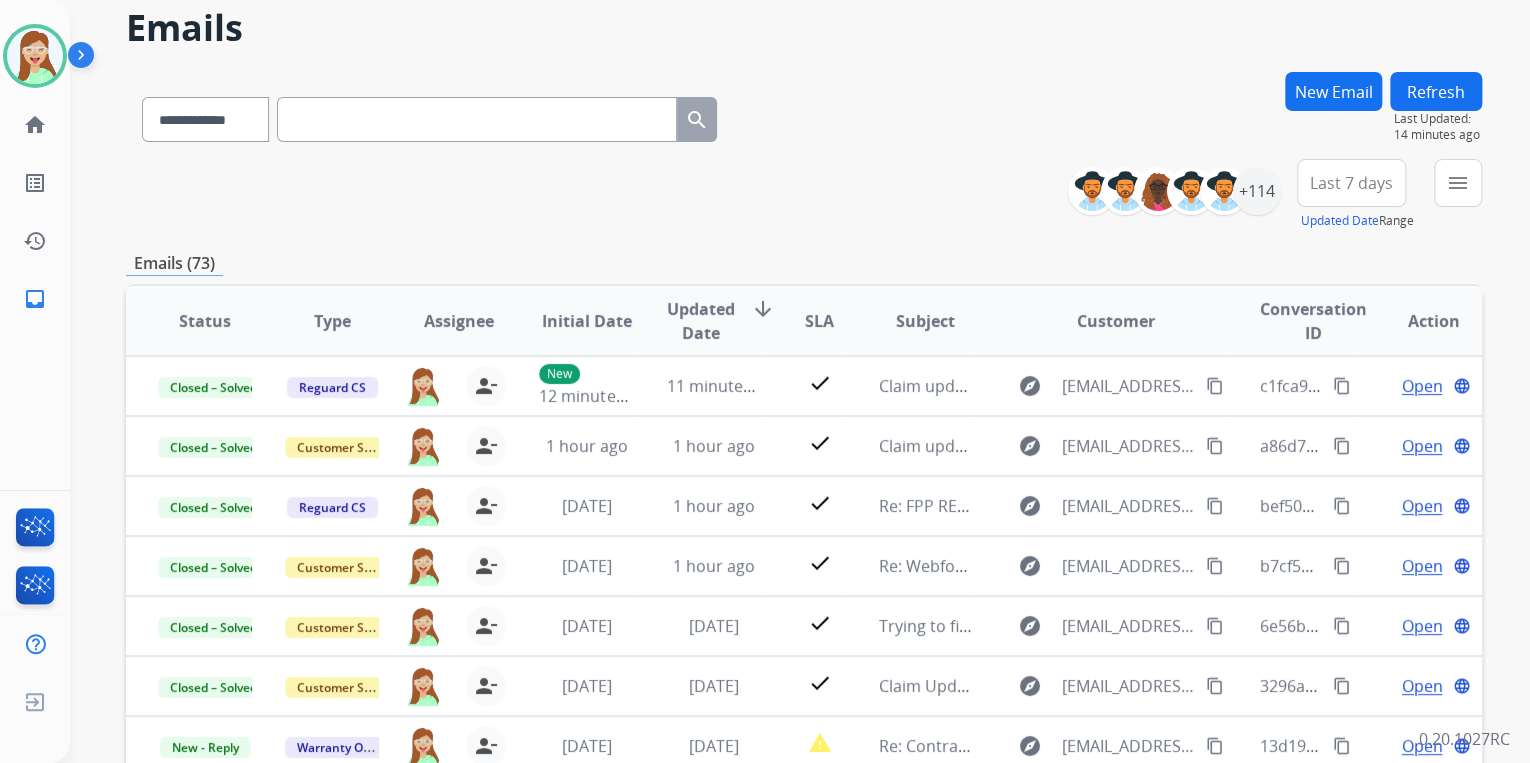 scroll, scrollTop: 0, scrollLeft: 0, axis: both 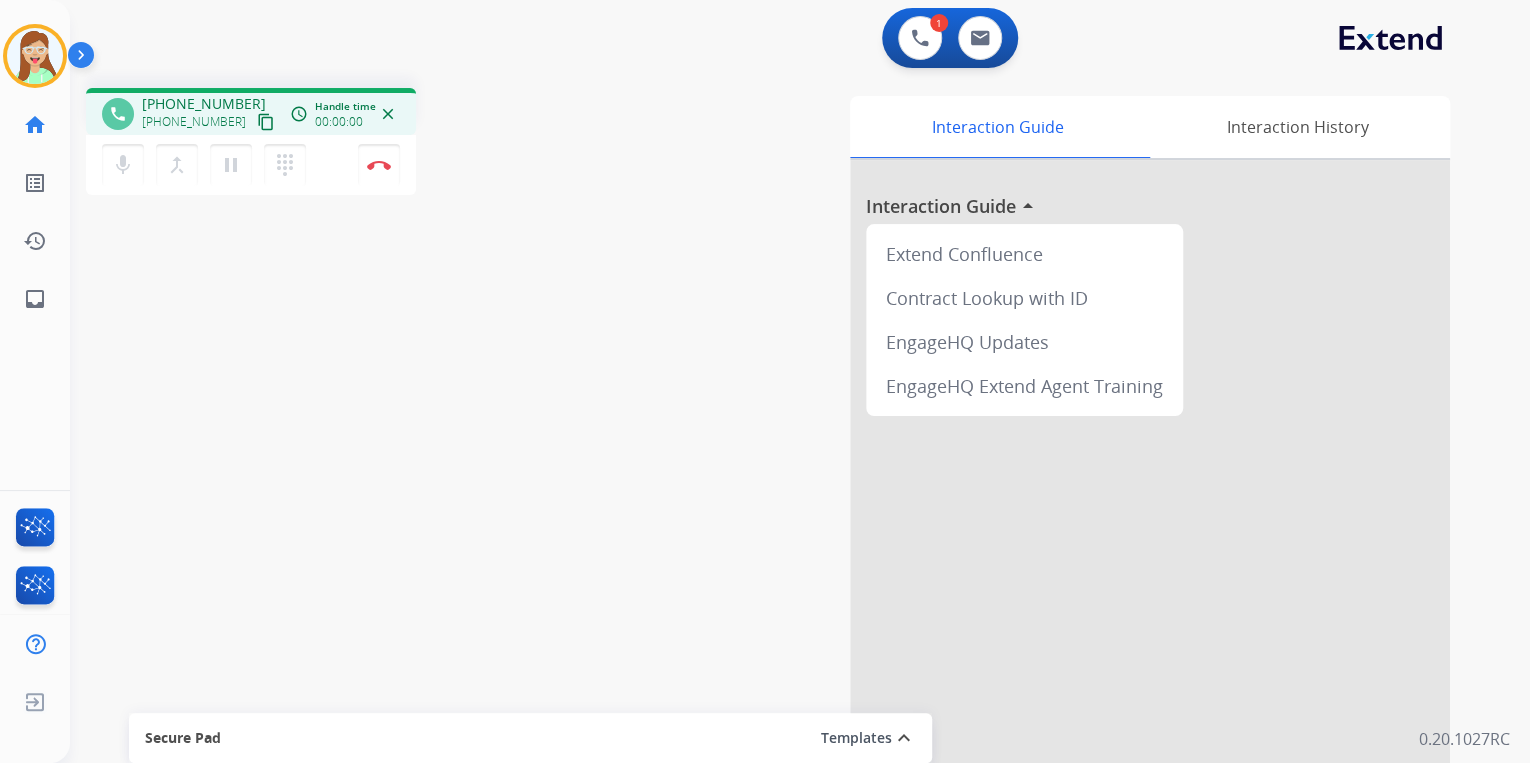 click on "content_copy" at bounding box center (266, 122) 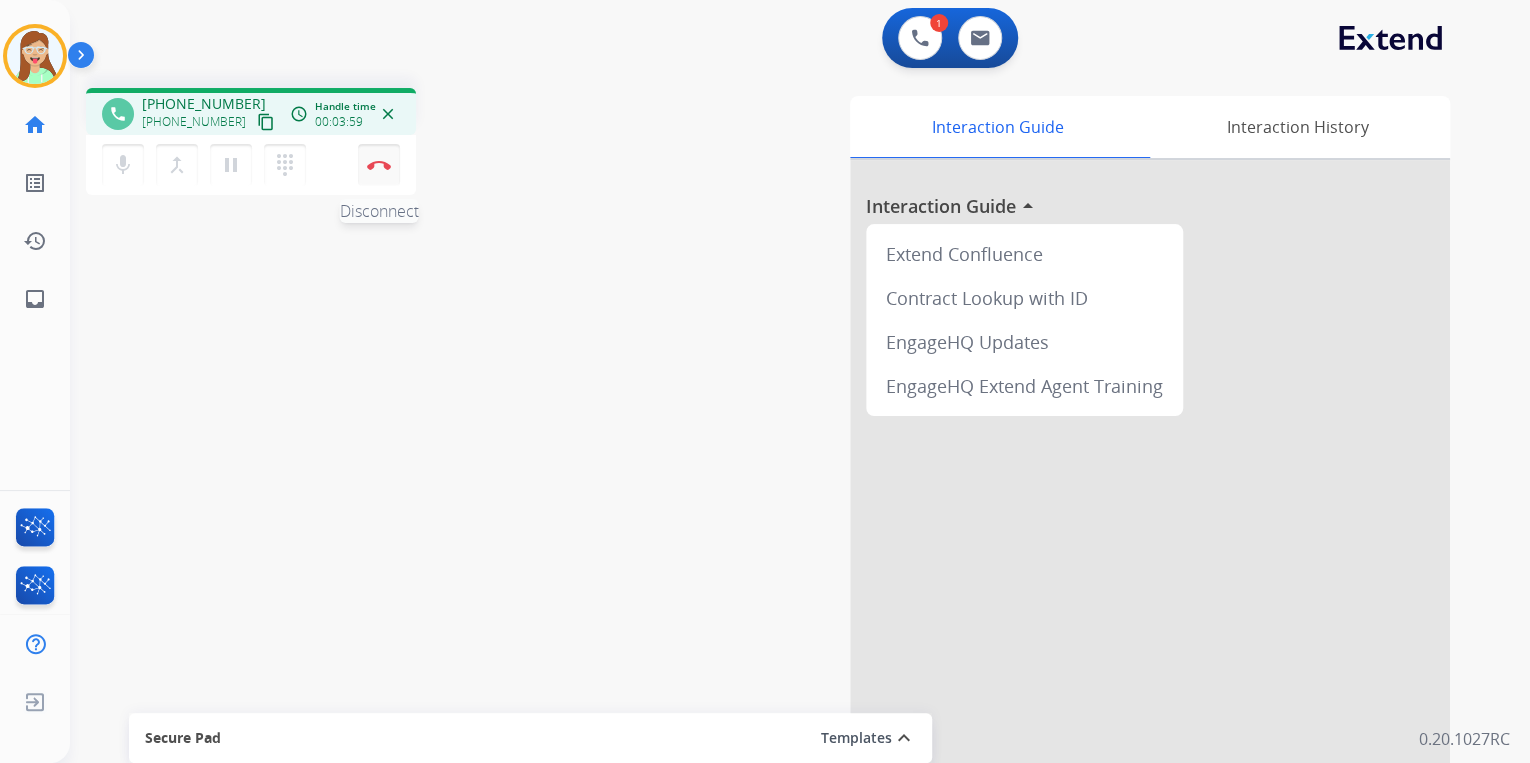 click on "Disconnect" at bounding box center (379, 165) 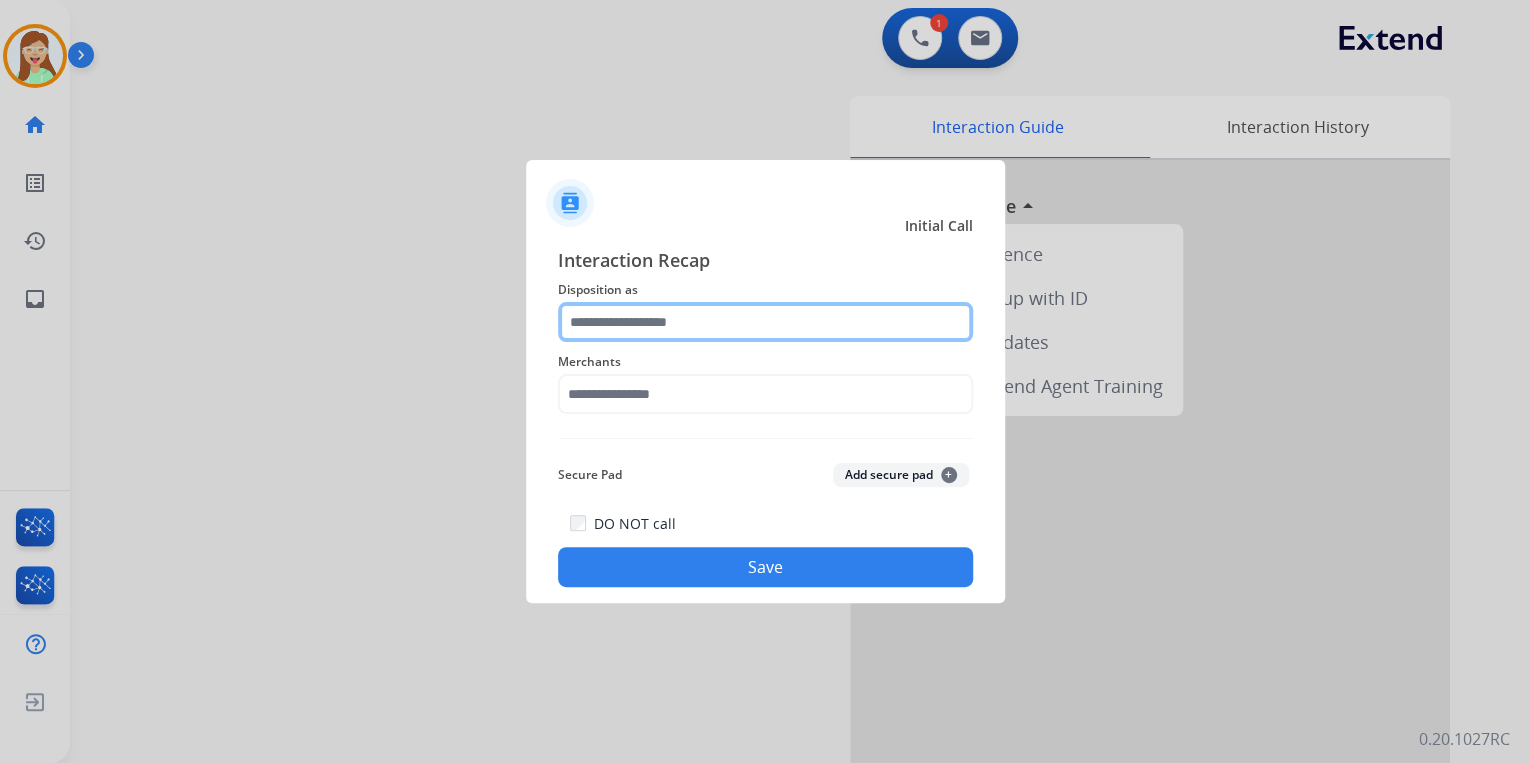 click 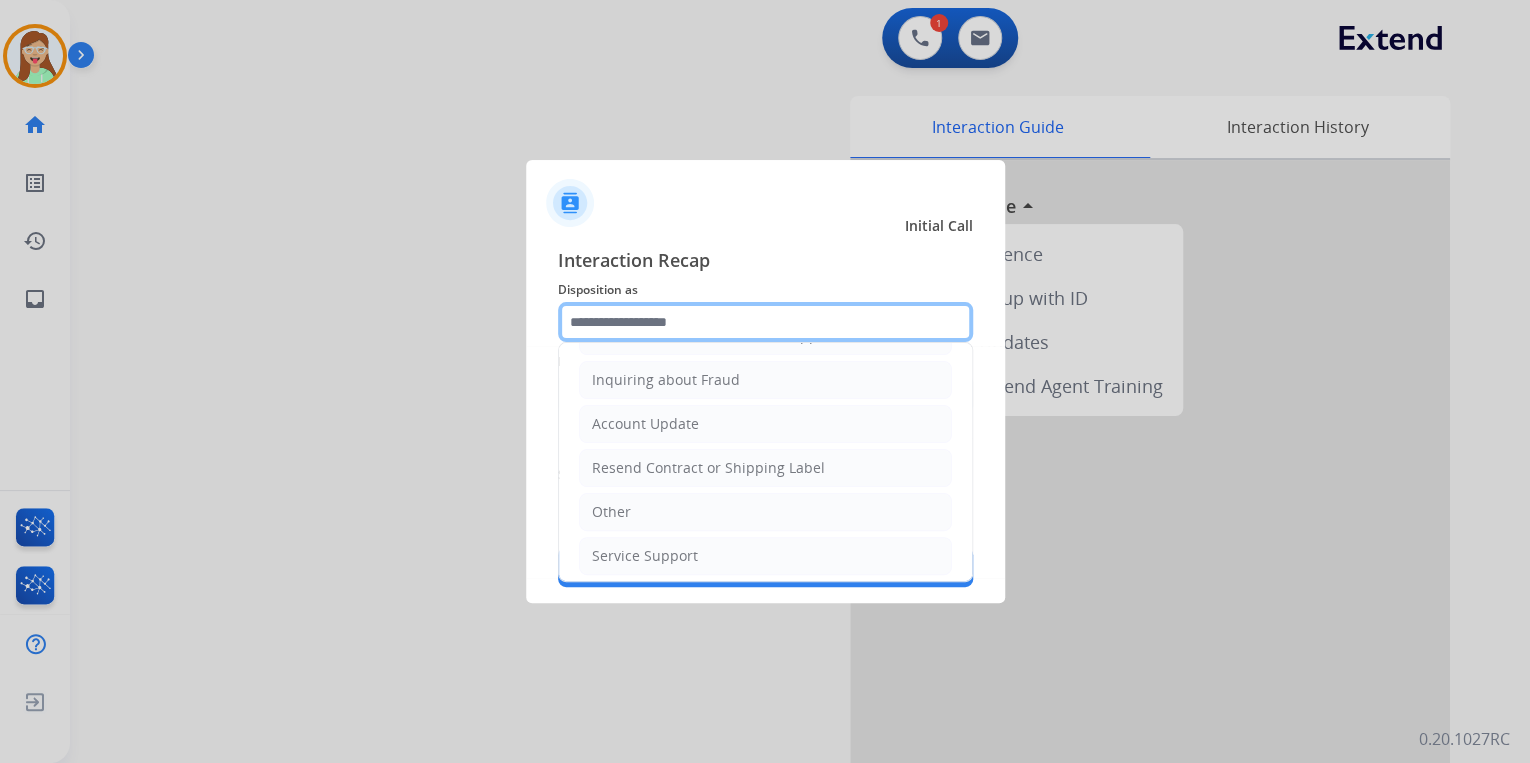 scroll, scrollTop: 306, scrollLeft: 0, axis: vertical 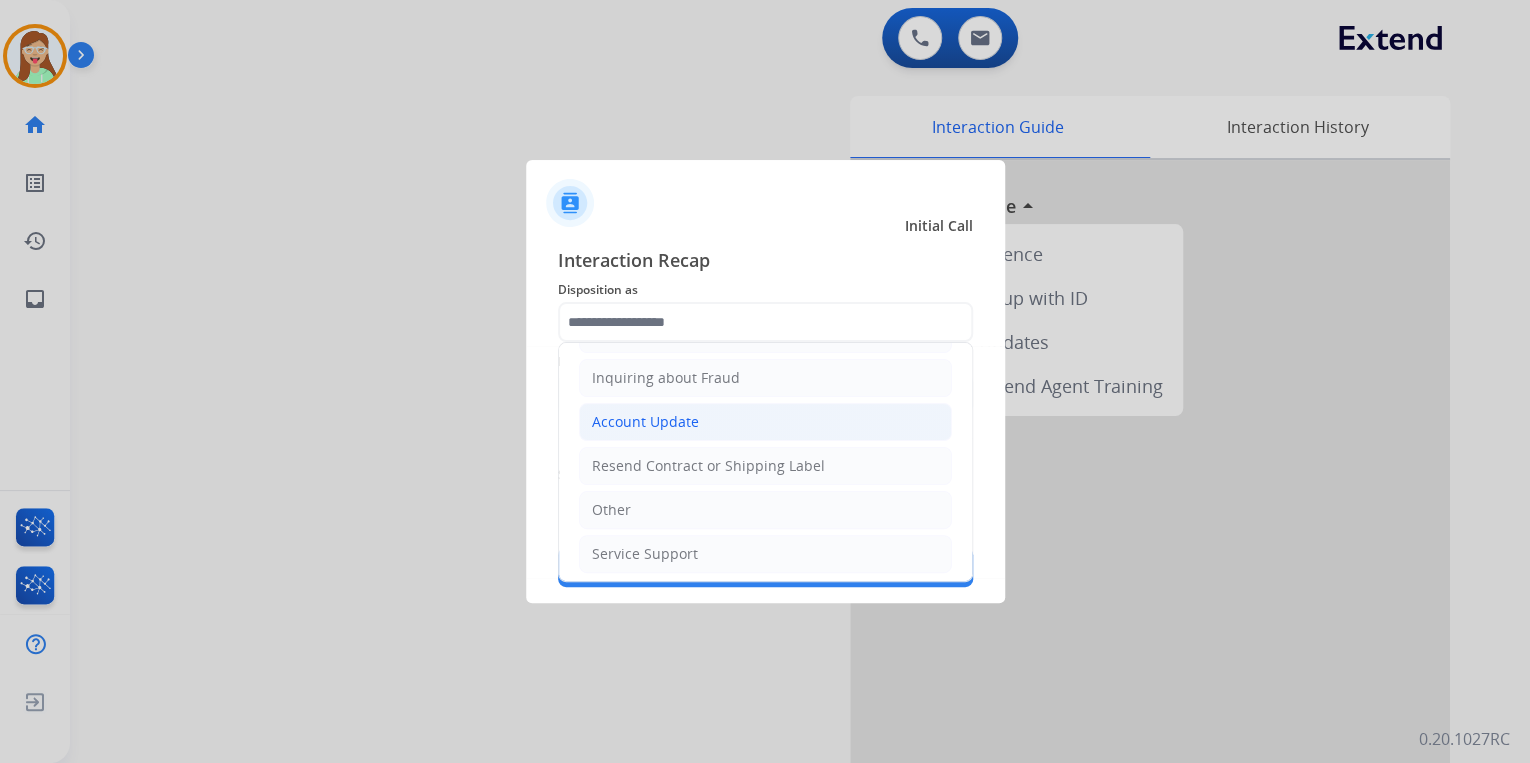 click on "Account Update" 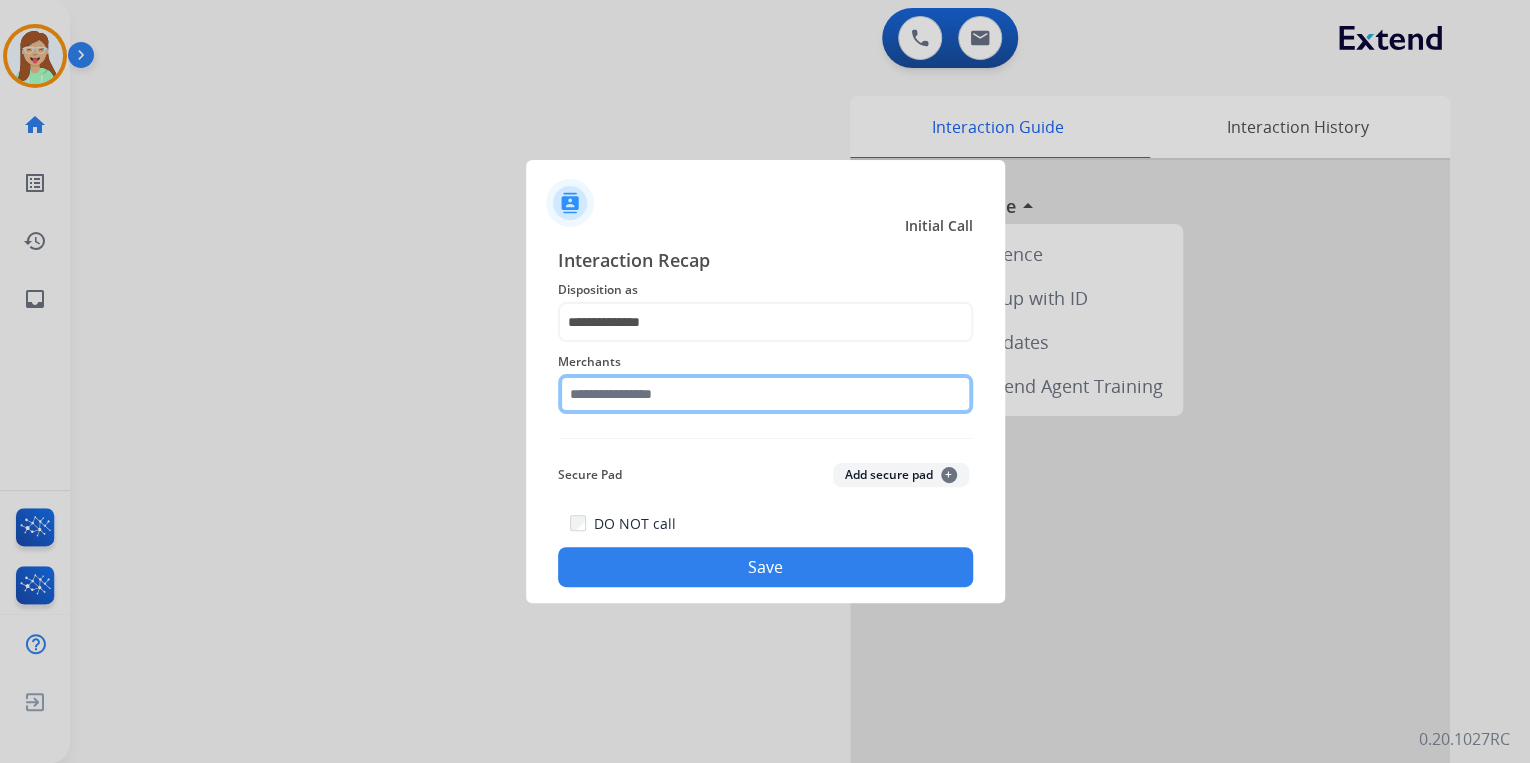 click 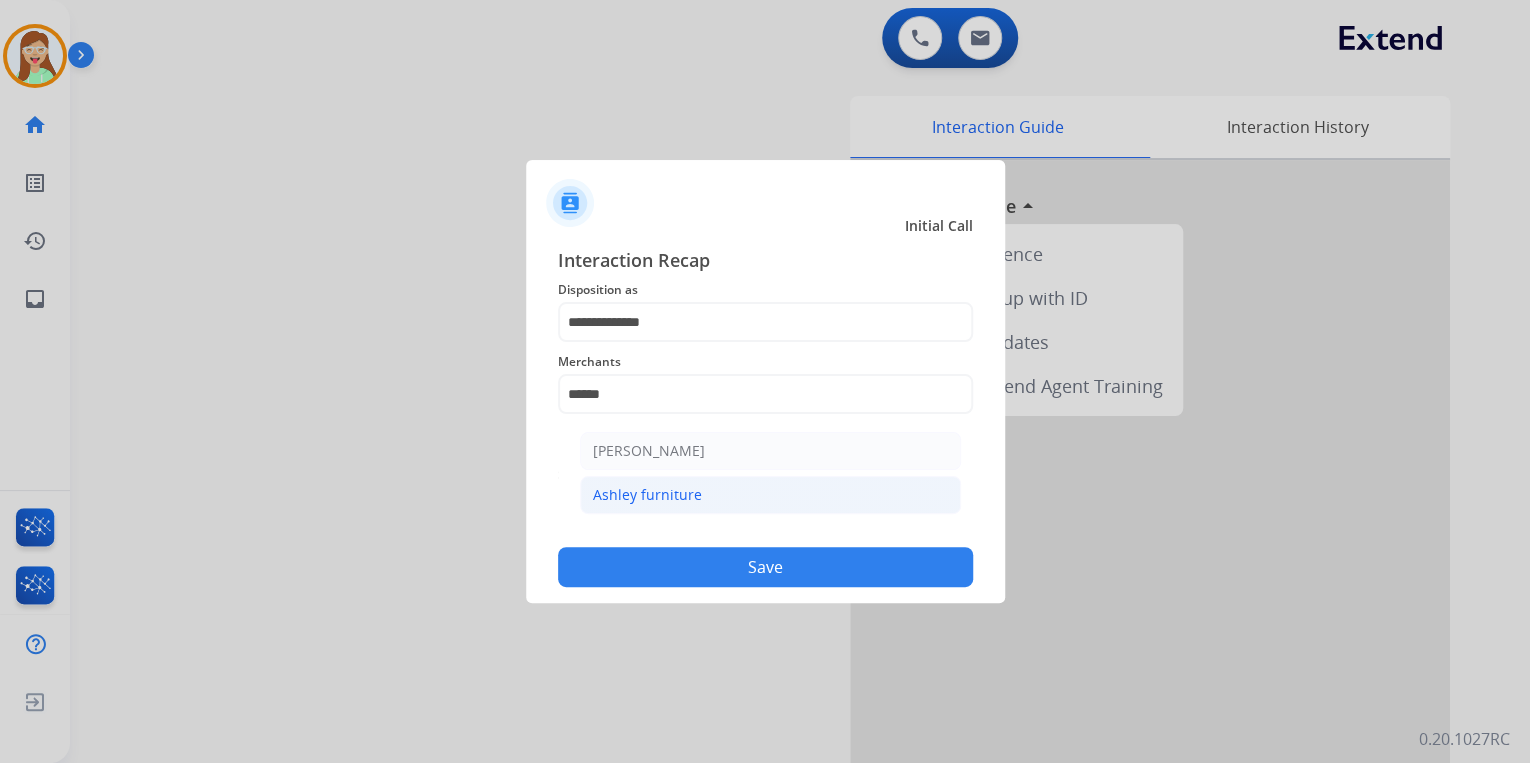 click on "Ashley furniture" 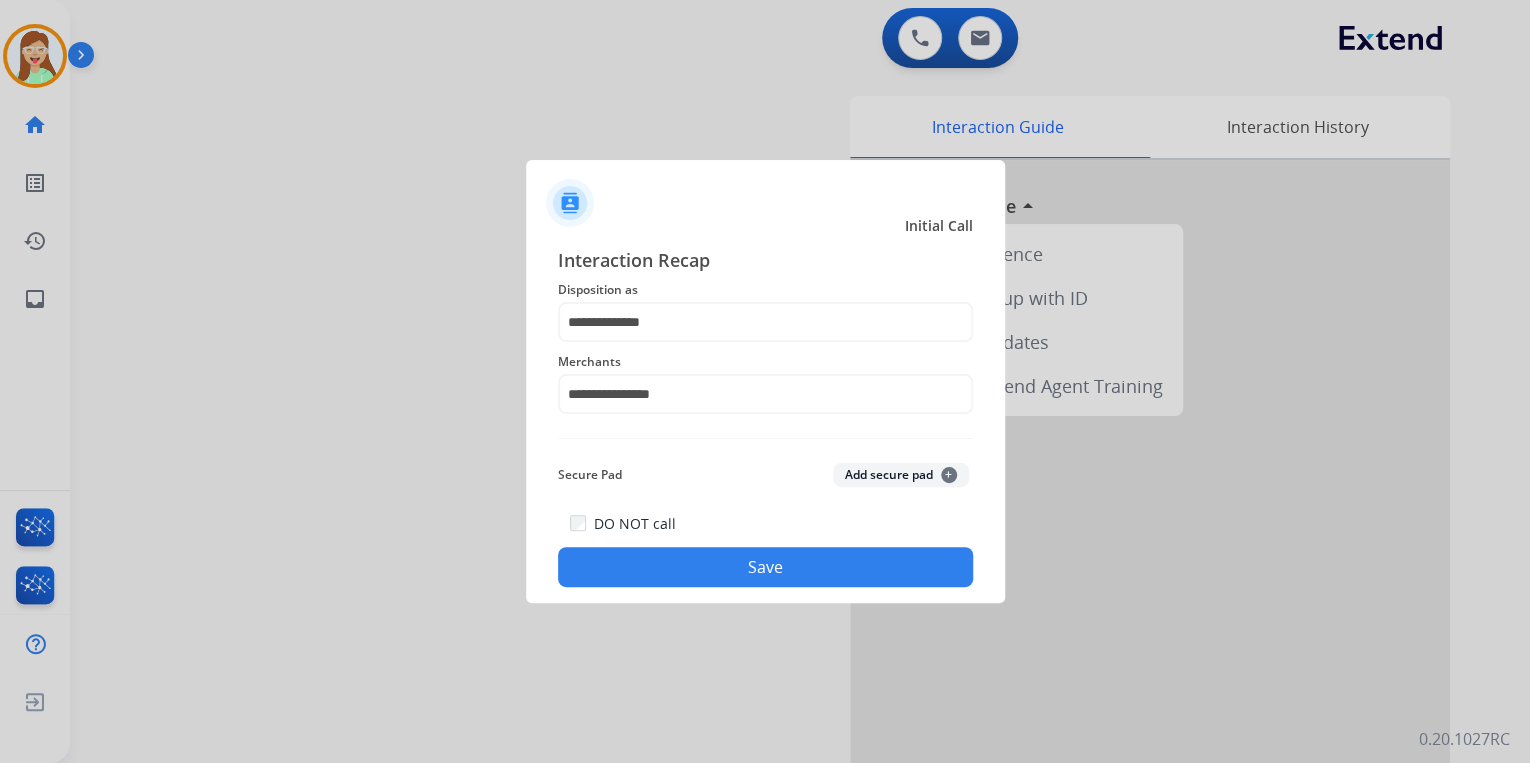drag, startPoint x: 733, startPoint y: 542, endPoint x: 738, endPoint y: 563, distance: 21.587032 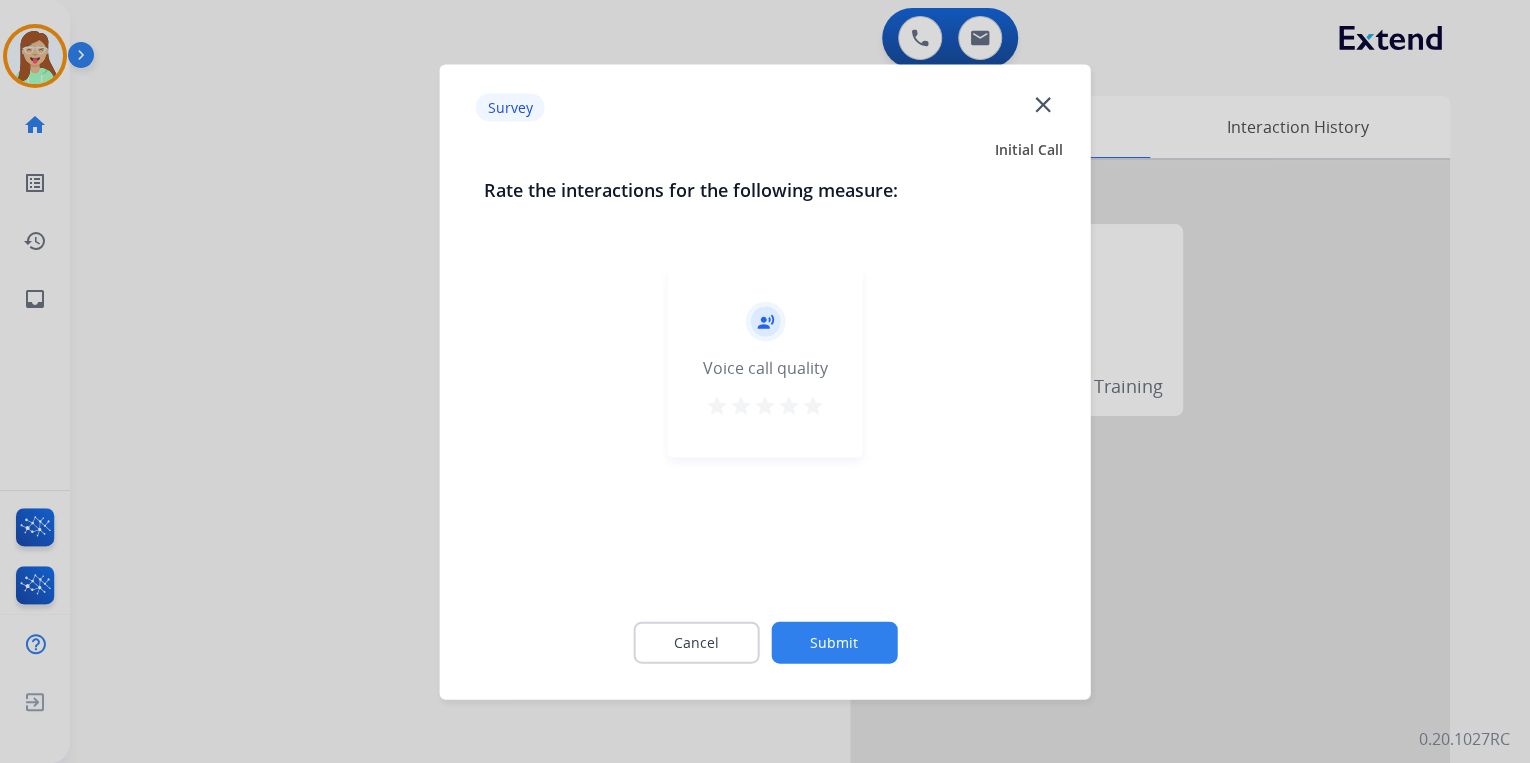 click on "star" at bounding box center [813, 405] 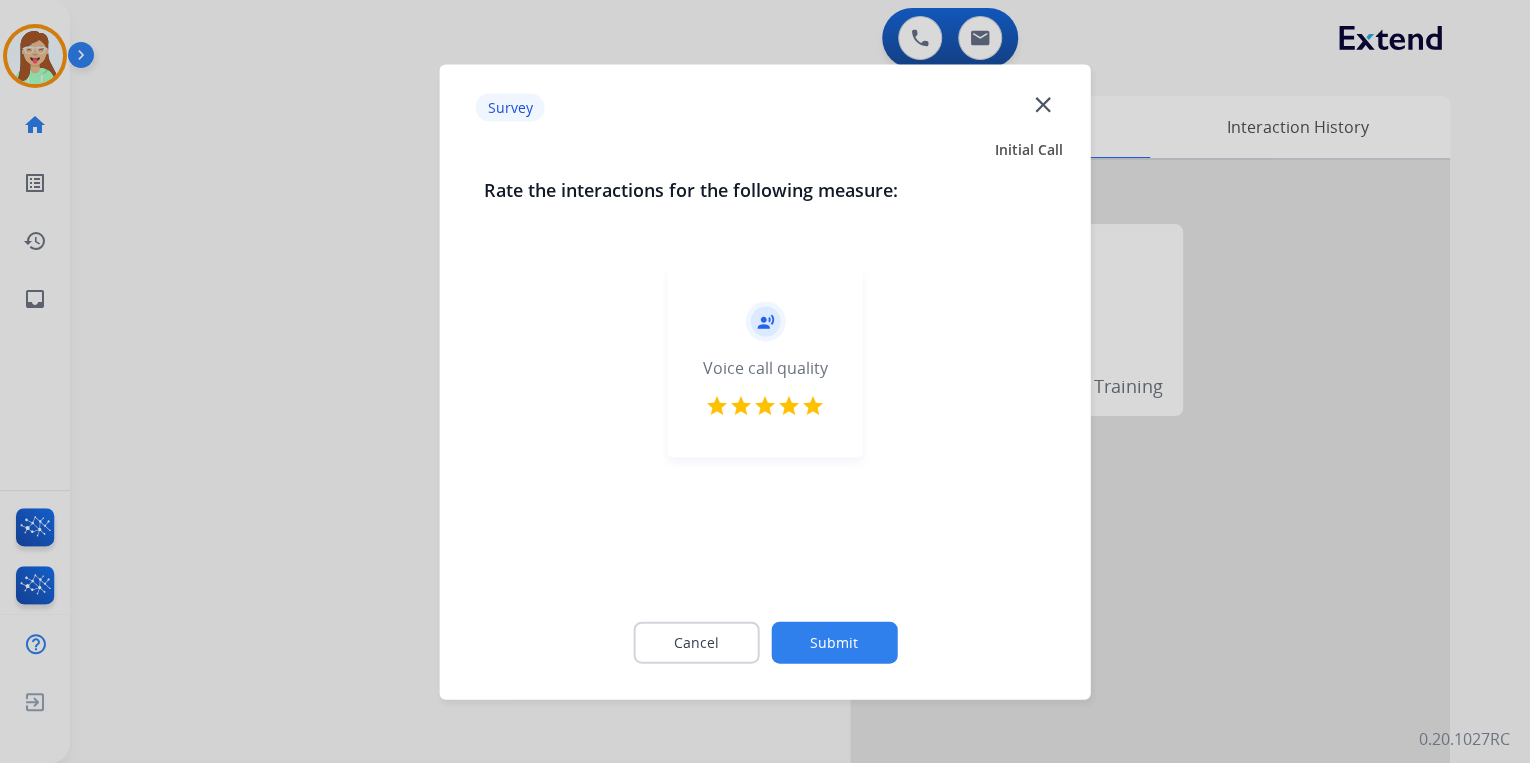 click on "Submit" 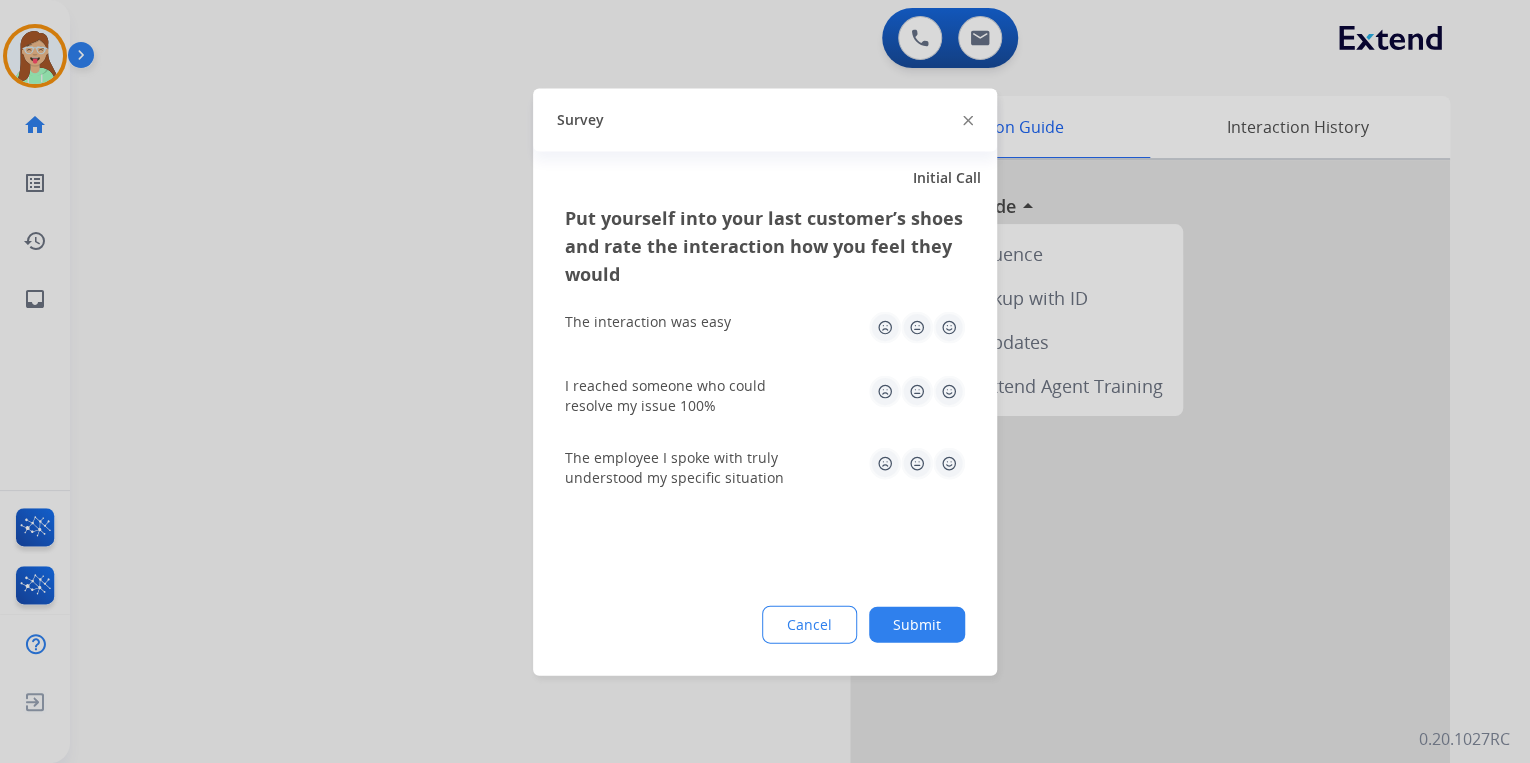 click 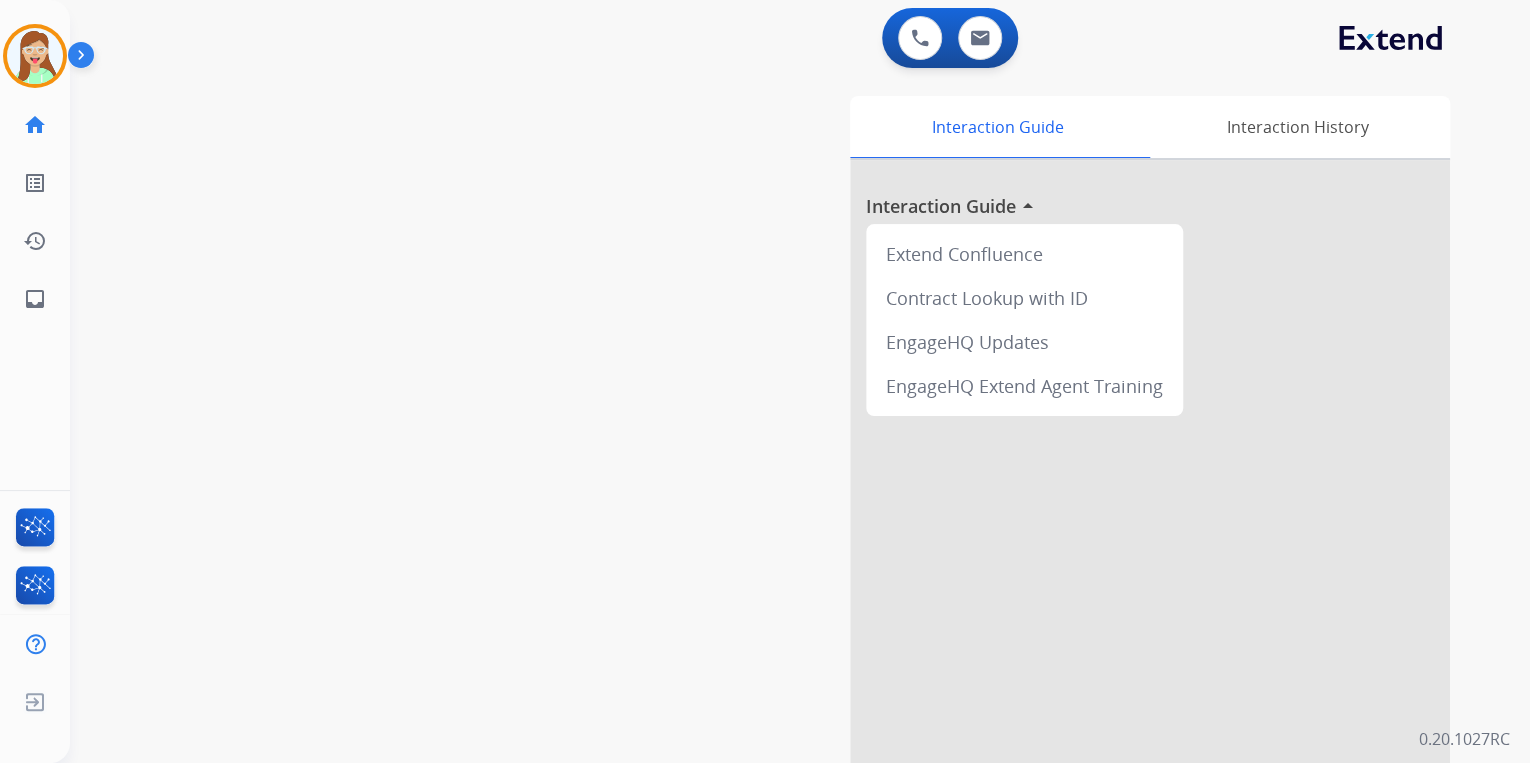 drag, startPoint x: 9, startPoint y: 72, endPoint x: 48, endPoint y: 92, distance: 43.829212 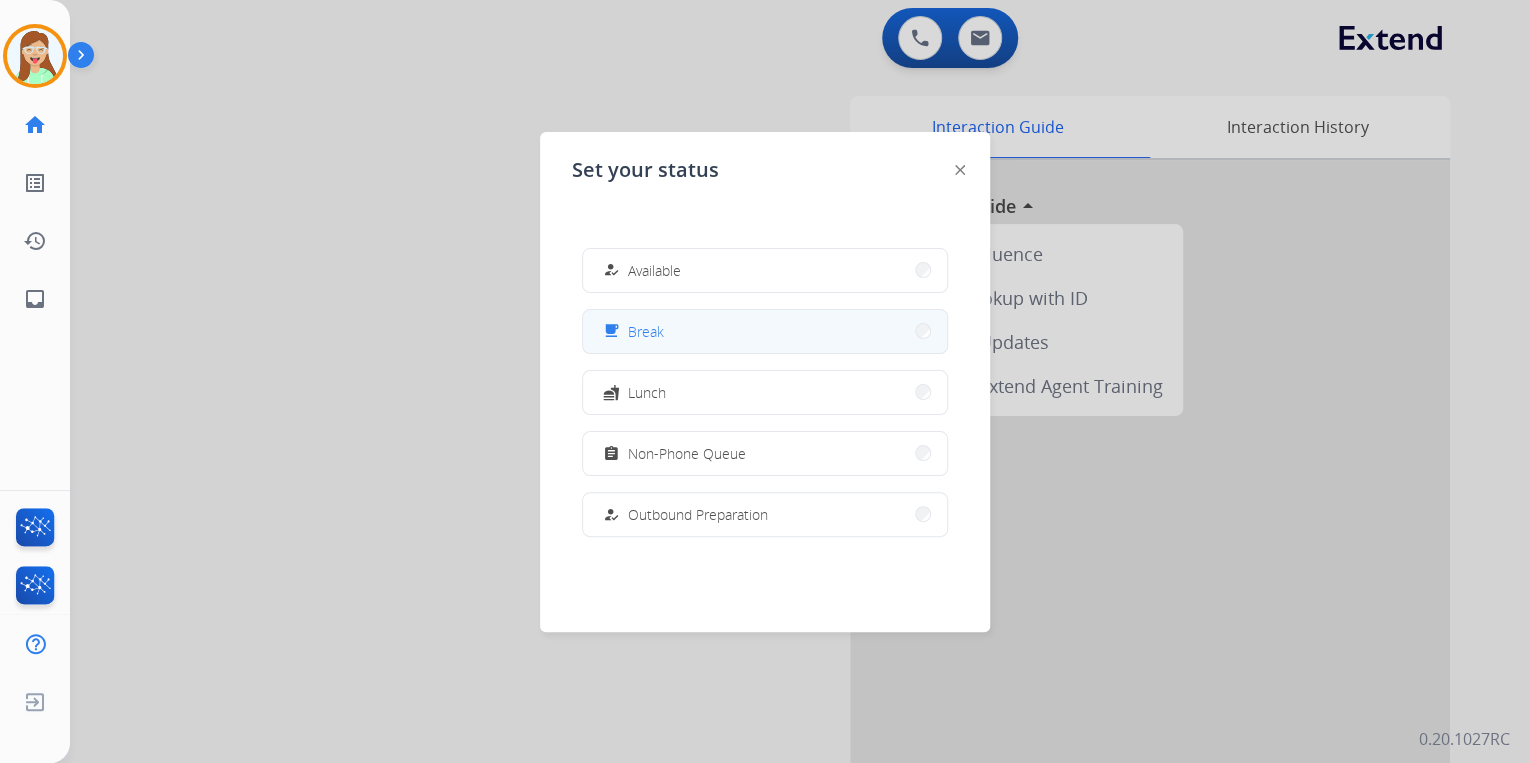 click on "free_breakfast Break" at bounding box center (631, 331) 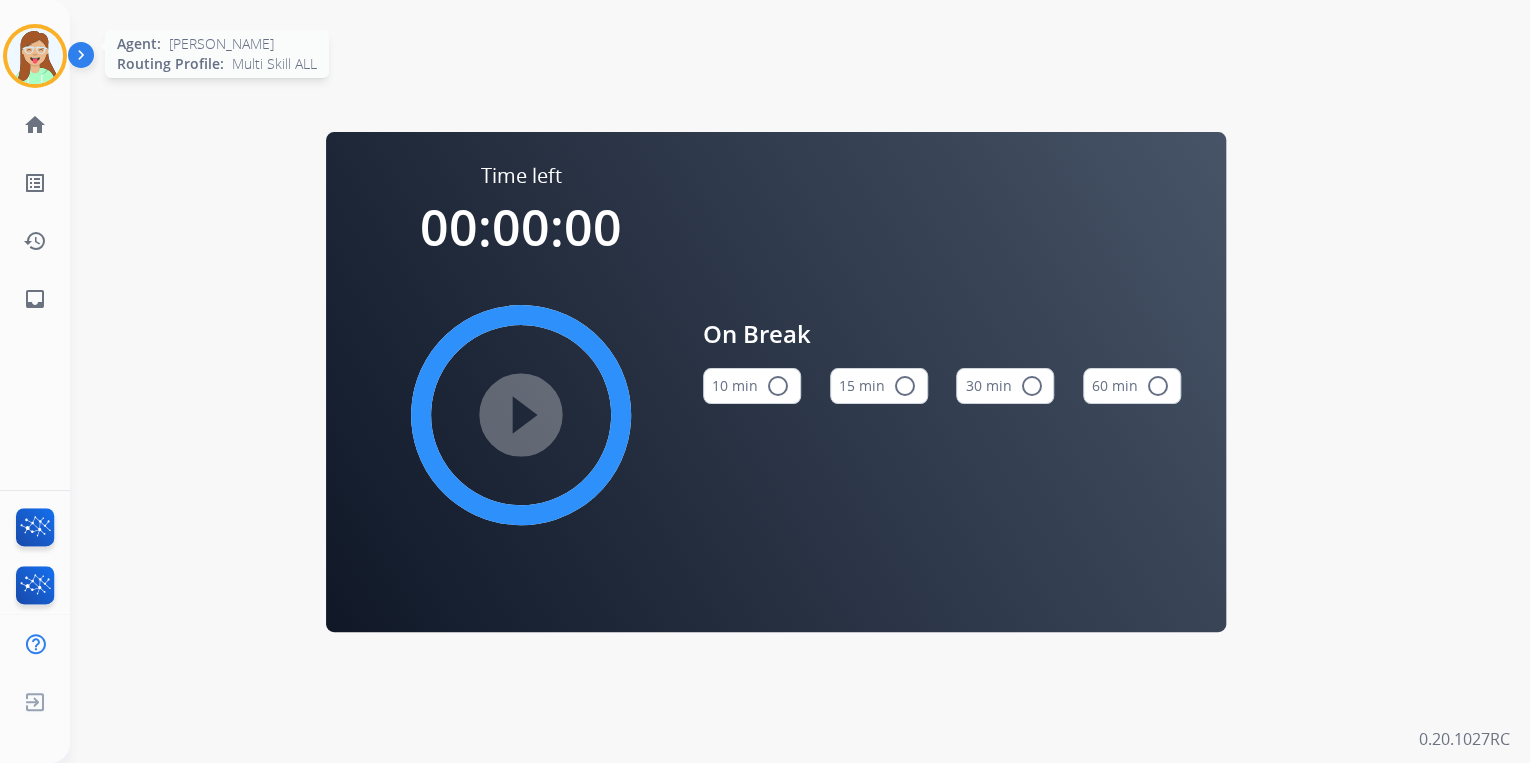 click at bounding box center (35, 56) 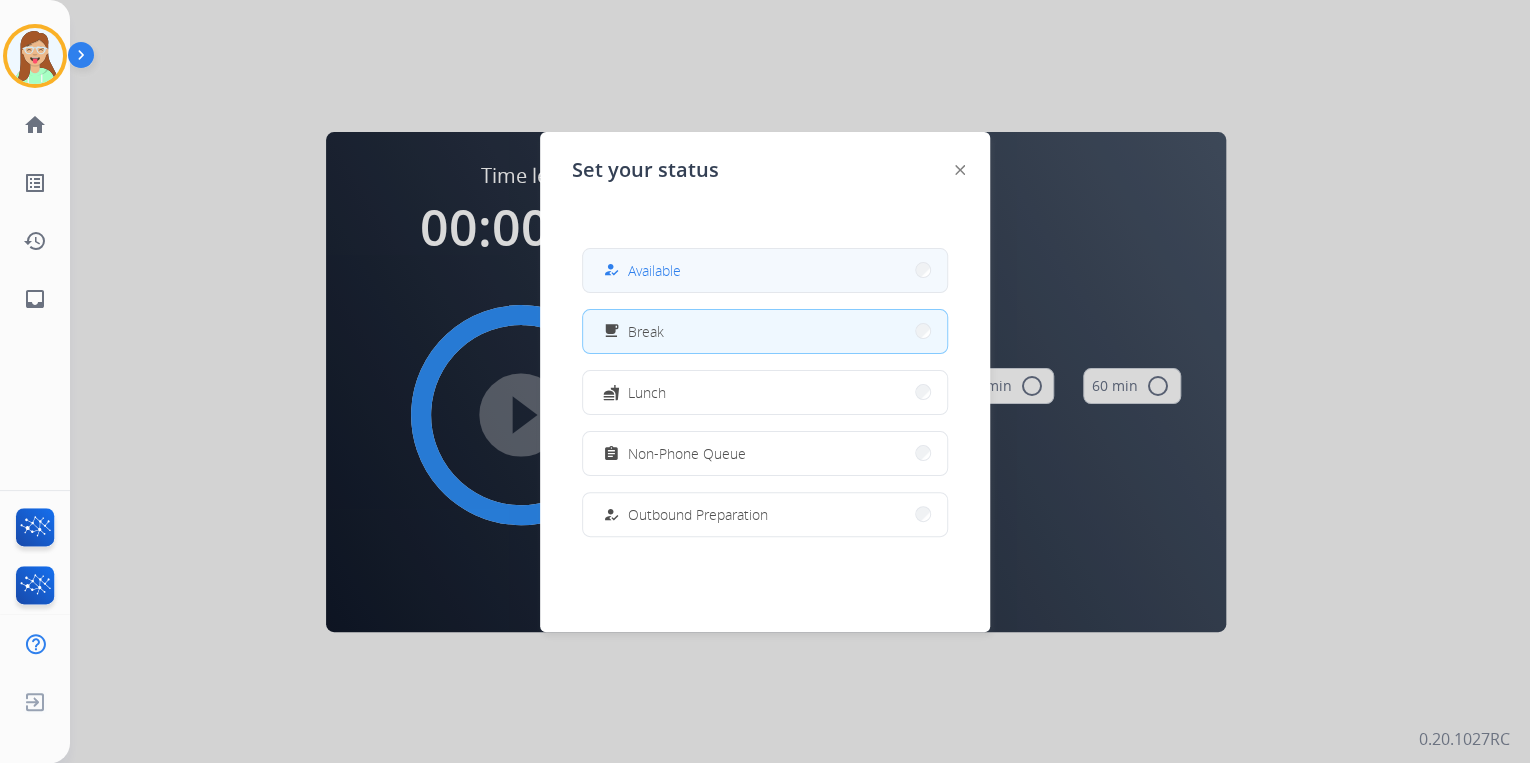 click on "how_to_reg Available" at bounding box center [765, 270] 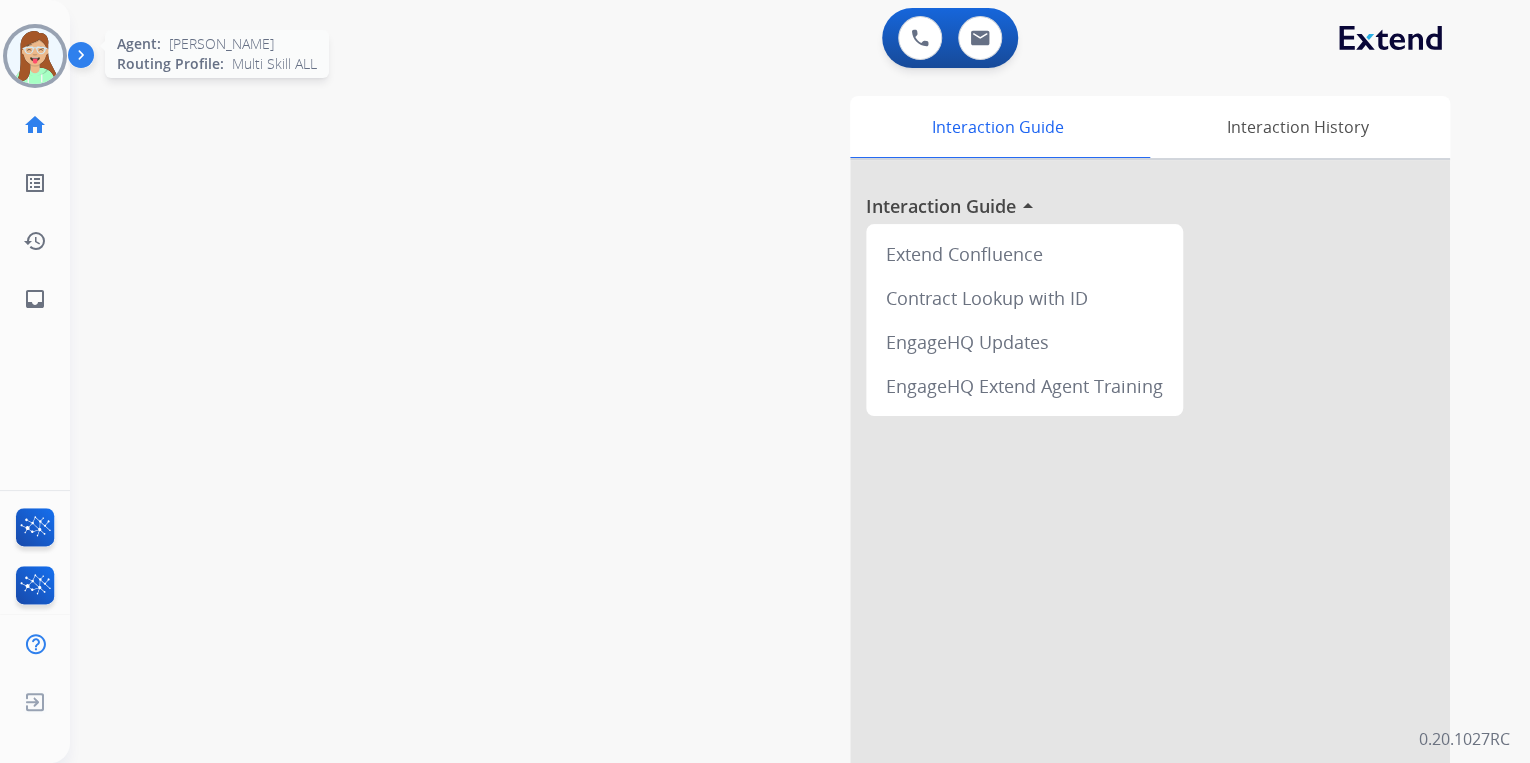 click at bounding box center (35, 56) 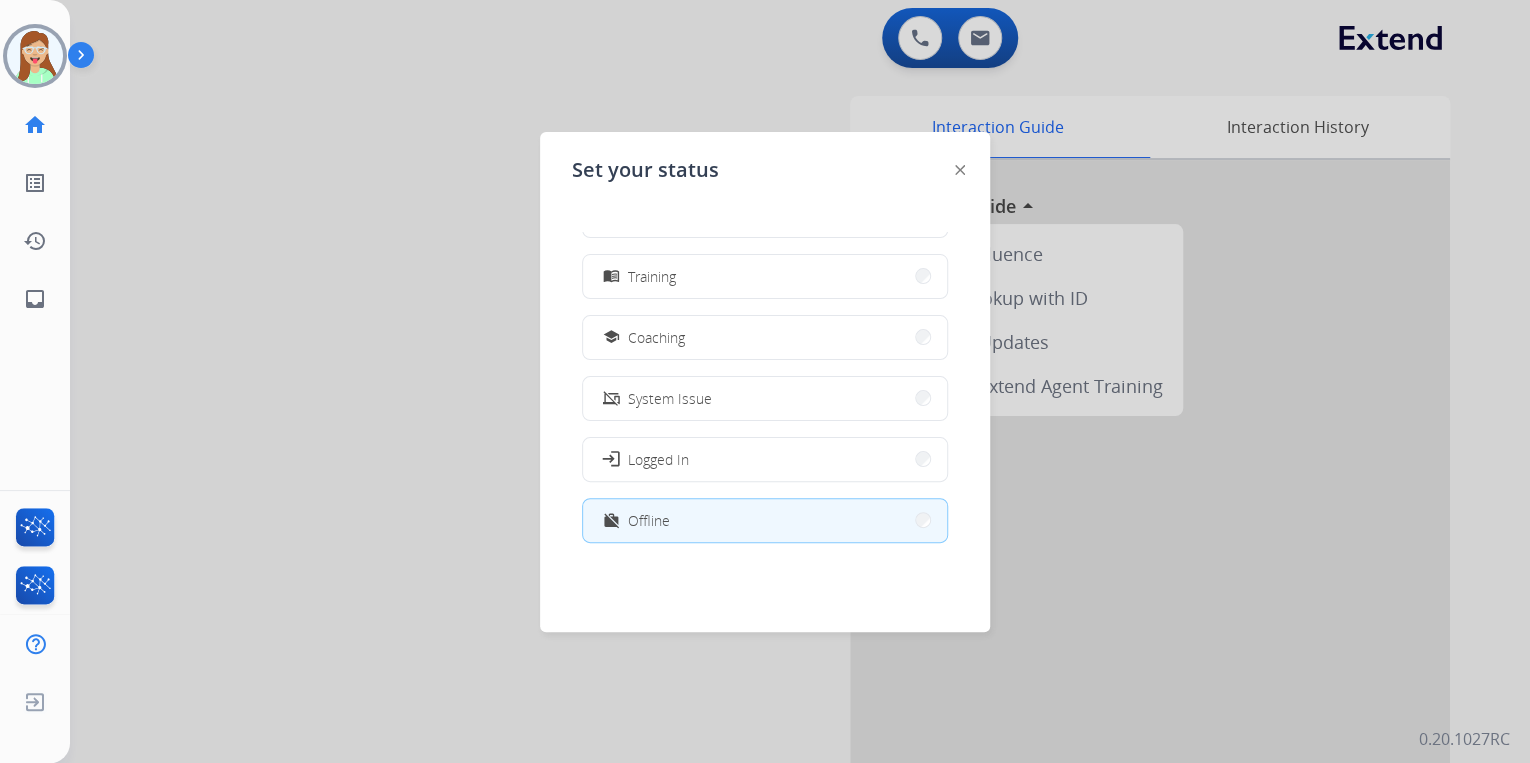 scroll, scrollTop: 376, scrollLeft: 0, axis: vertical 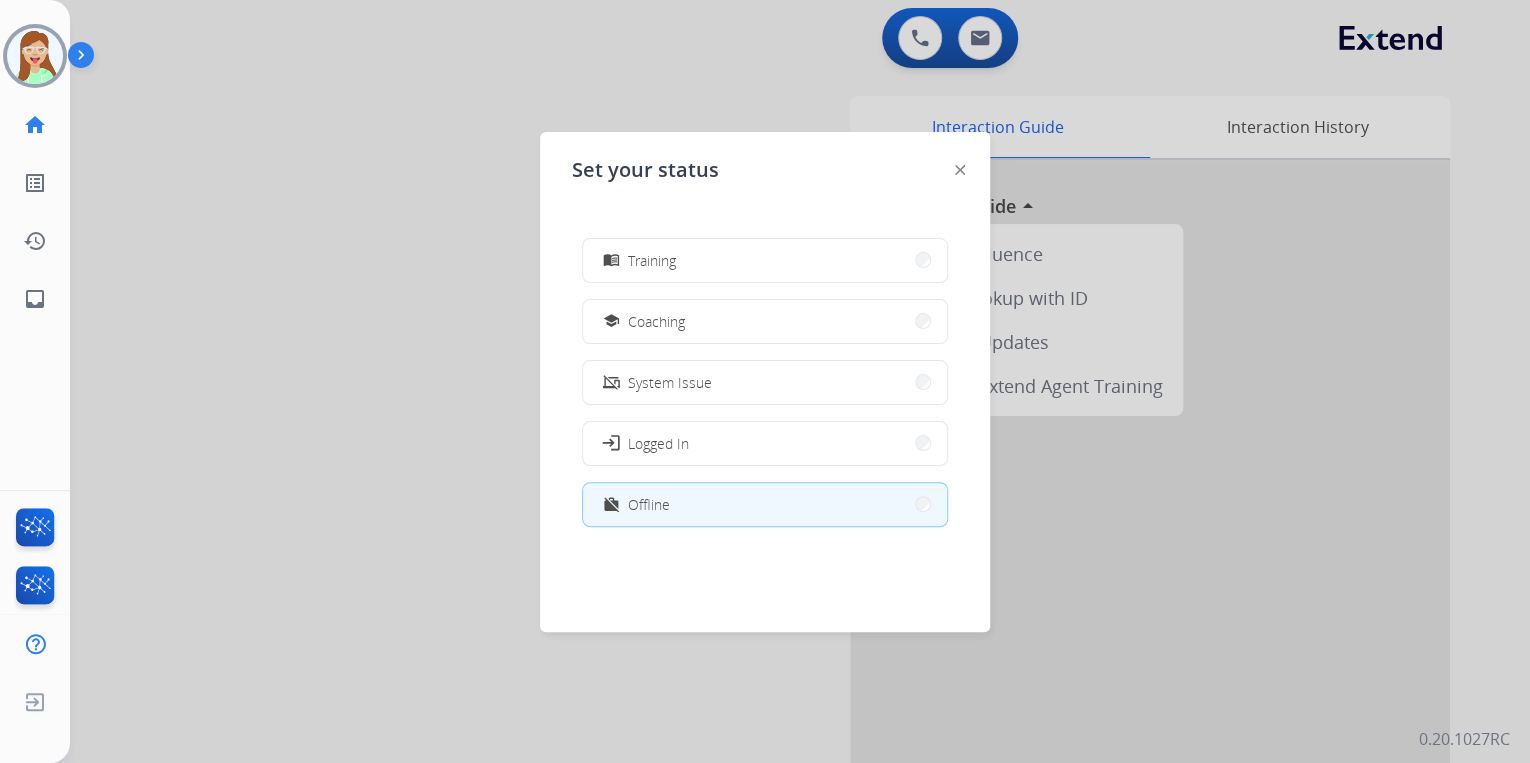 drag, startPoint x: 788, startPoint y: 510, endPoint x: 307, endPoint y: 525, distance: 481.23383 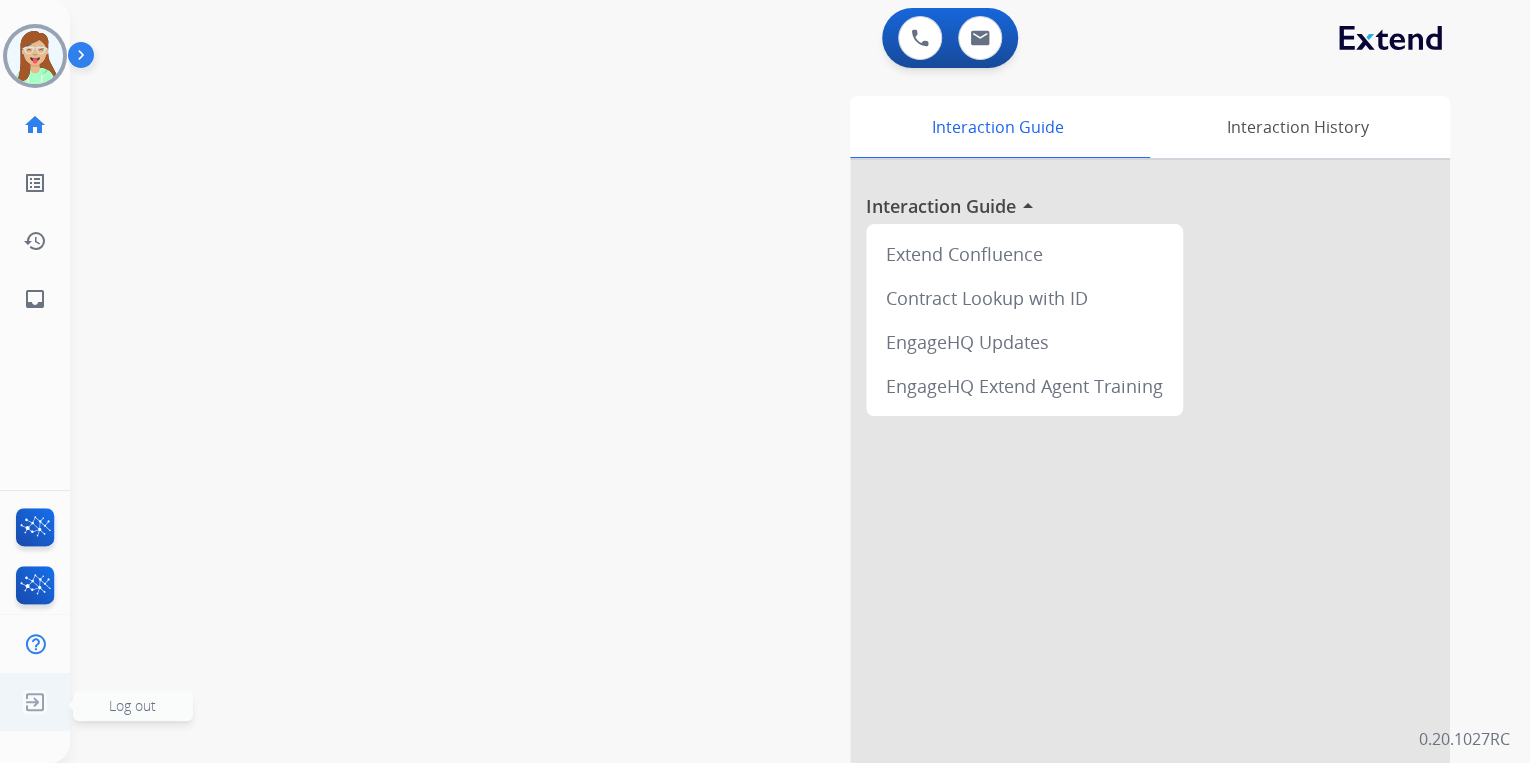 click 